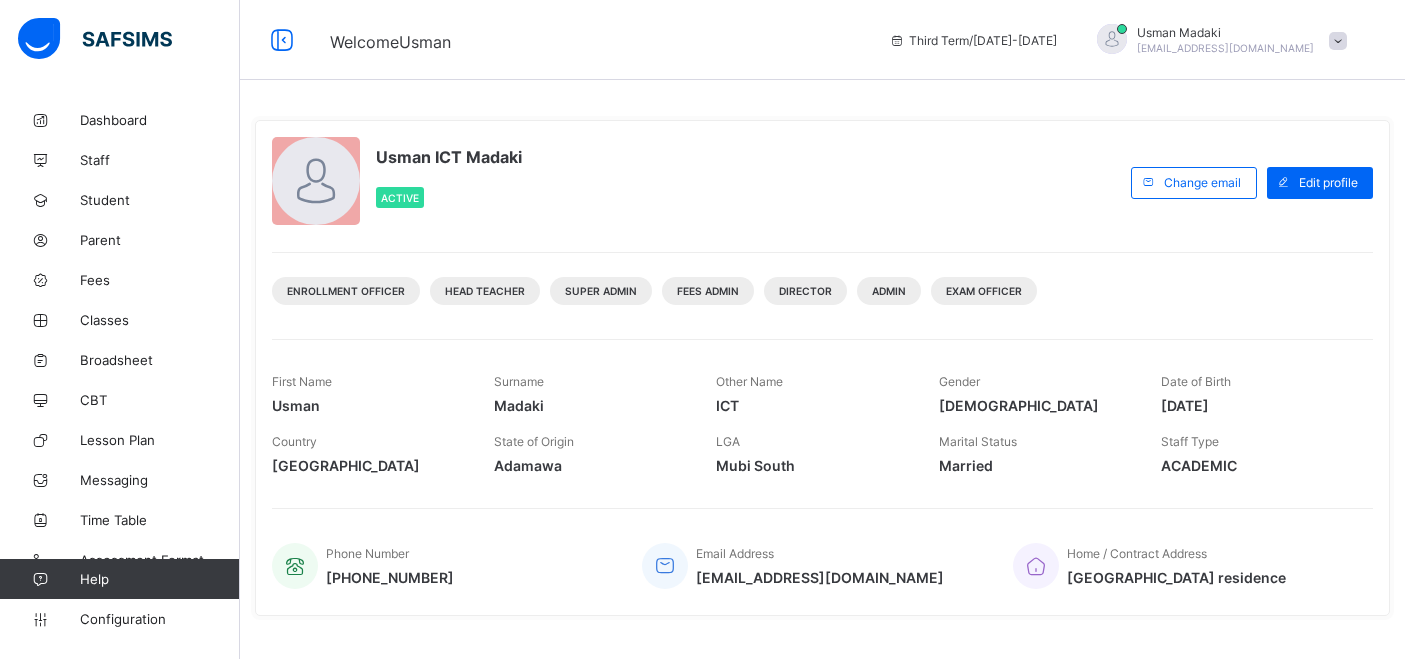 scroll, scrollTop: 0, scrollLeft: 0, axis: both 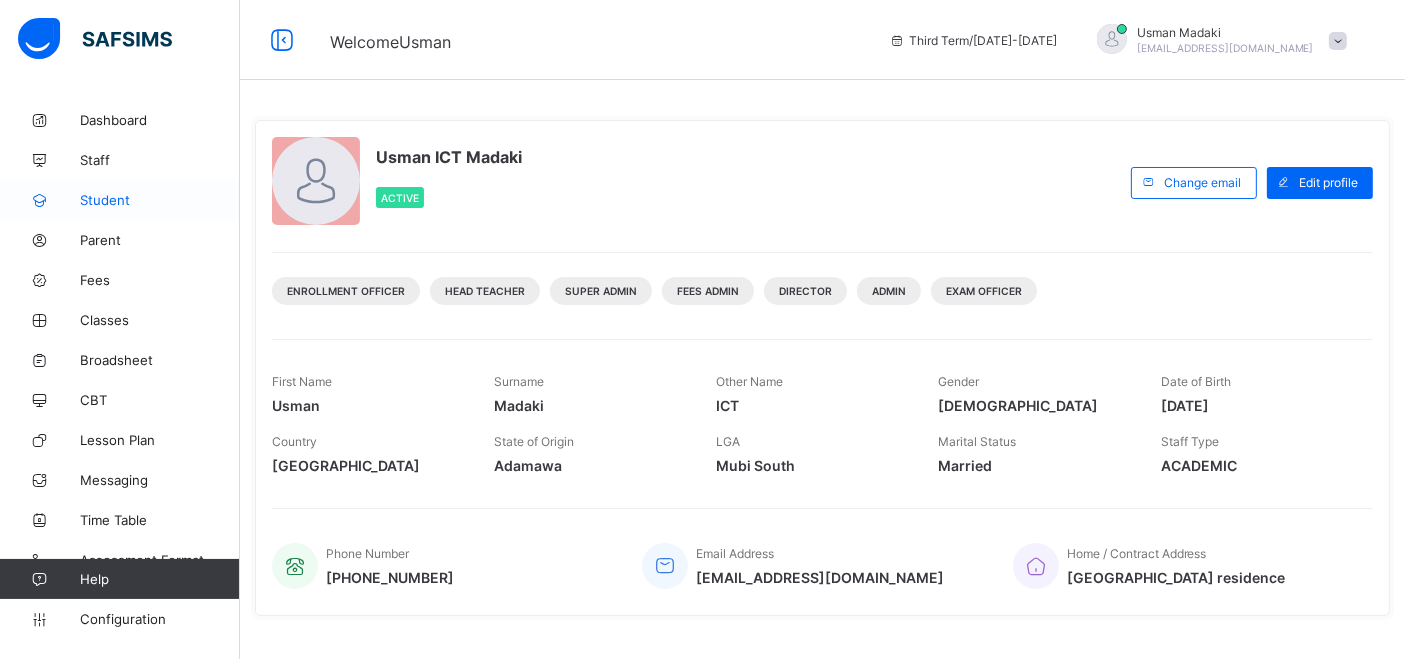 click on "Student" at bounding box center [160, 200] 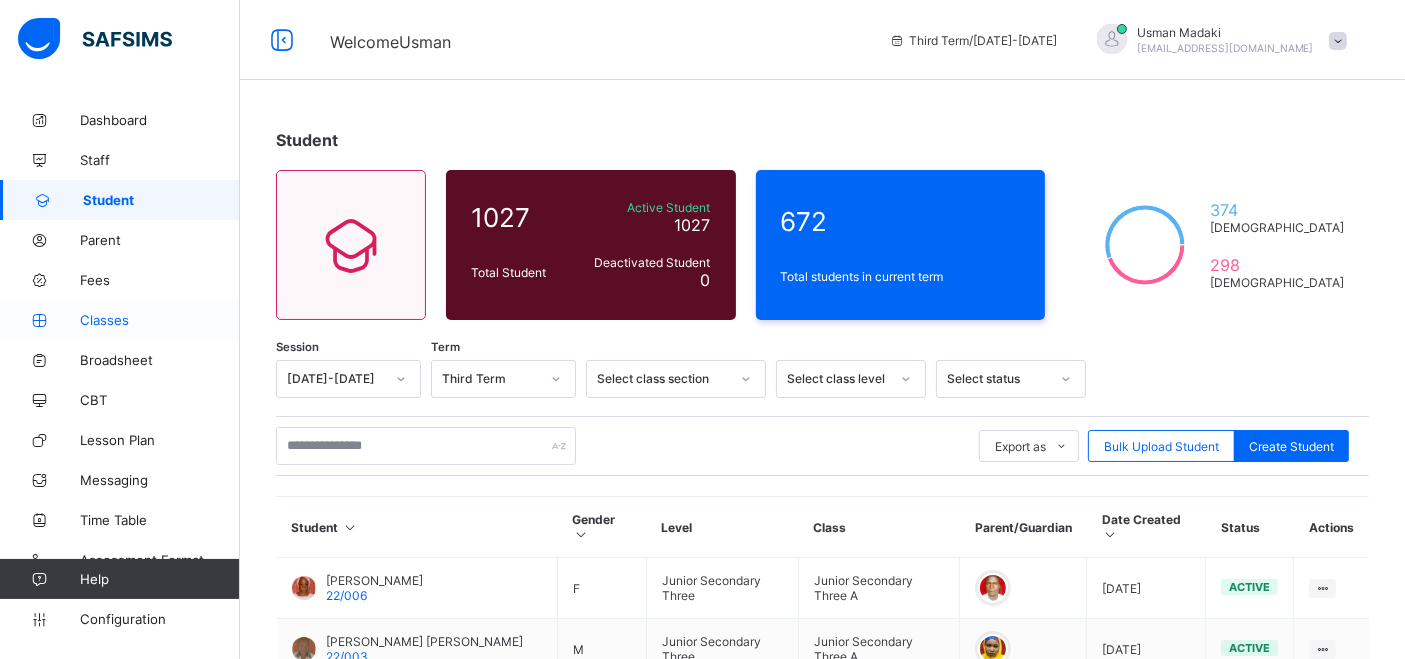 click on "Classes" at bounding box center (160, 320) 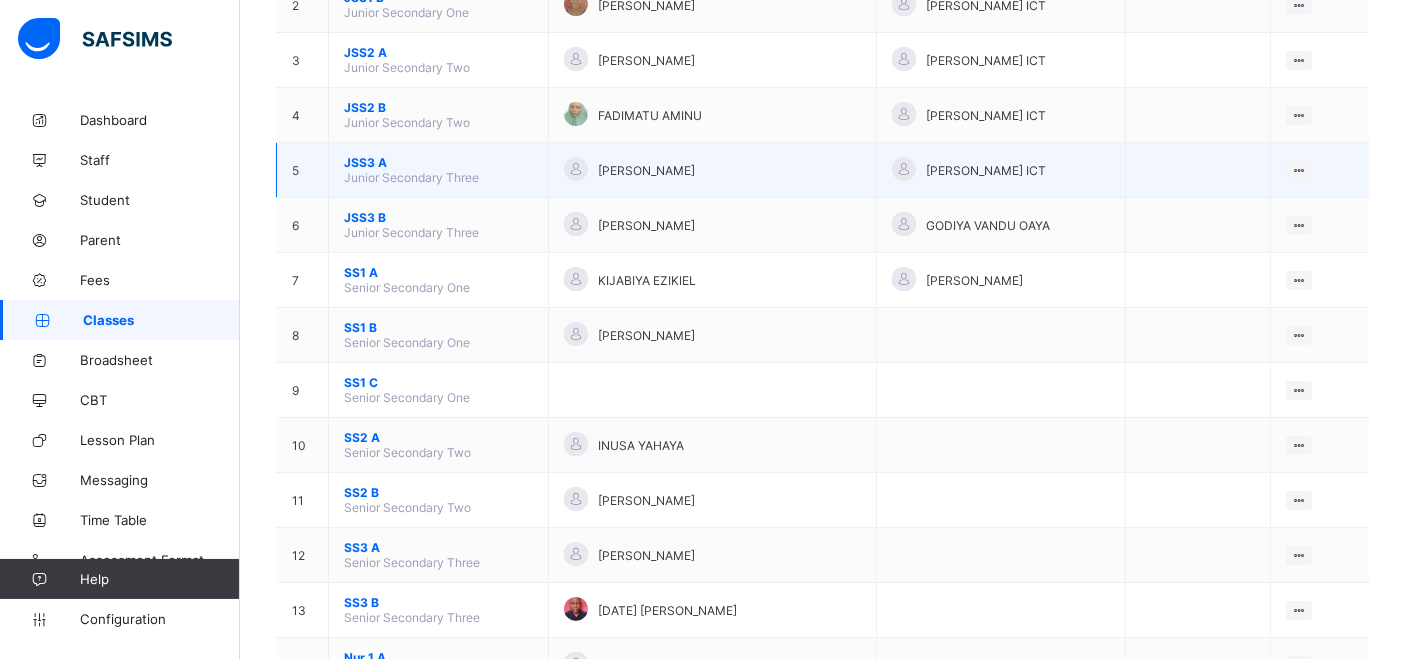scroll, scrollTop: 333, scrollLeft: 0, axis: vertical 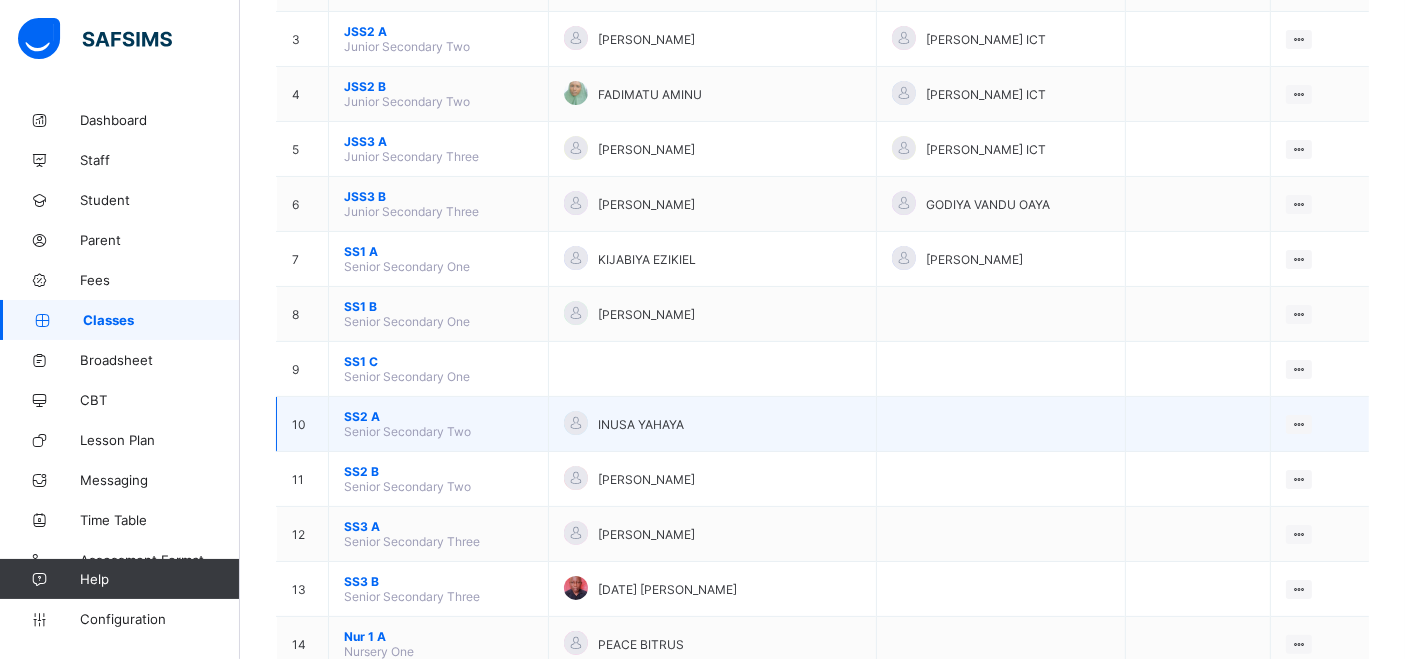 click on "SS2   A" at bounding box center [438, 416] 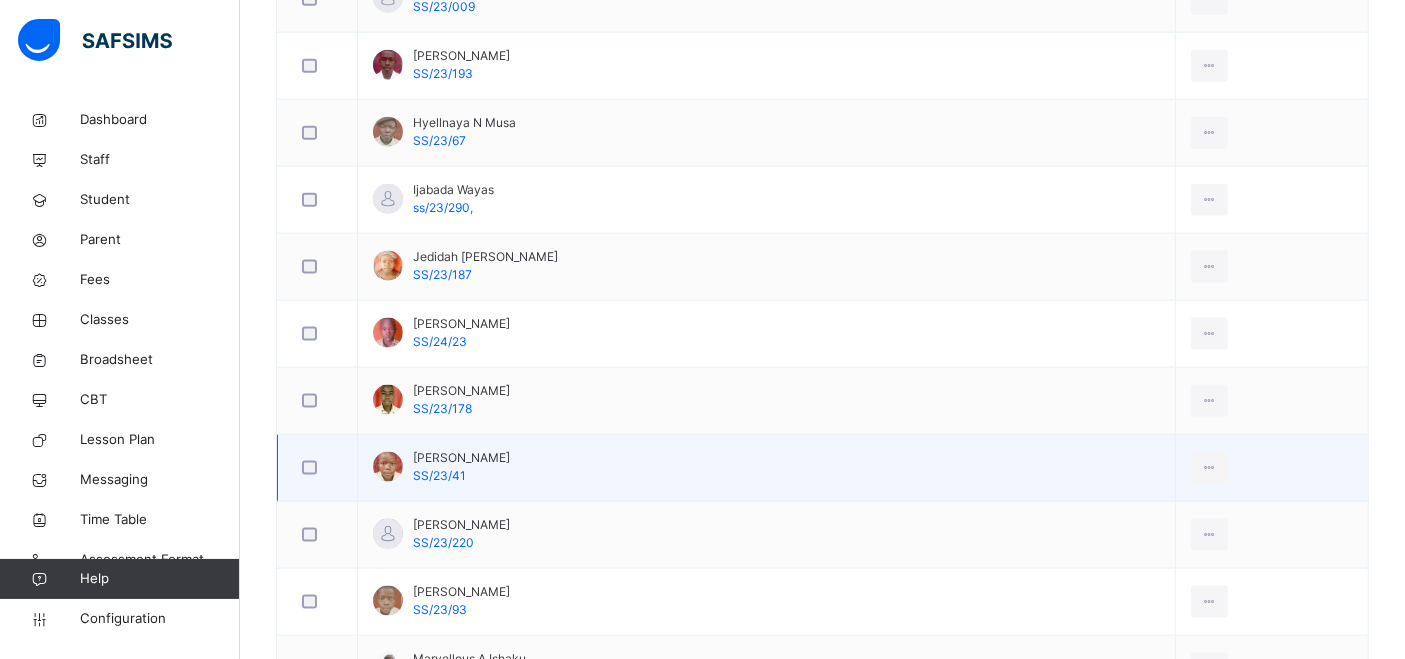 scroll, scrollTop: 2666, scrollLeft: 0, axis: vertical 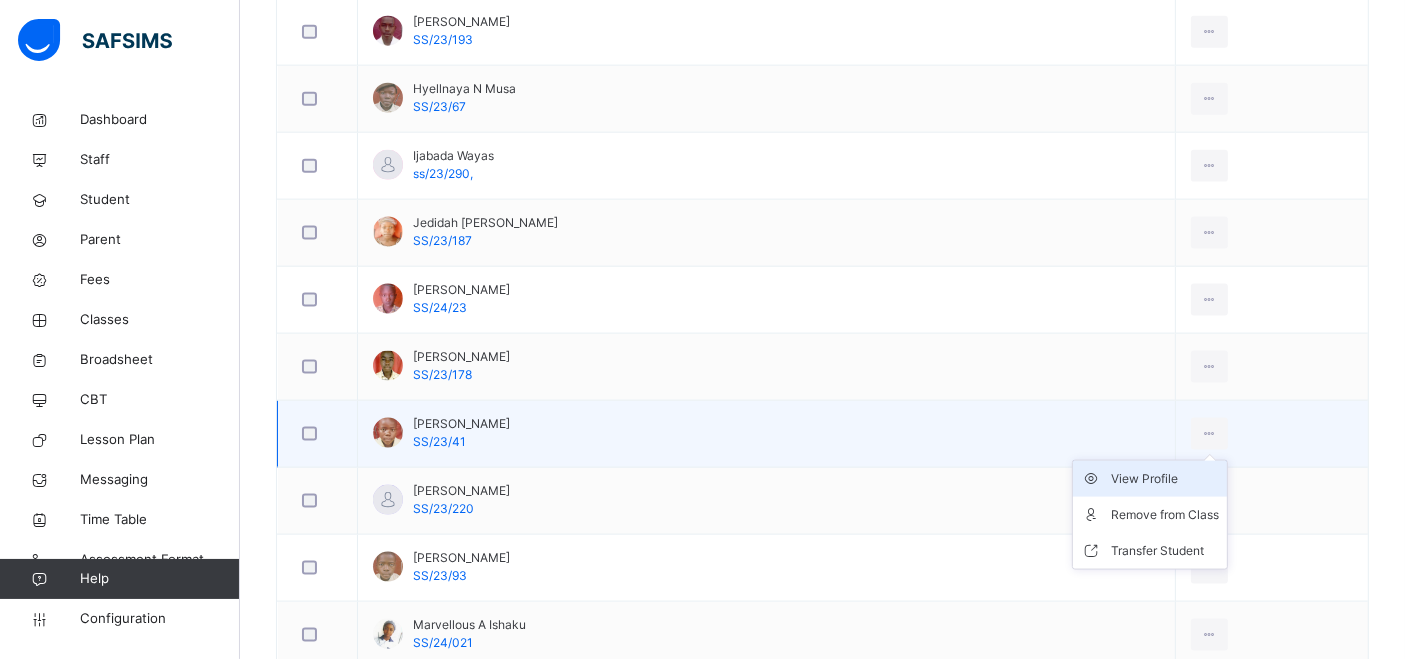 click on "View Profile" at bounding box center (1165, 479) 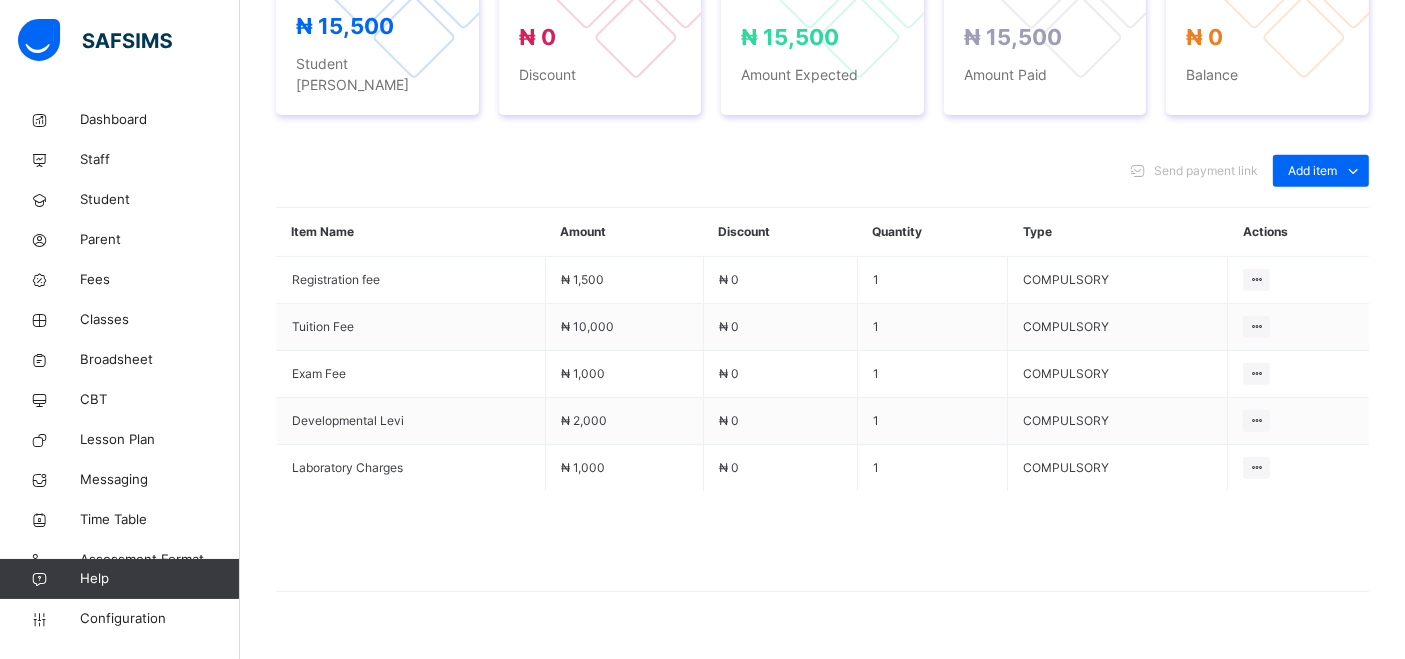 scroll, scrollTop: 605, scrollLeft: 0, axis: vertical 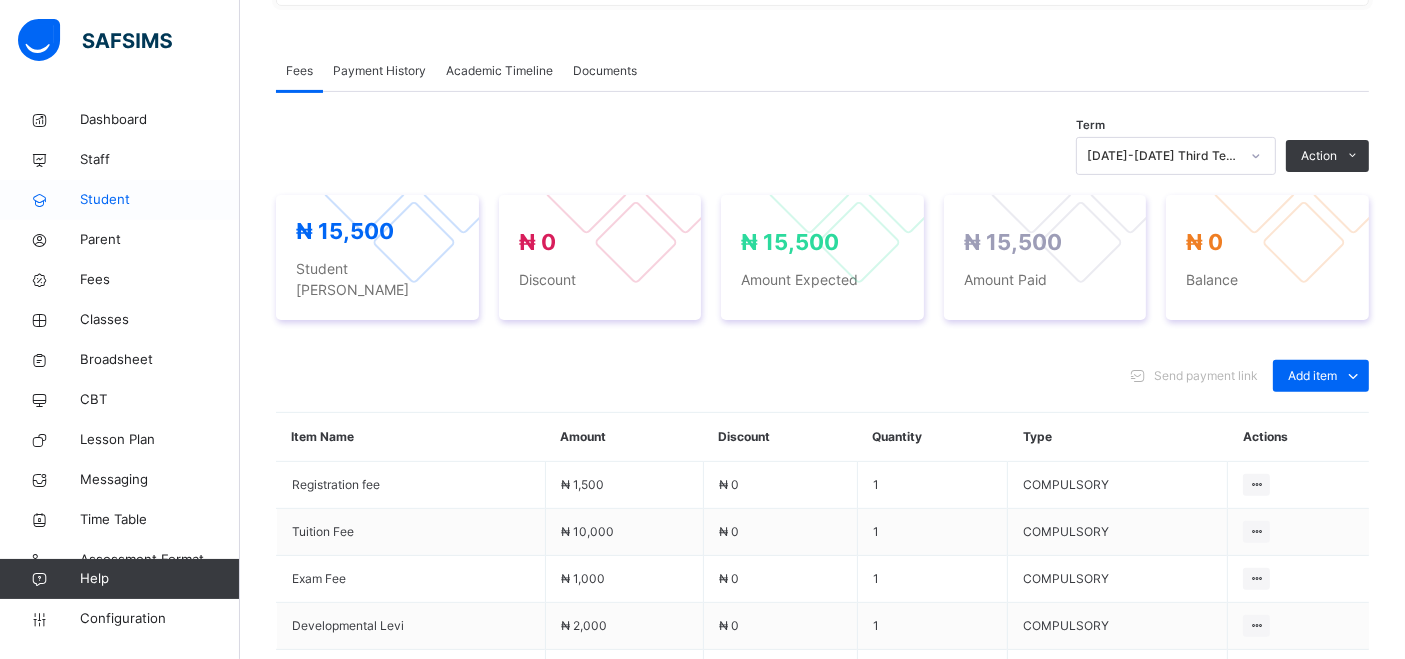 click on "Student" at bounding box center (160, 200) 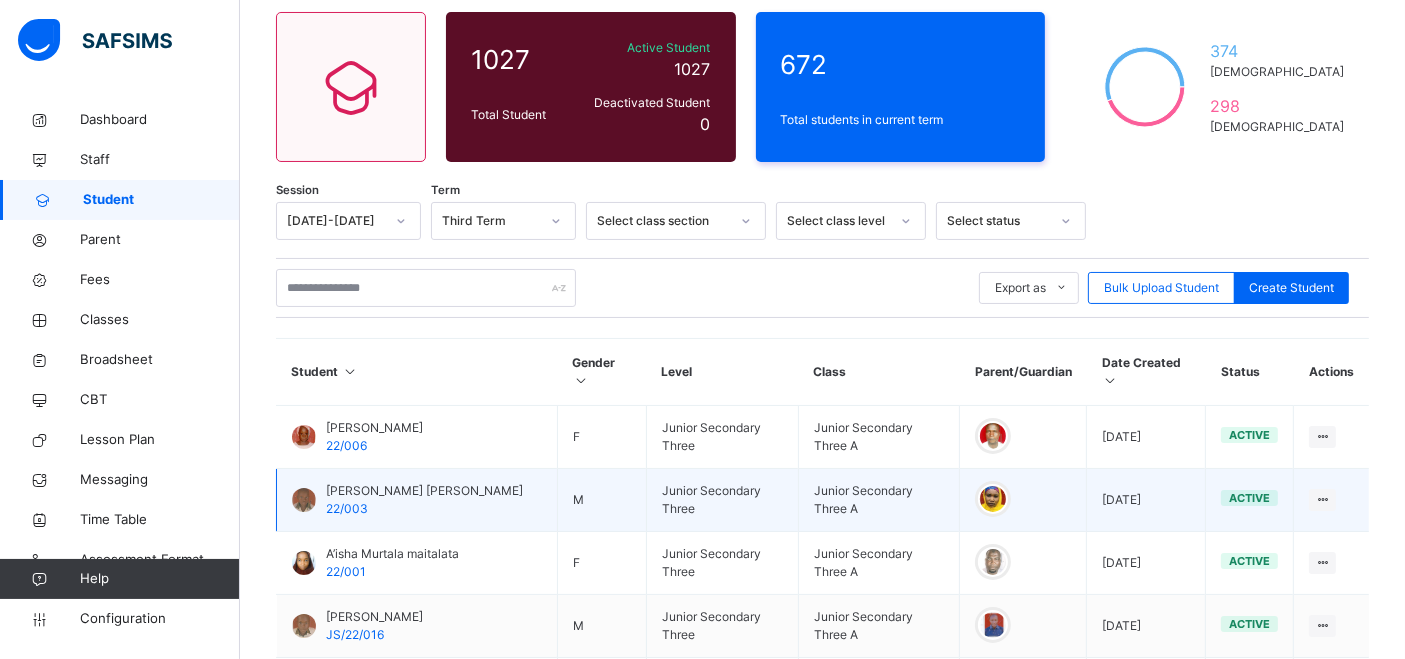 scroll, scrollTop: 161, scrollLeft: 0, axis: vertical 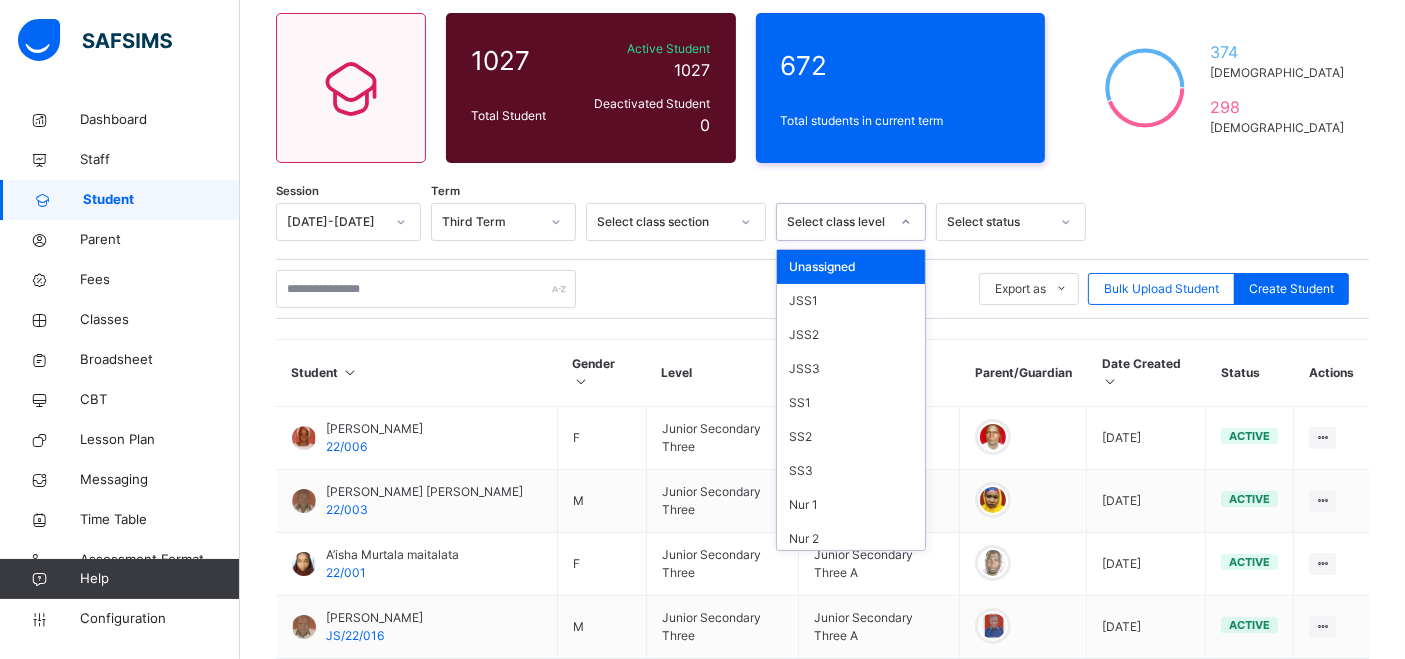 click 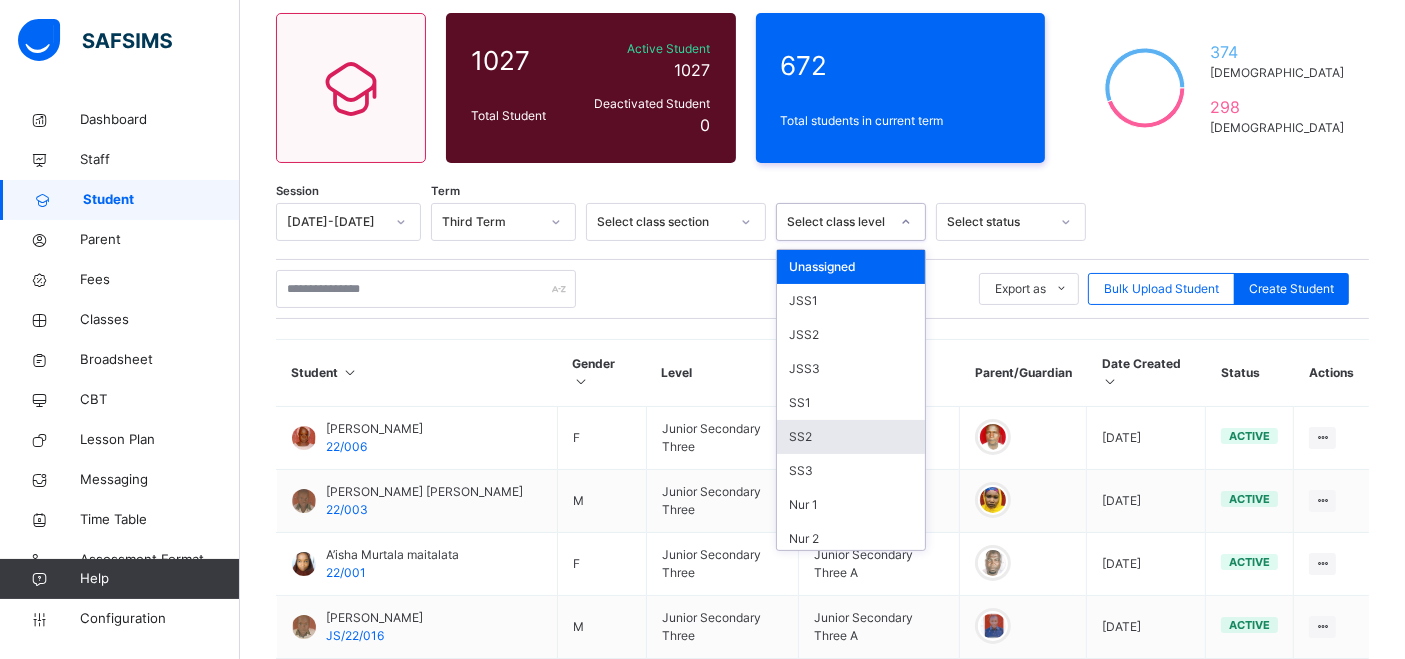 click on "SS2" at bounding box center (851, 437) 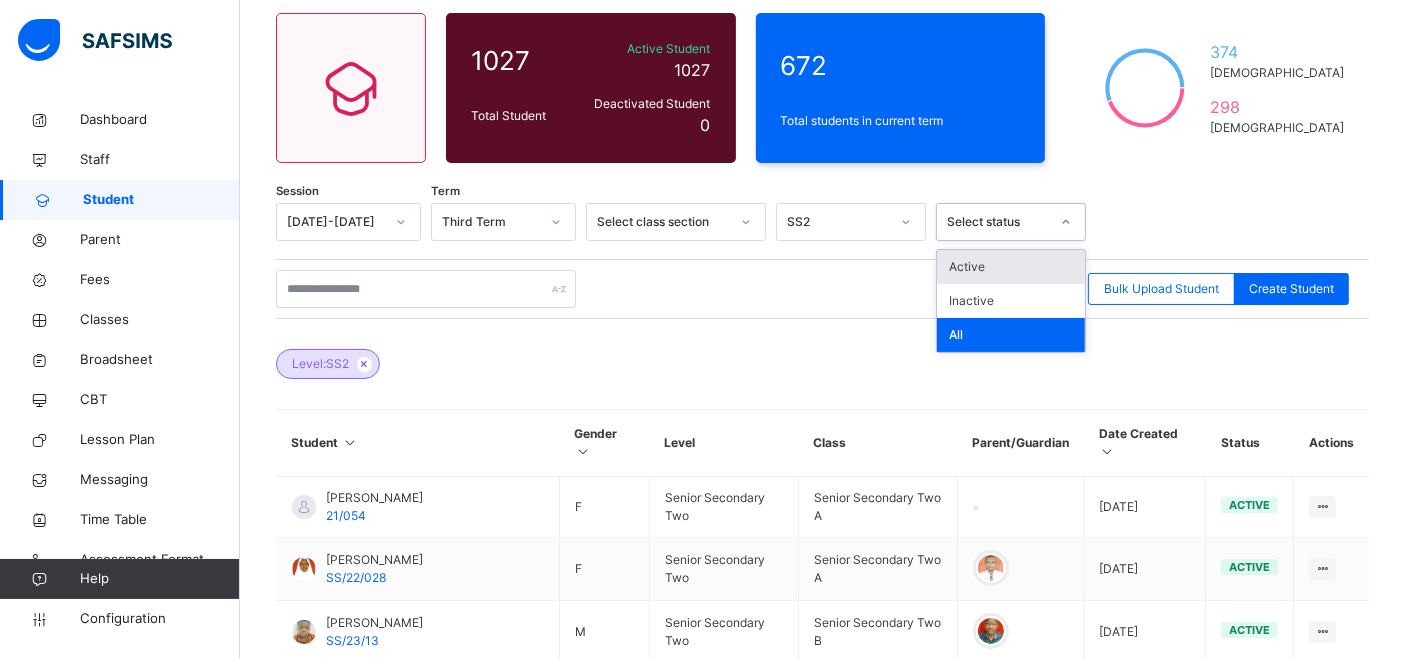 click 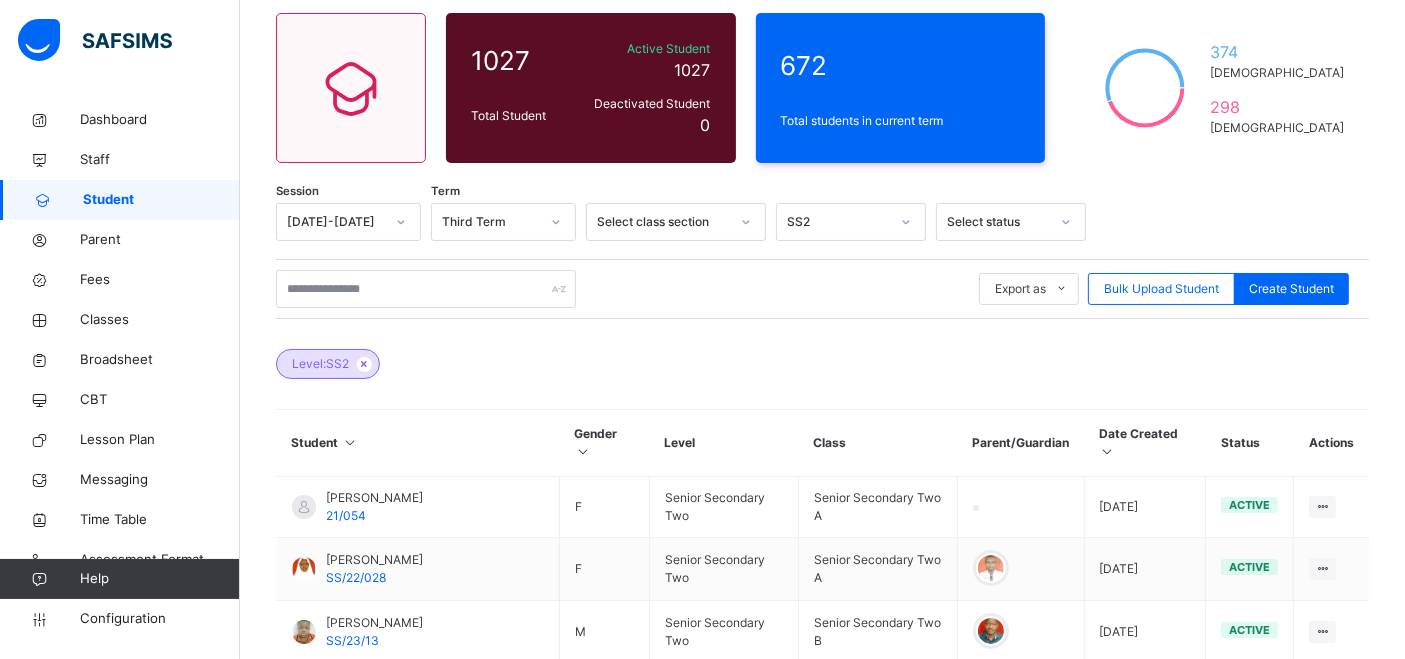 click on "Export as Pdf Report Excel Report Excel Report  (LMS)   Bulk Upload Student Create Student" at bounding box center [822, 289] 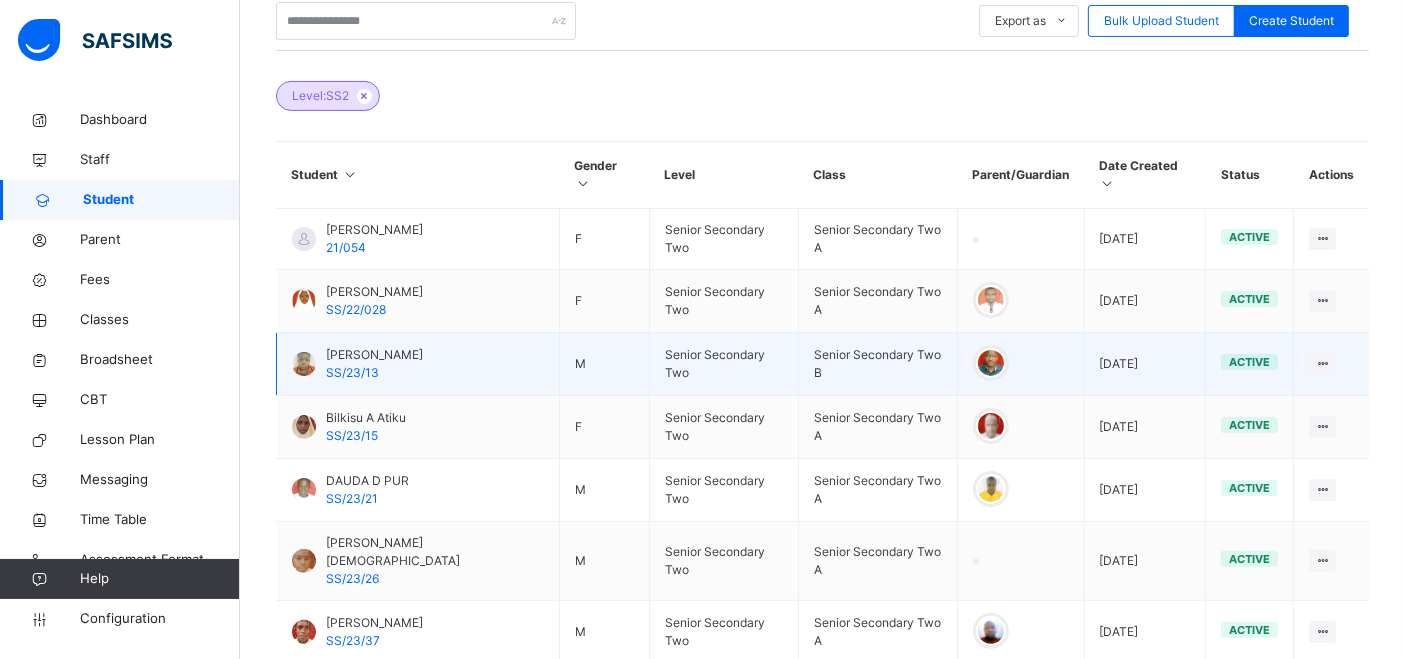scroll, scrollTop: 444, scrollLeft: 0, axis: vertical 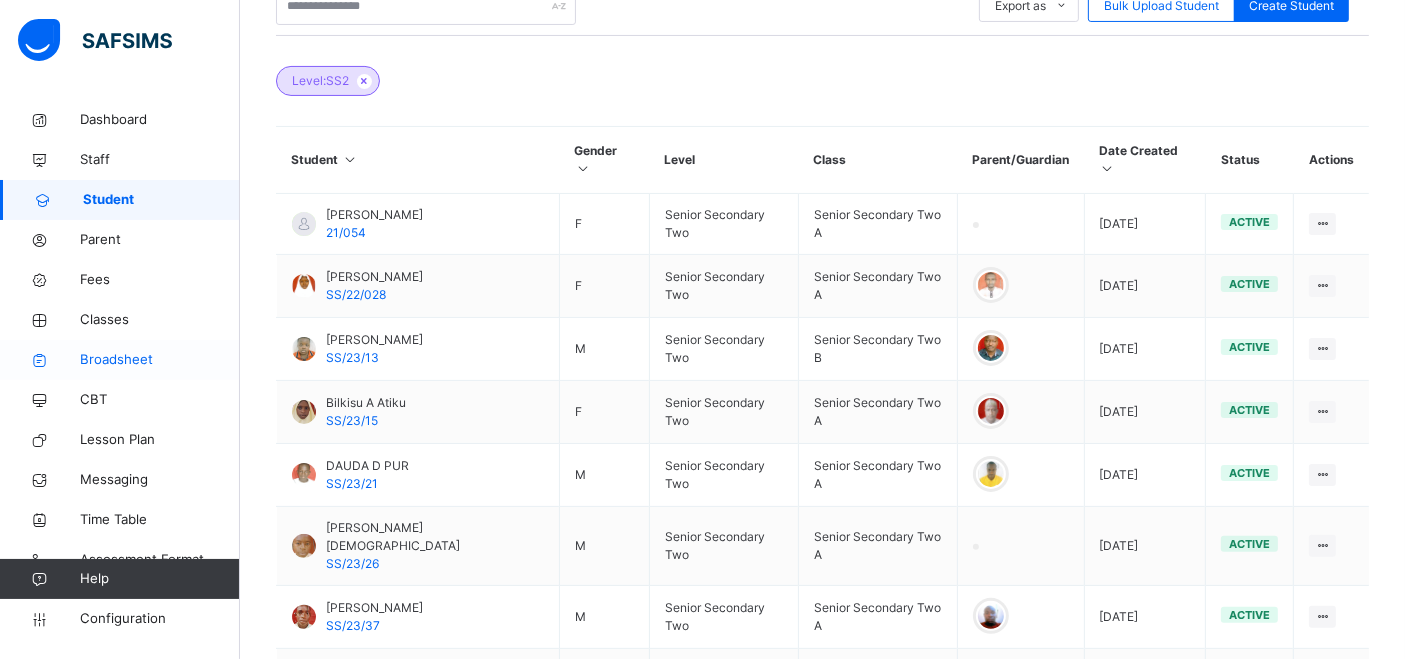 click on "Broadsheet" at bounding box center [160, 360] 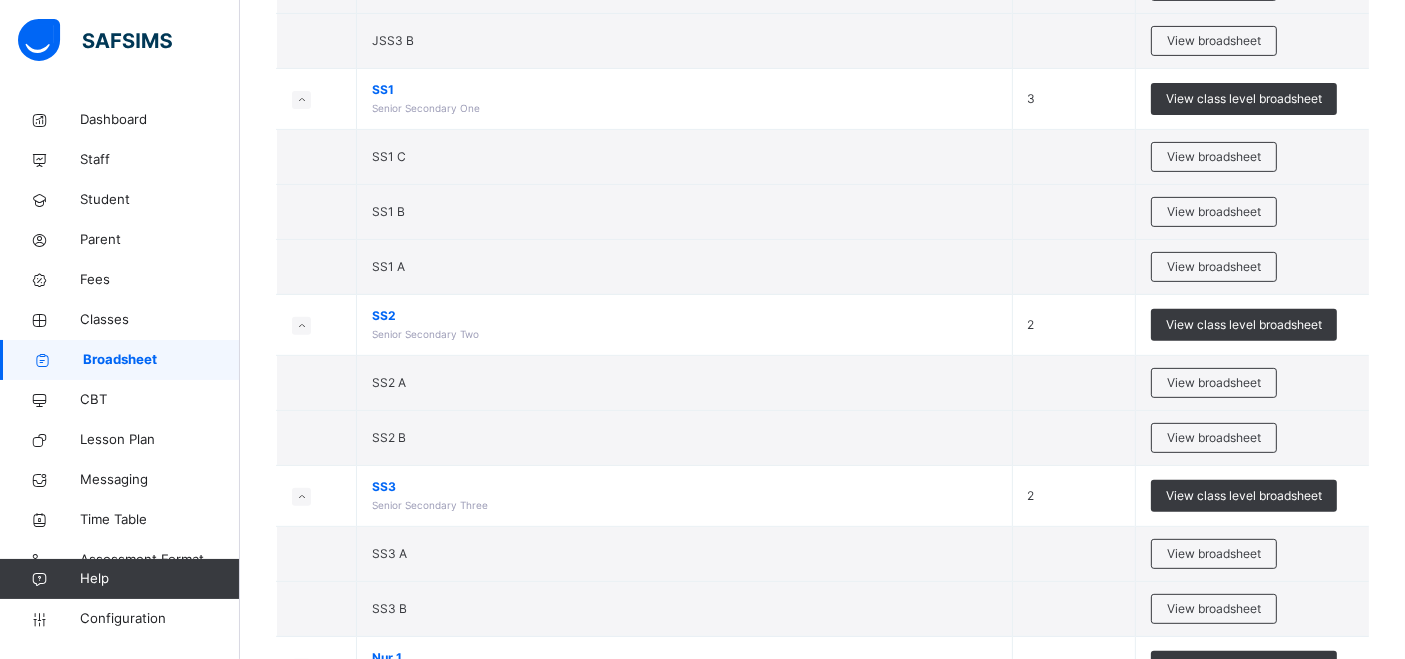 scroll, scrollTop: 777, scrollLeft: 0, axis: vertical 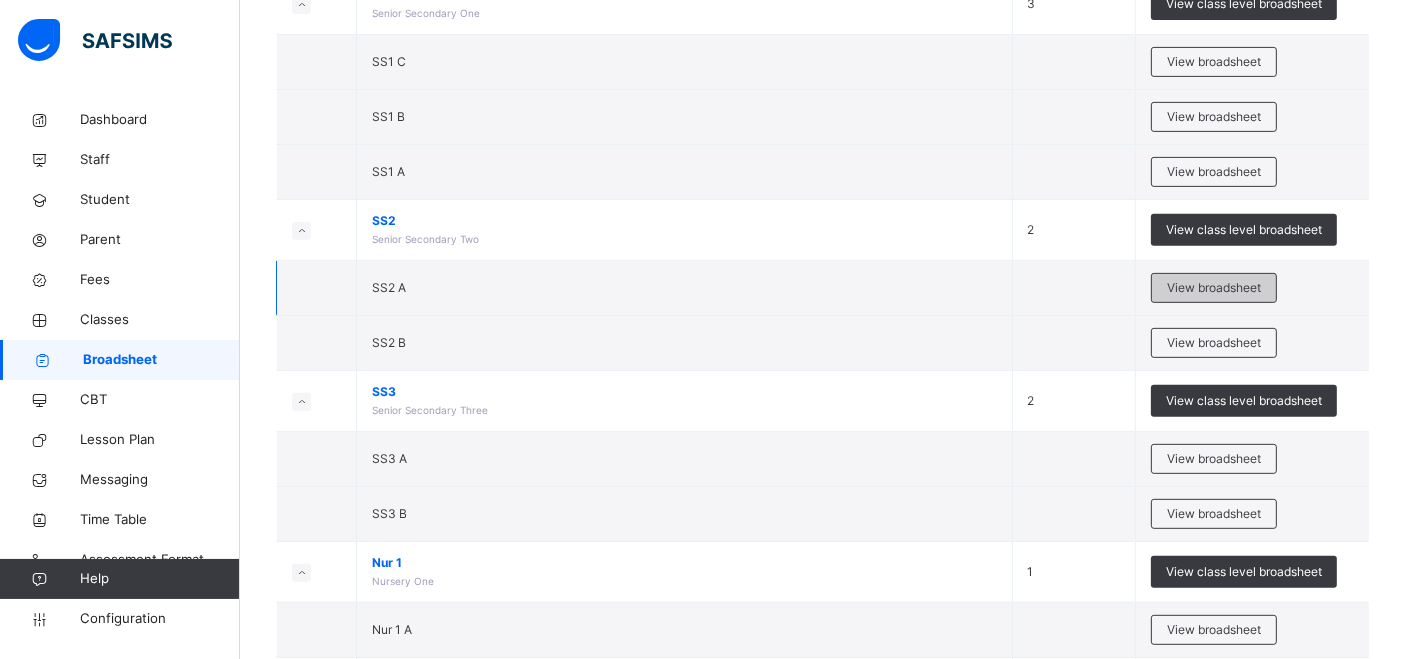 click on "View broadsheet" at bounding box center (1214, 288) 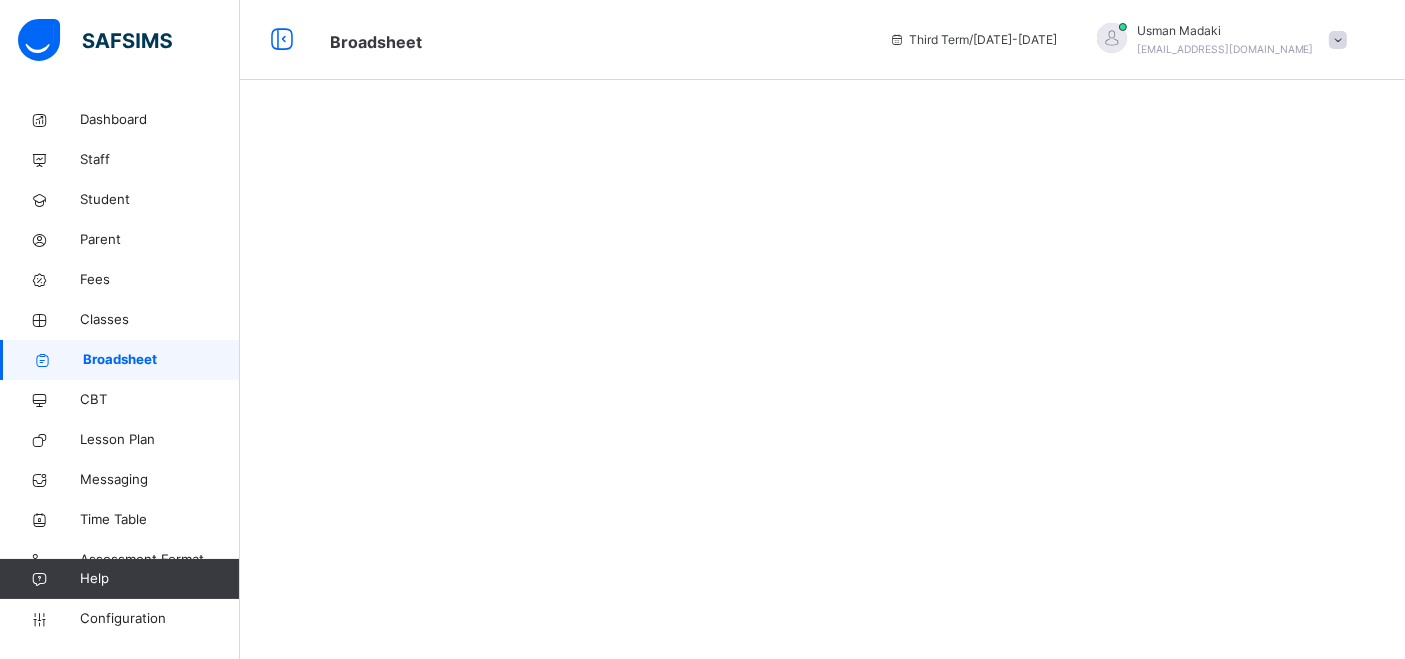 scroll, scrollTop: 0, scrollLeft: 0, axis: both 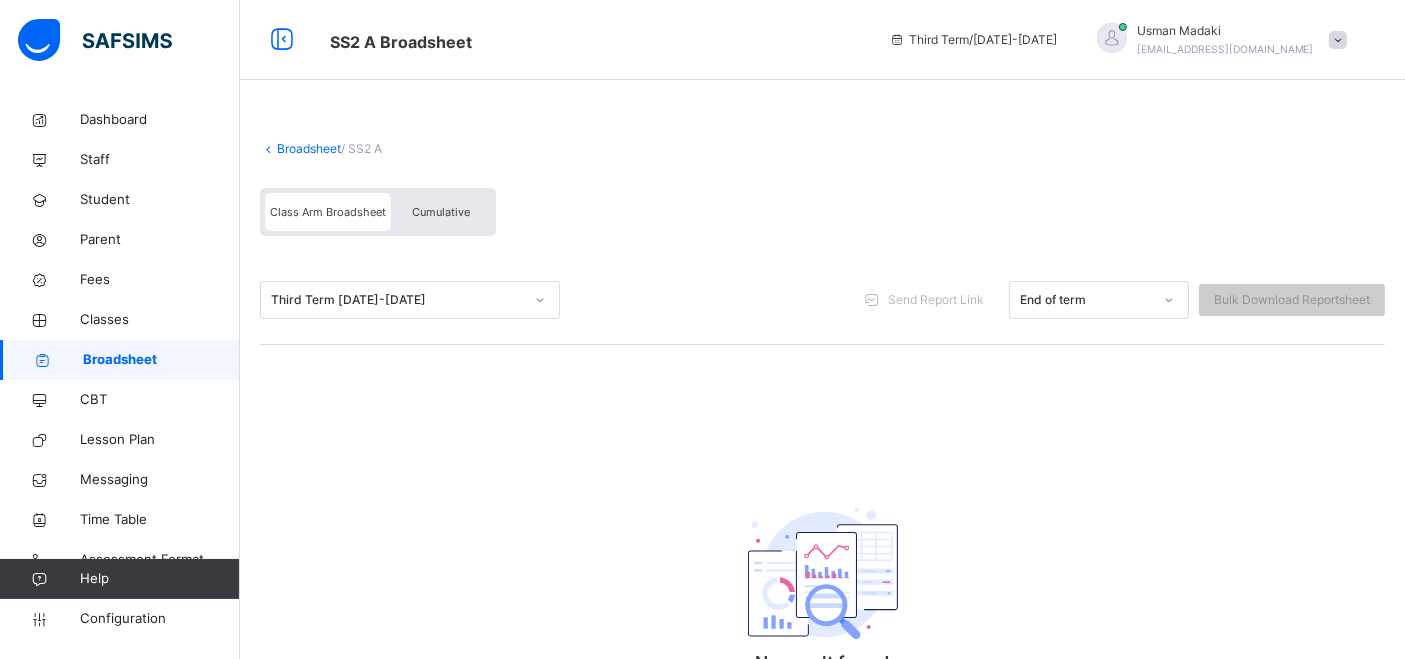 click at bounding box center (268, 148) 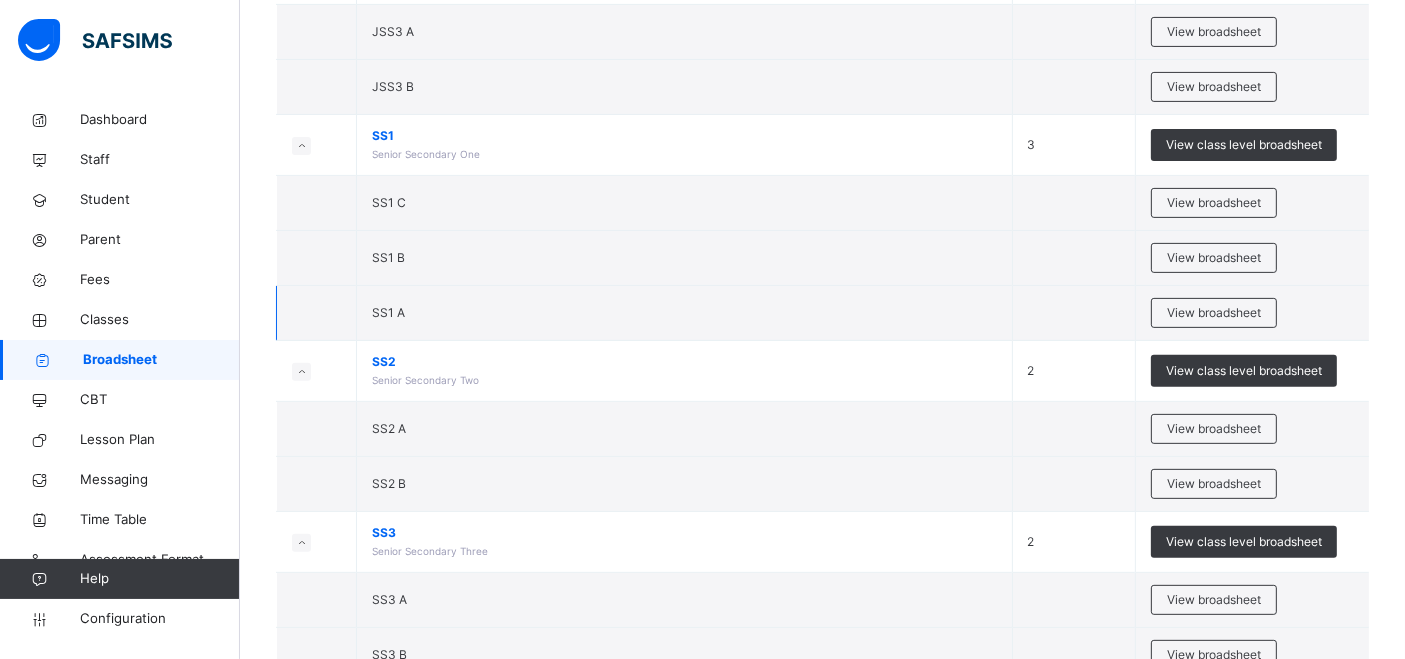 scroll, scrollTop: 666, scrollLeft: 0, axis: vertical 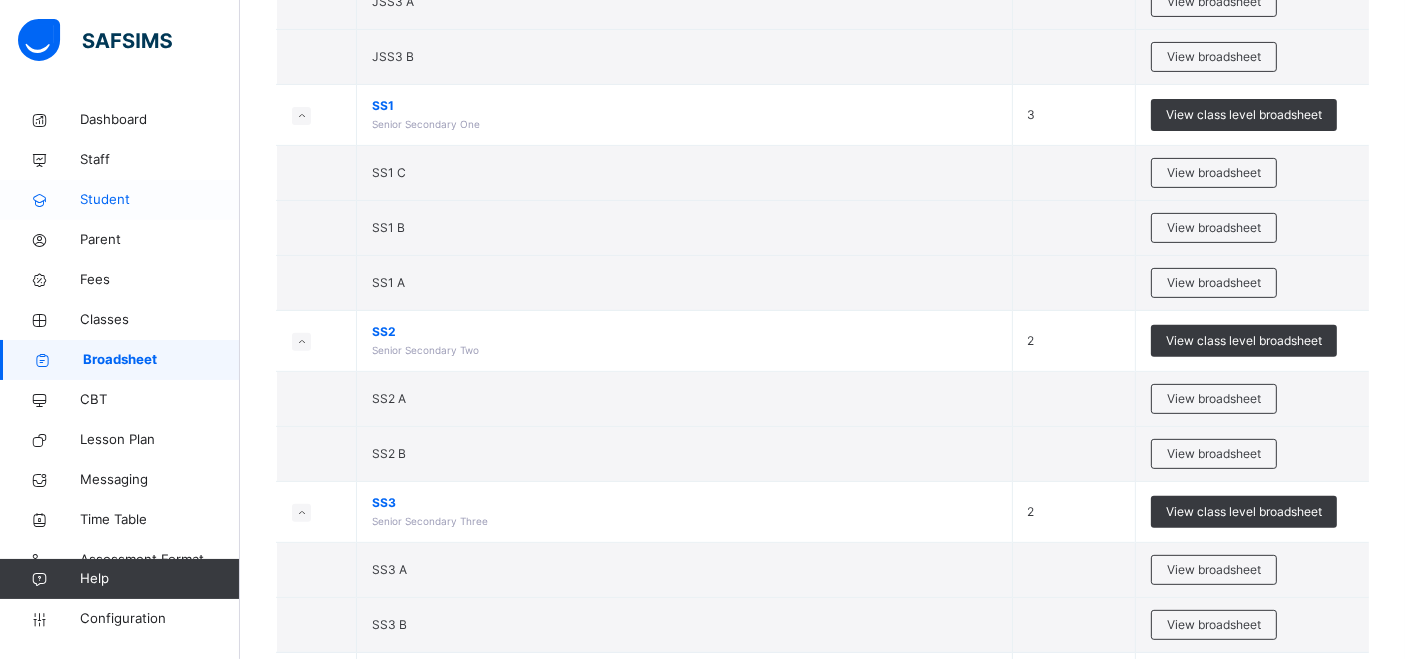 click on "Student" at bounding box center [160, 200] 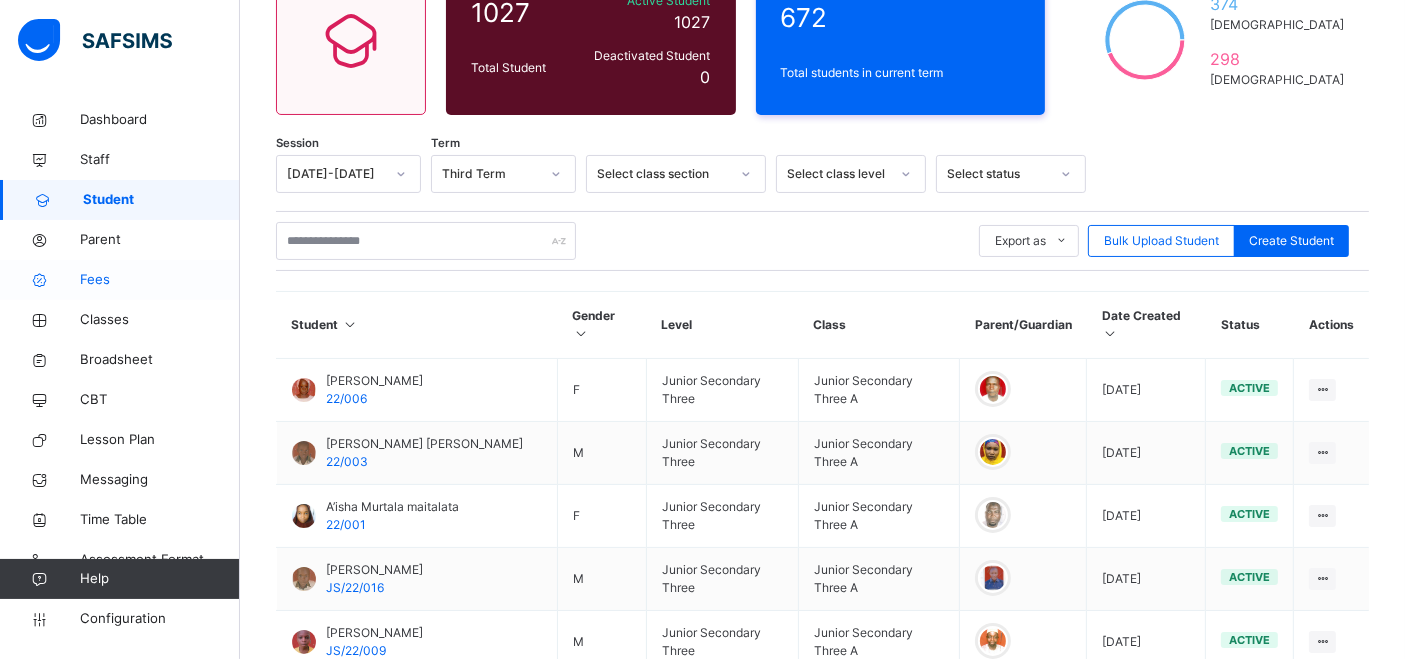 scroll, scrollTop: 185, scrollLeft: 0, axis: vertical 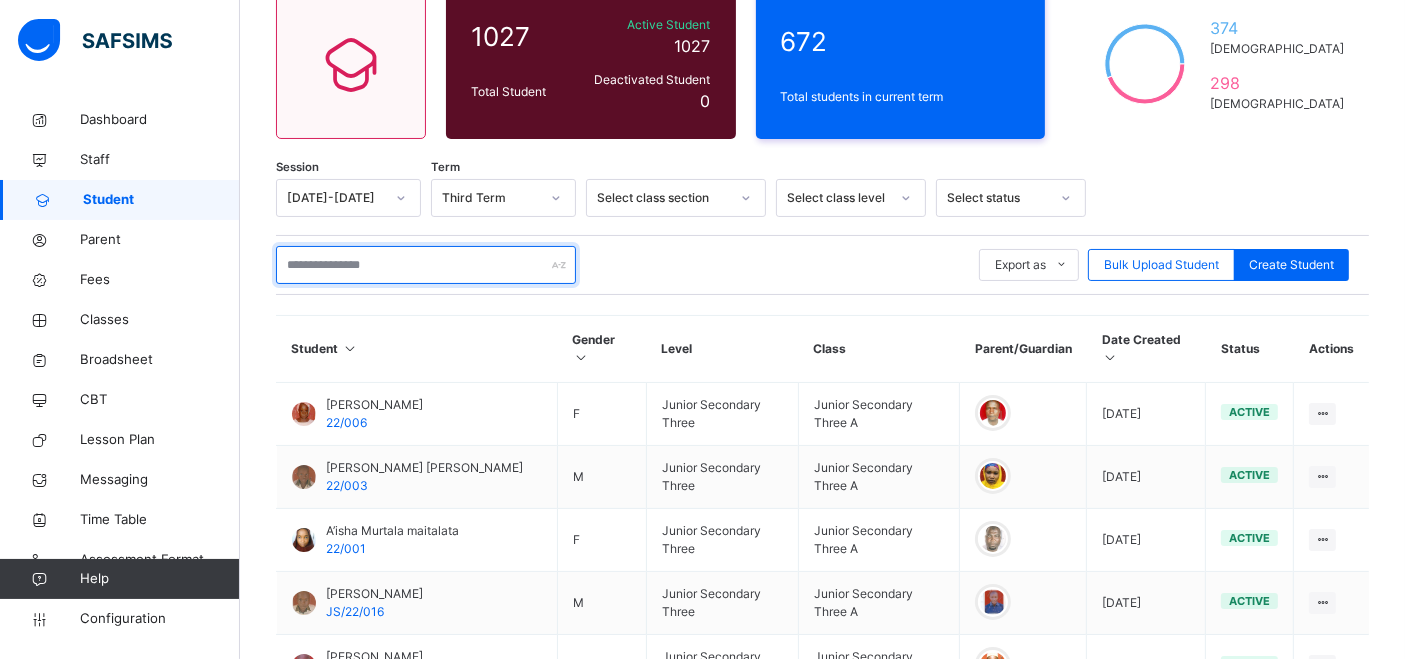 click at bounding box center [426, 265] 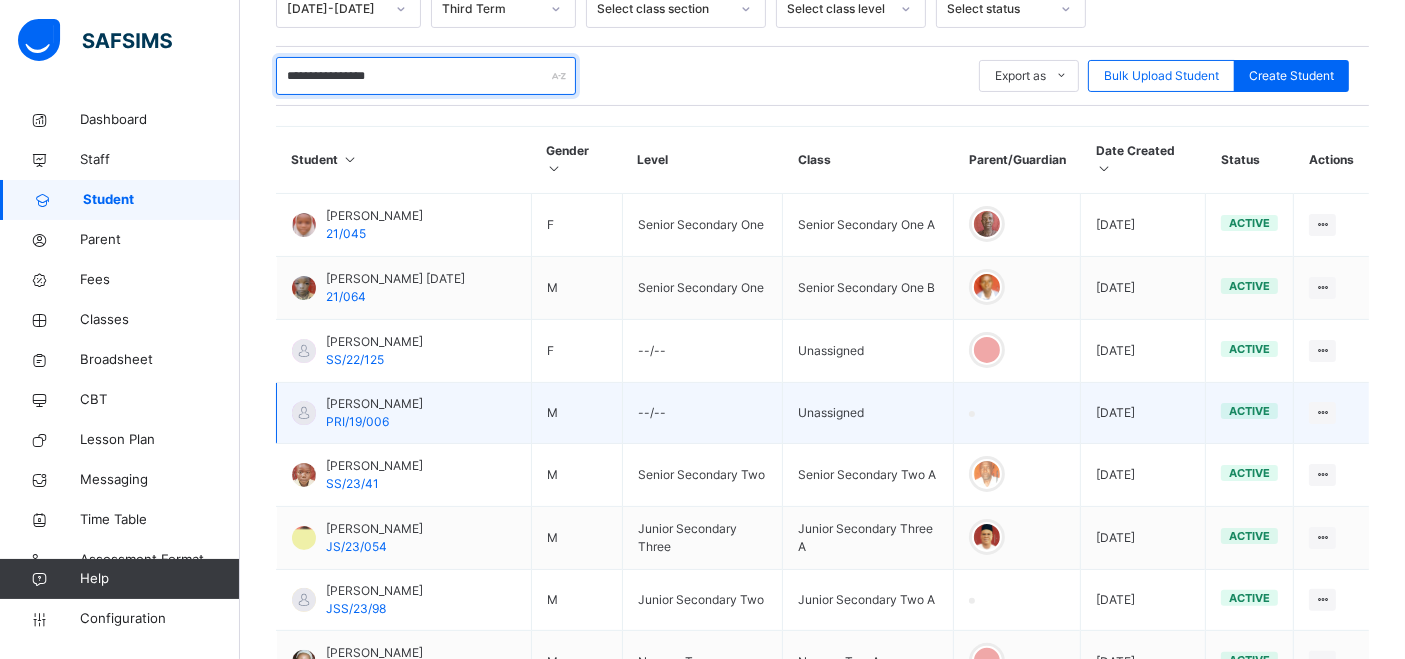 scroll, scrollTop: 407, scrollLeft: 0, axis: vertical 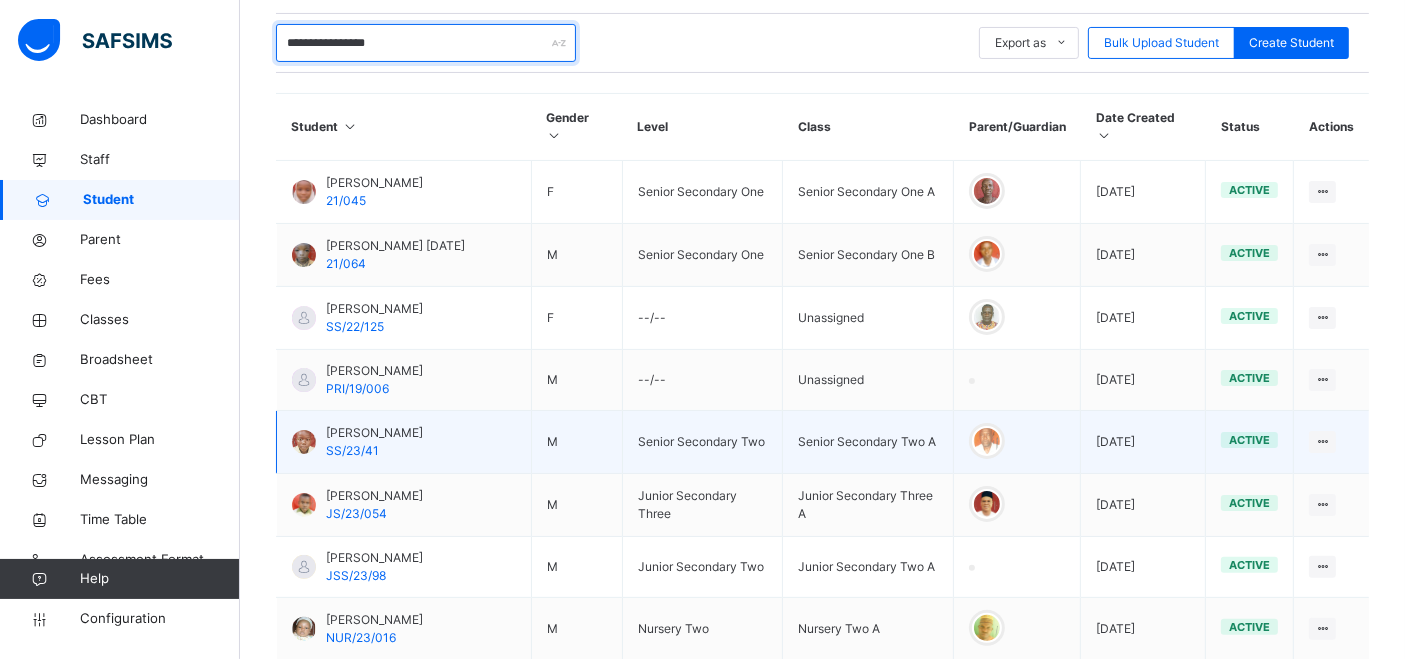 type on "**********" 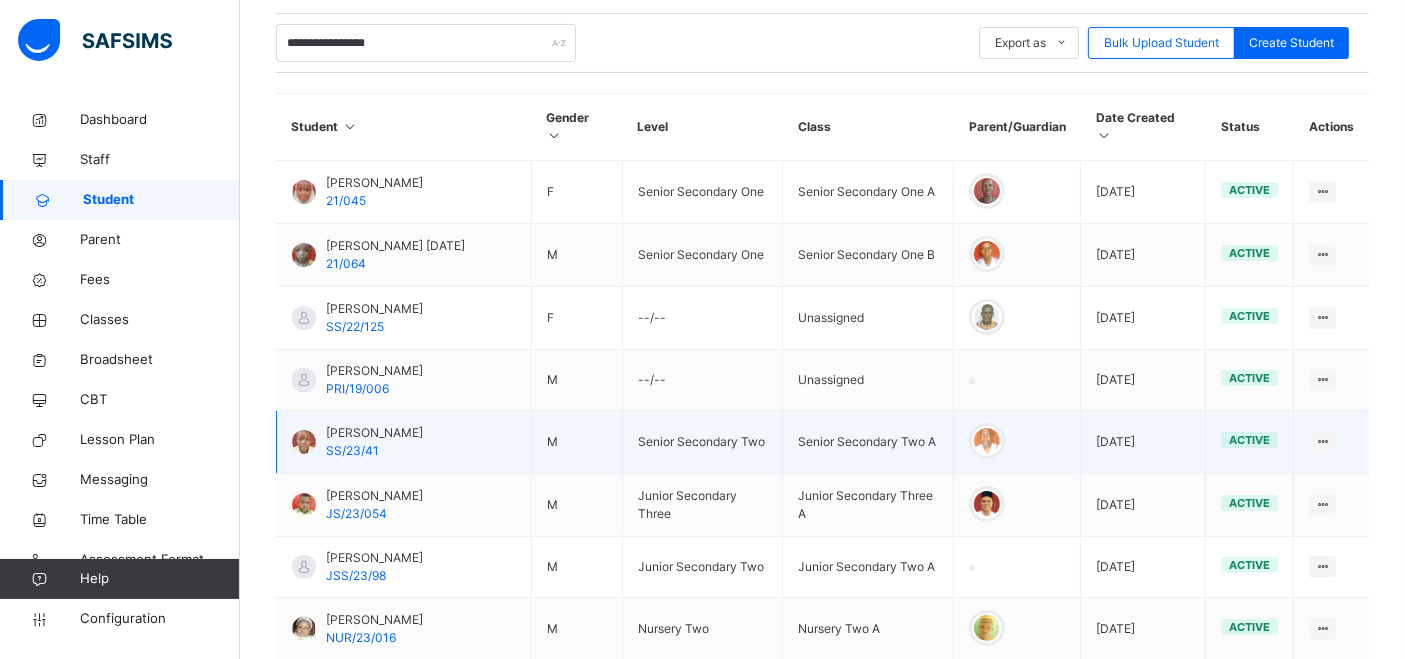 click at bounding box center (304, 442) 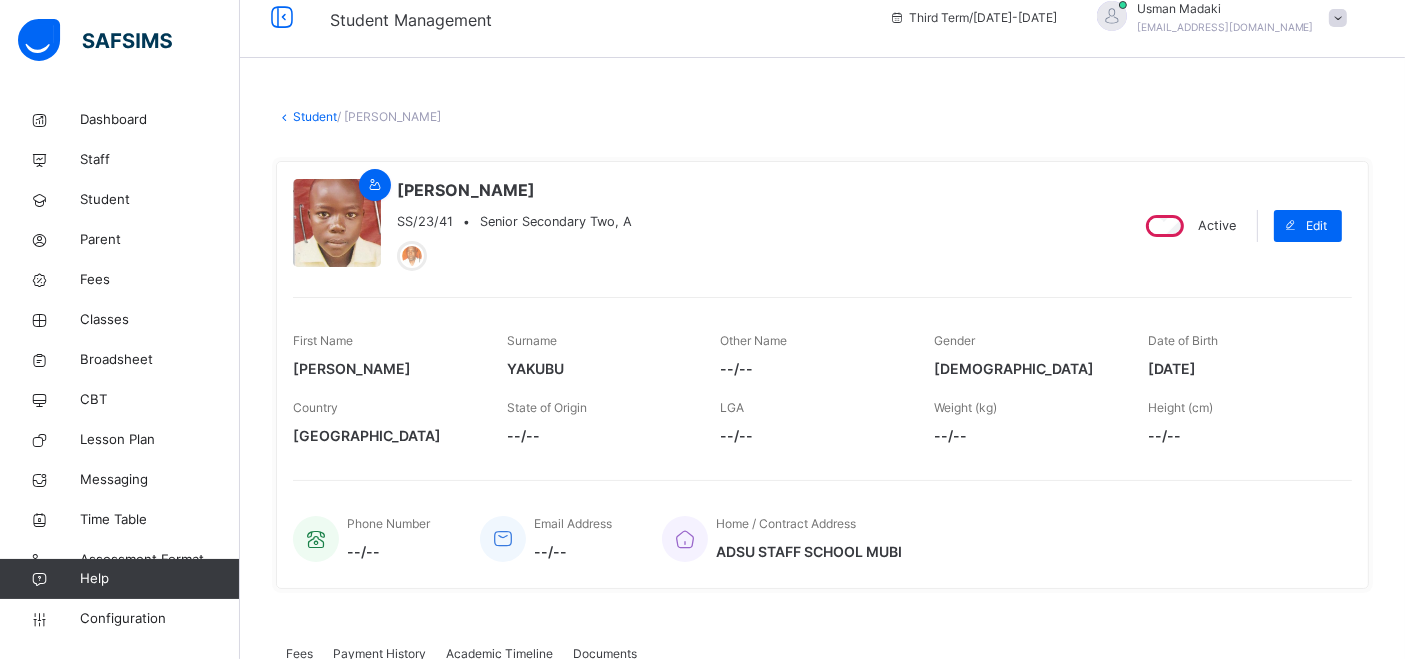 scroll, scrollTop: 0, scrollLeft: 0, axis: both 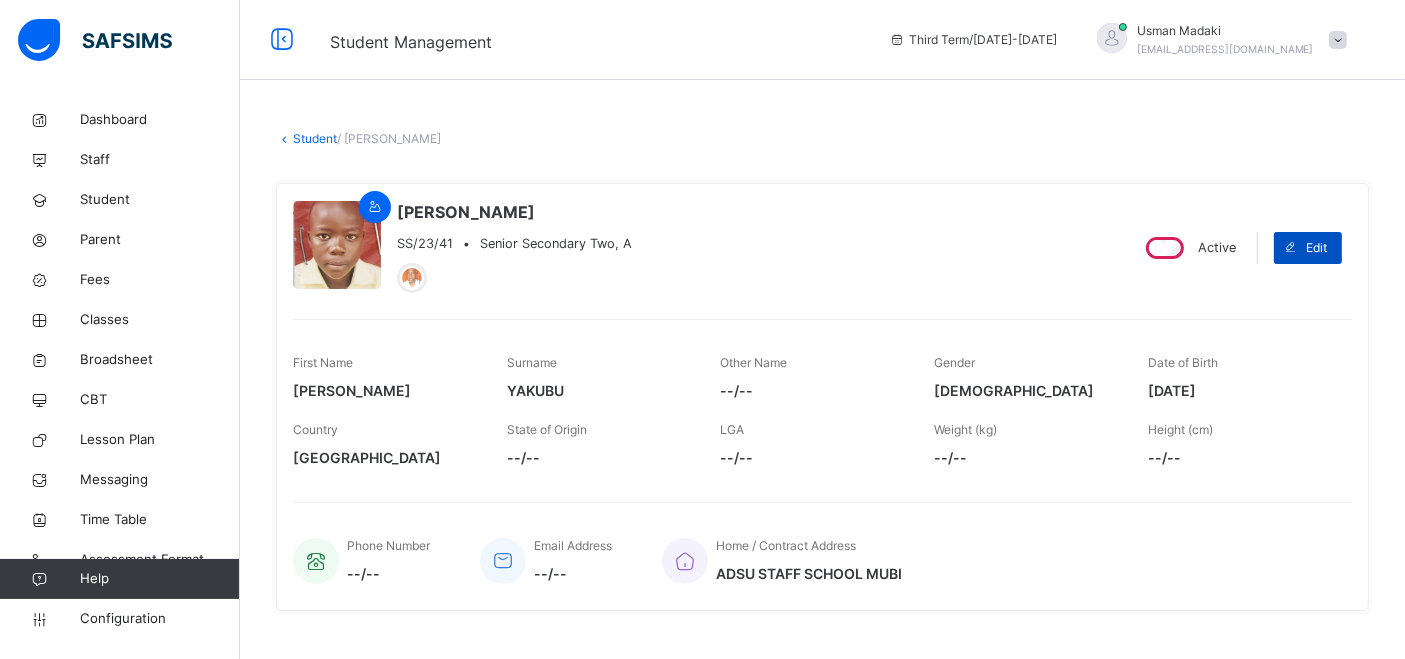 click on "Edit" at bounding box center [1316, 248] 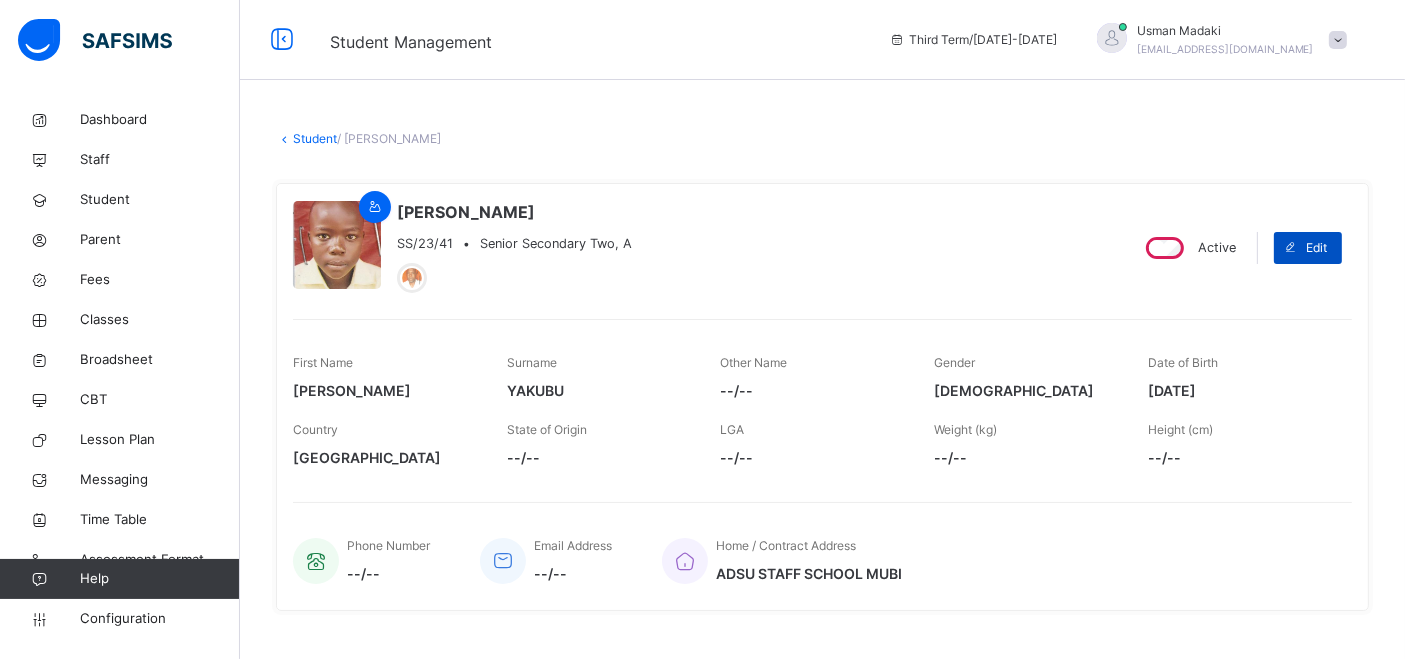 select on "**" 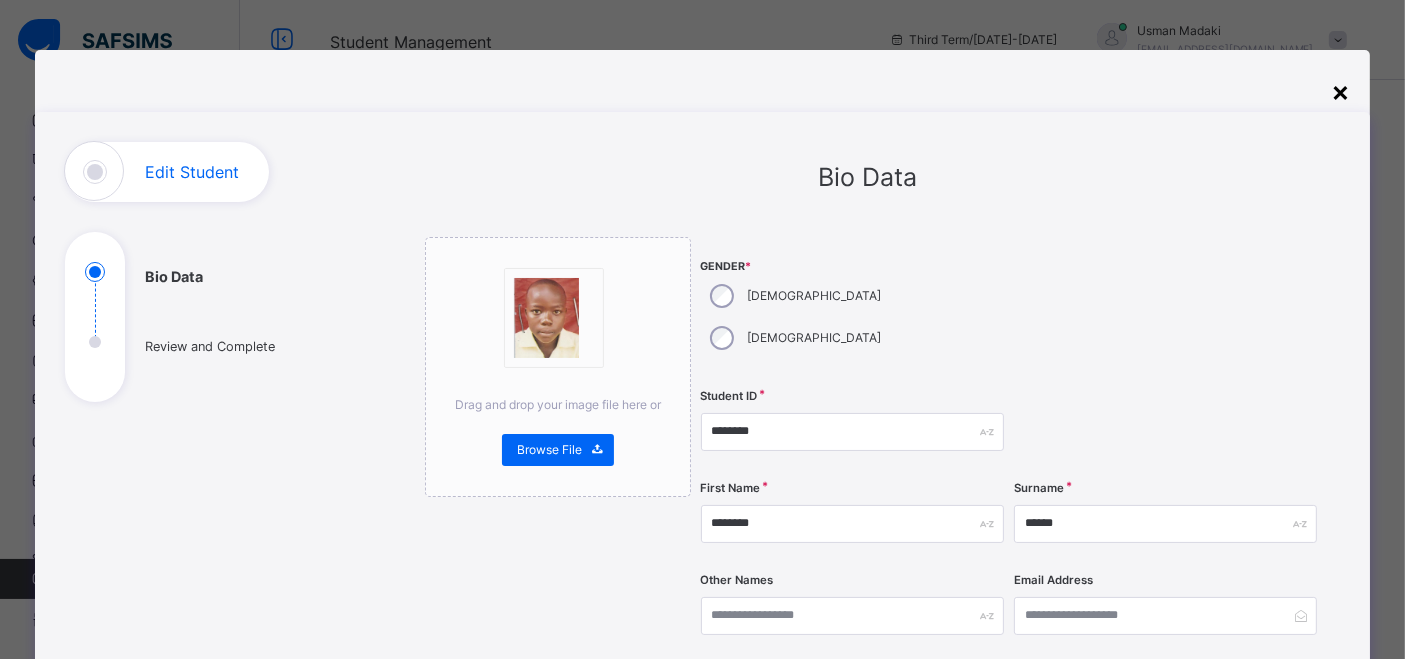 click on "×" at bounding box center (1340, 91) 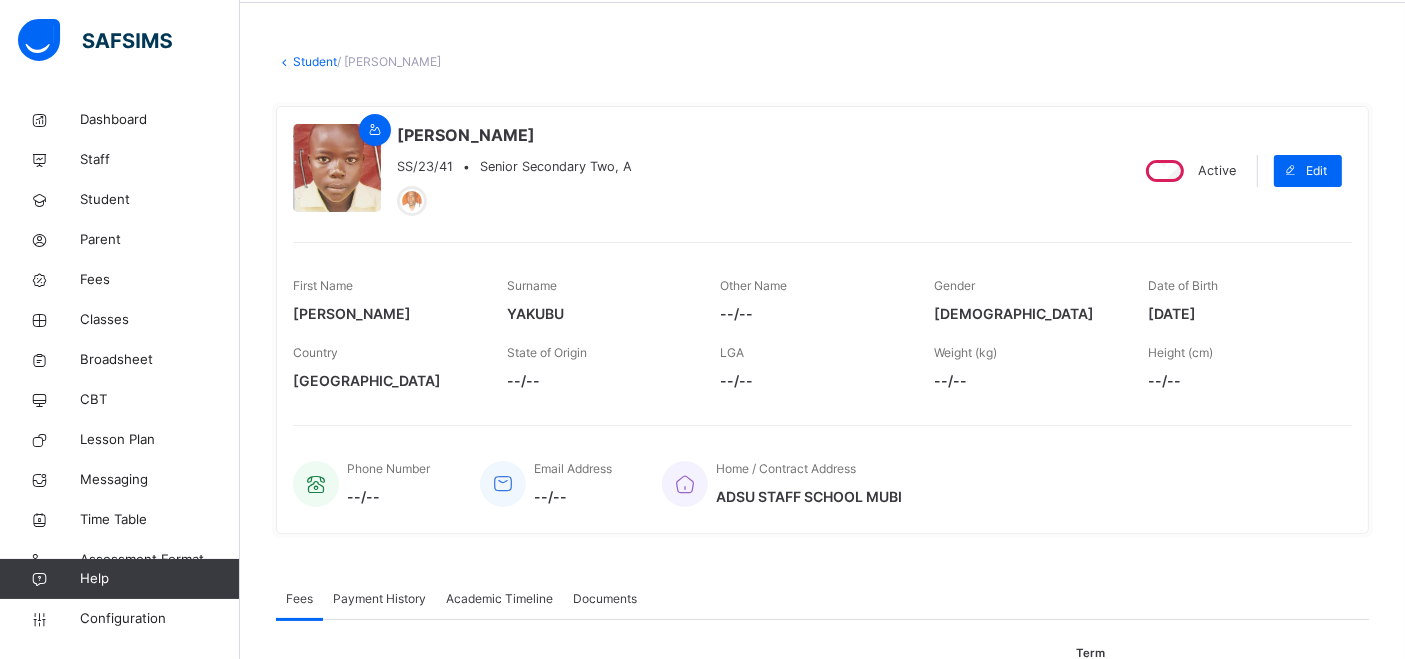 scroll, scrollTop: 0, scrollLeft: 0, axis: both 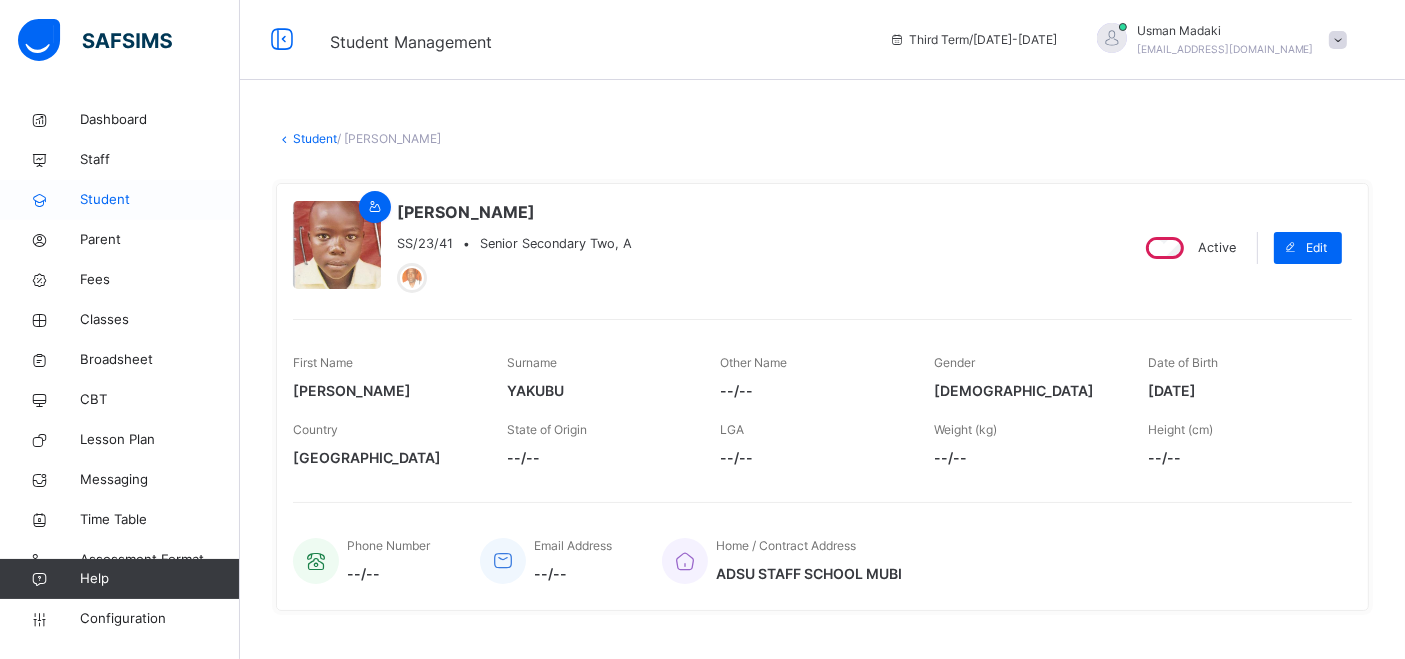 click on "Student" at bounding box center [160, 200] 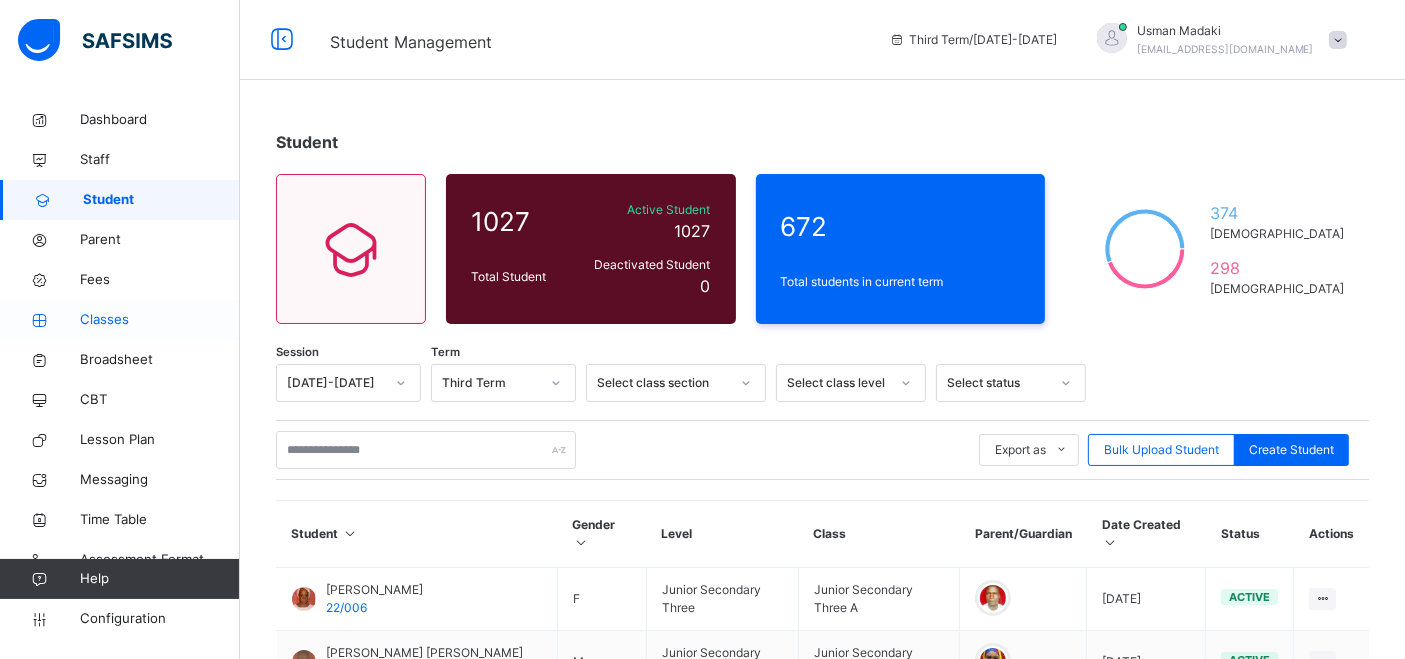 click on "Classes" at bounding box center [160, 320] 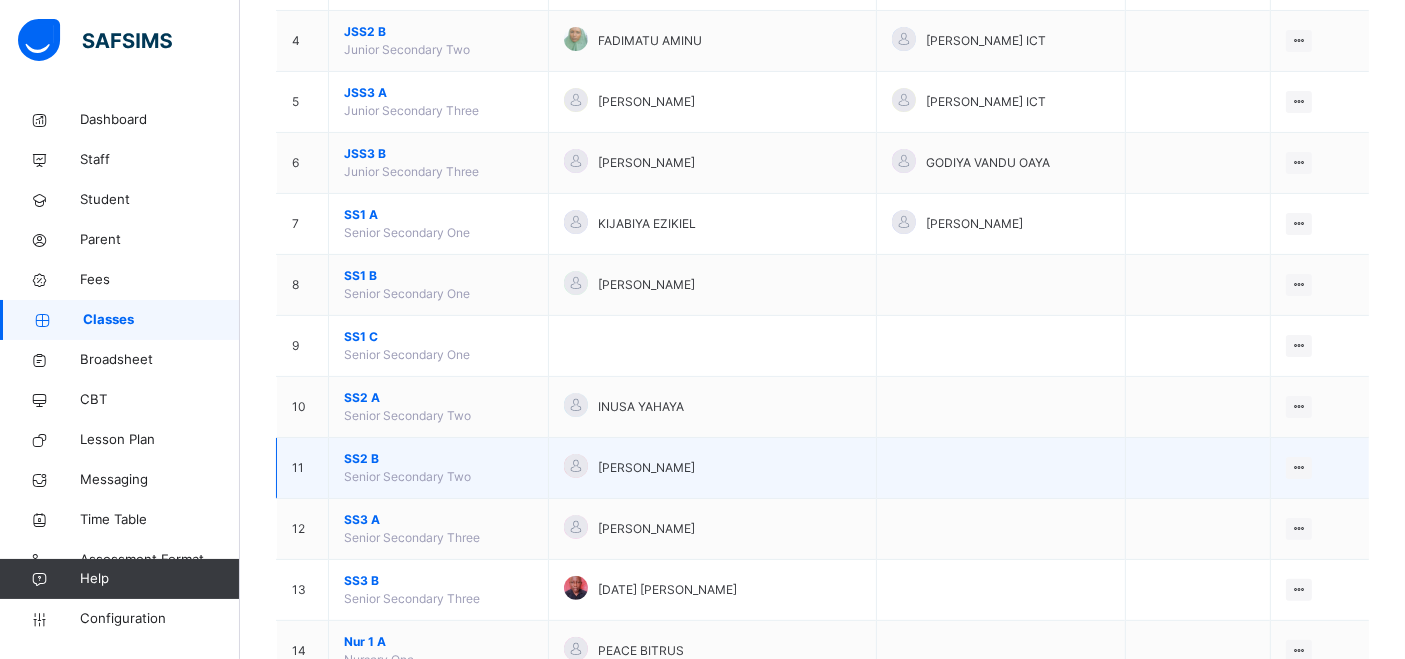 scroll, scrollTop: 444, scrollLeft: 0, axis: vertical 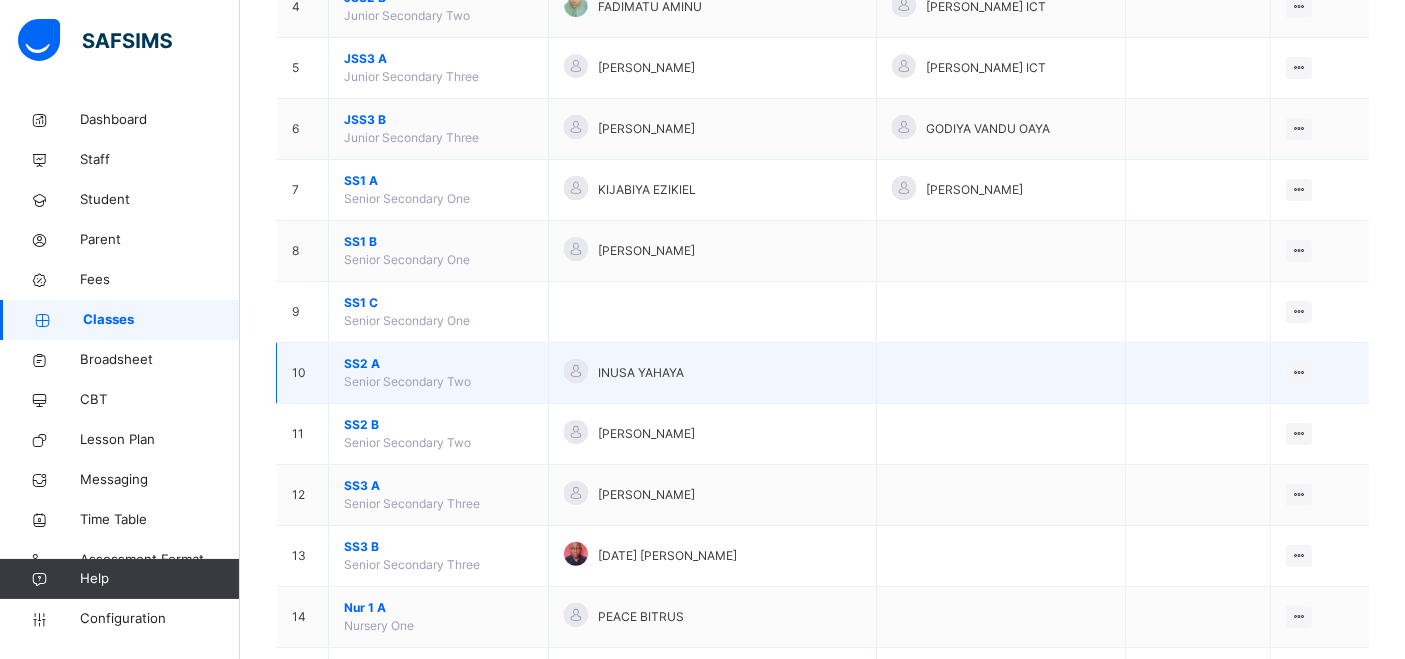 click on "SS2   A" at bounding box center [438, 364] 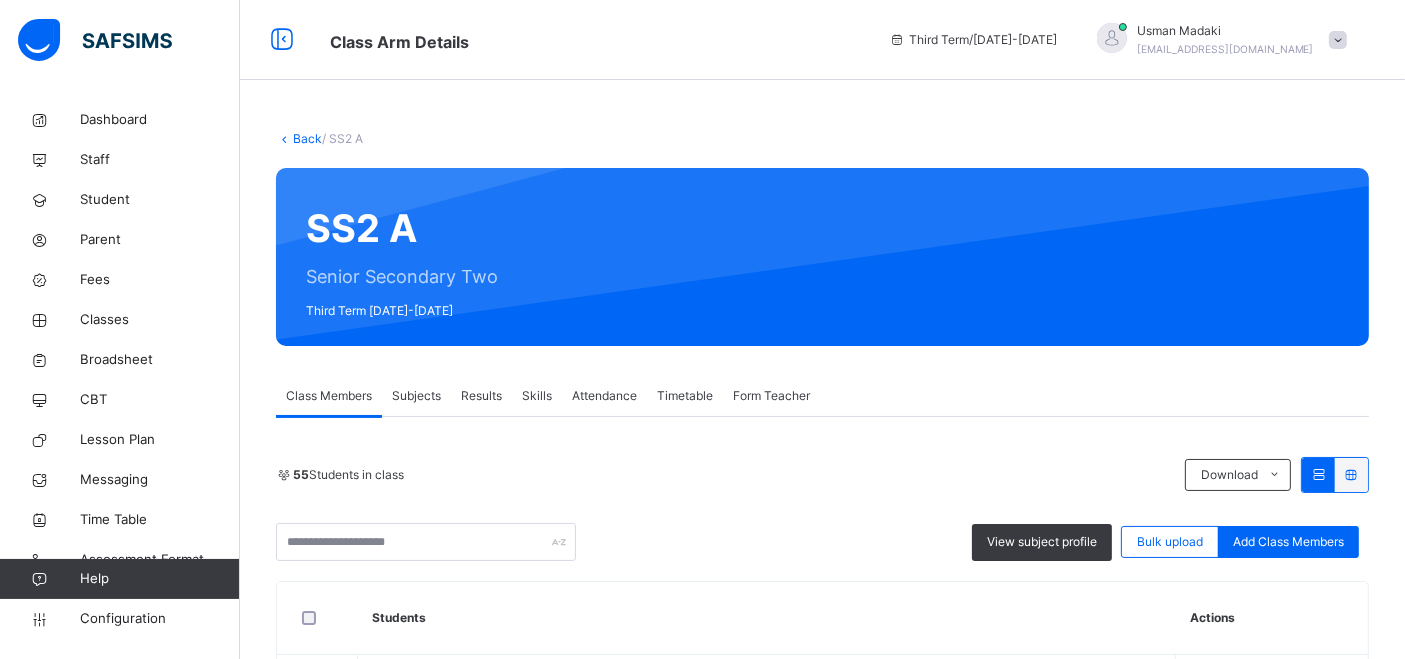 scroll, scrollTop: 111, scrollLeft: 0, axis: vertical 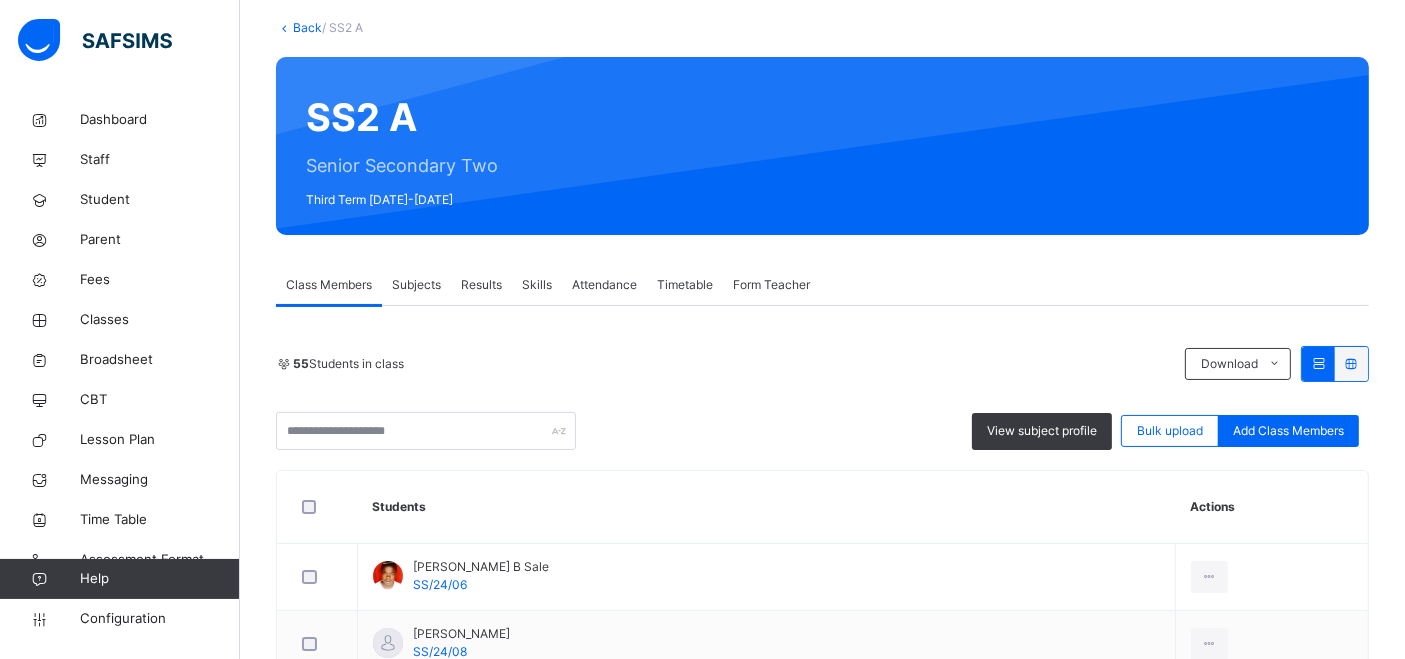 click on "Subjects" at bounding box center (416, 285) 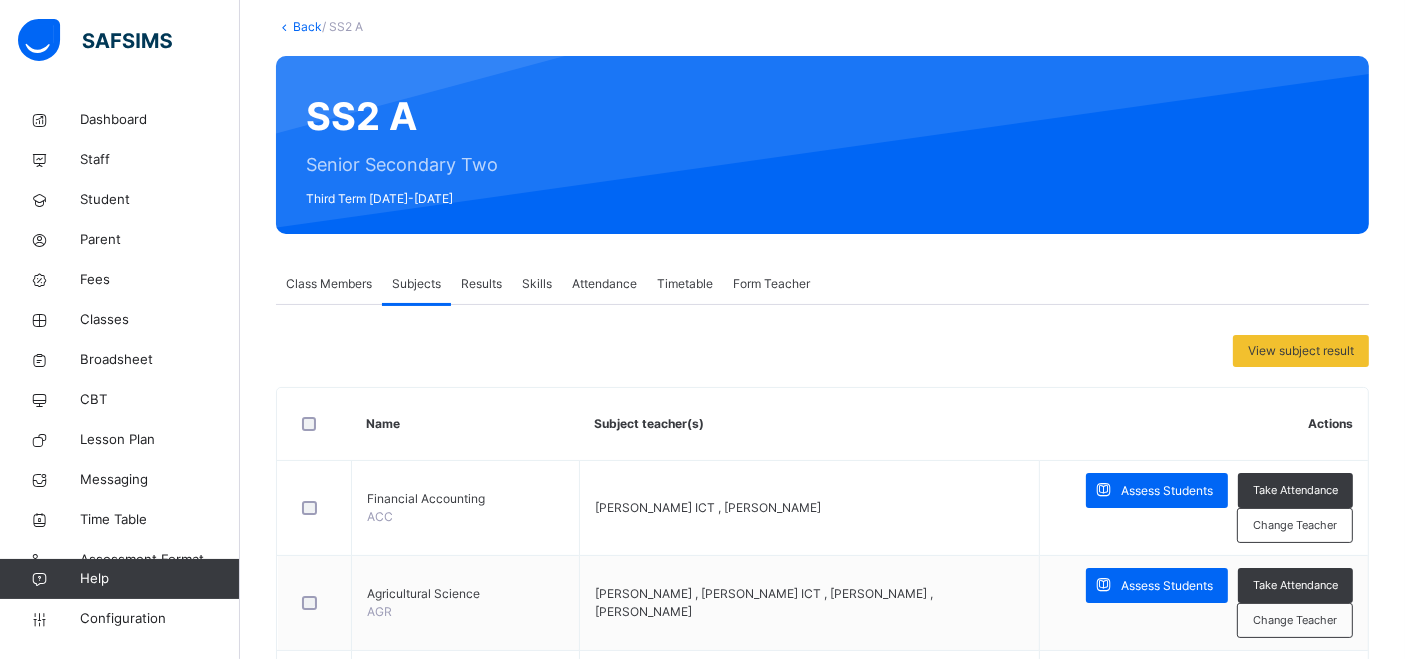 scroll, scrollTop: 111, scrollLeft: 0, axis: vertical 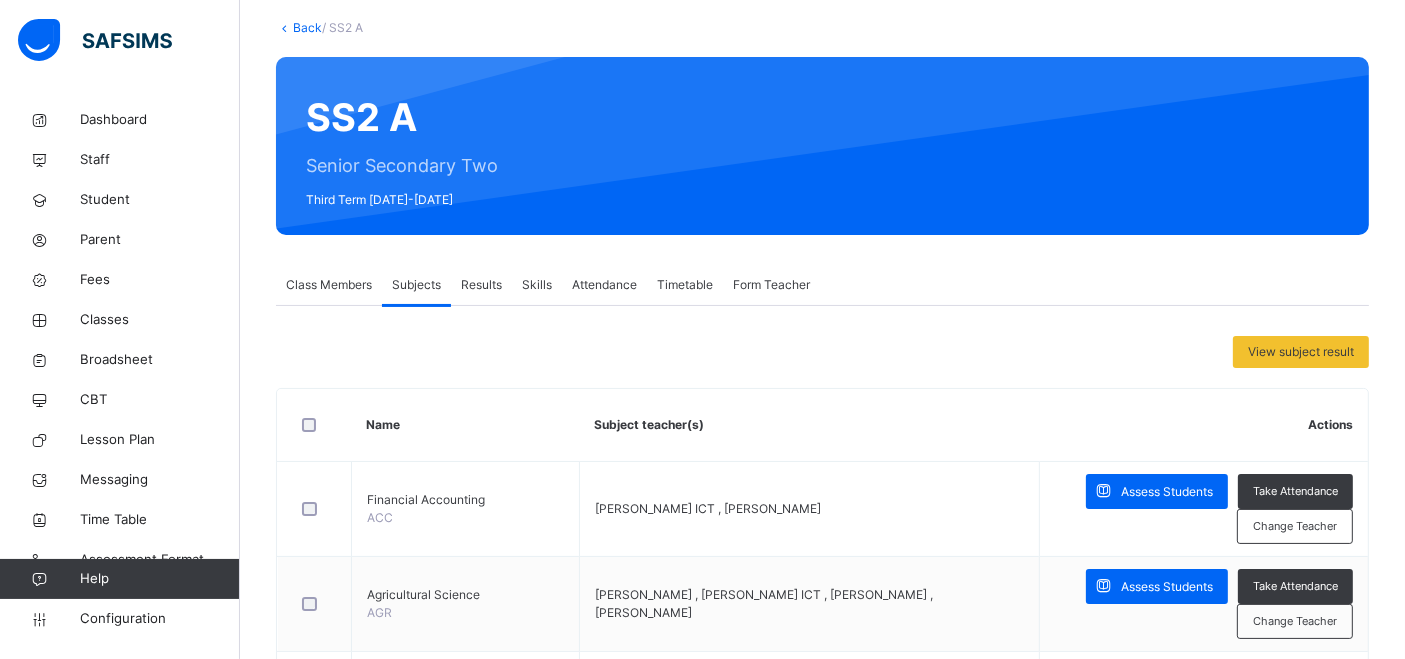 click on "Class Members" at bounding box center (329, 285) 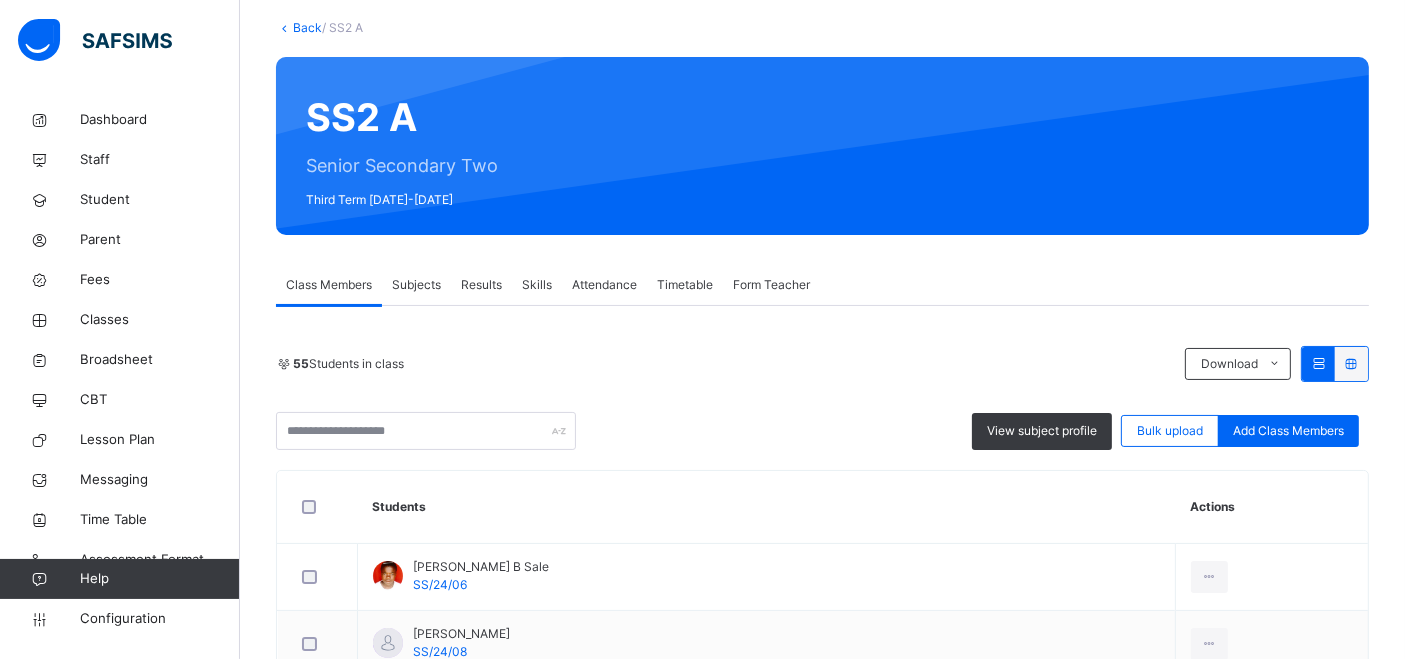 click on "Subjects" at bounding box center (416, 285) 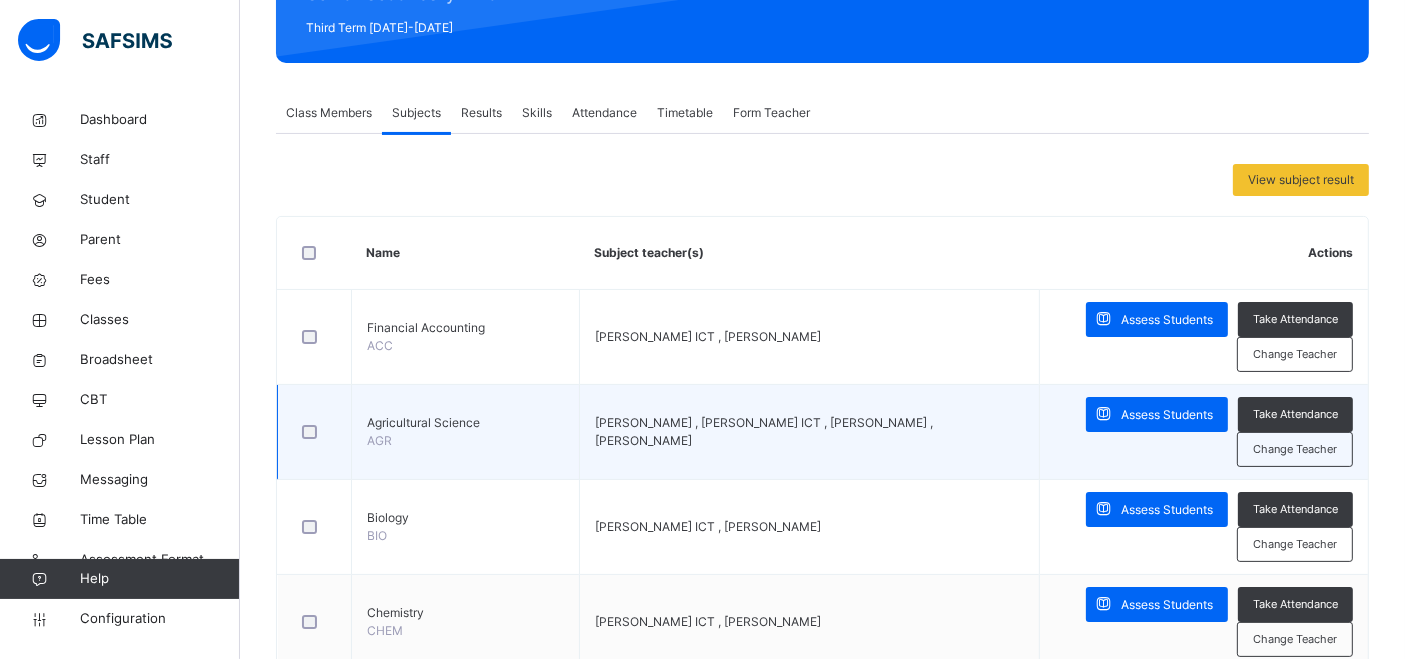scroll, scrollTop: 333, scrollLeft: 0, axis: vertical 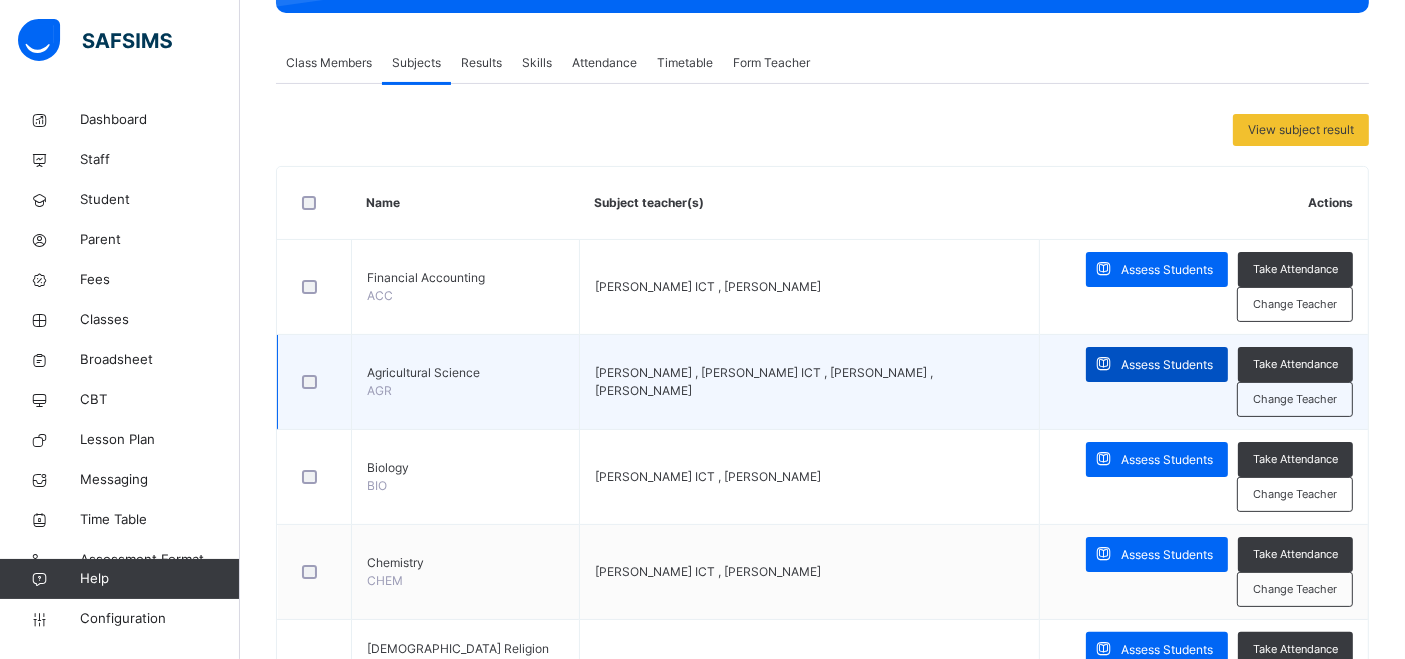 click on "Assess Students" at bounding box center (1157, 364) 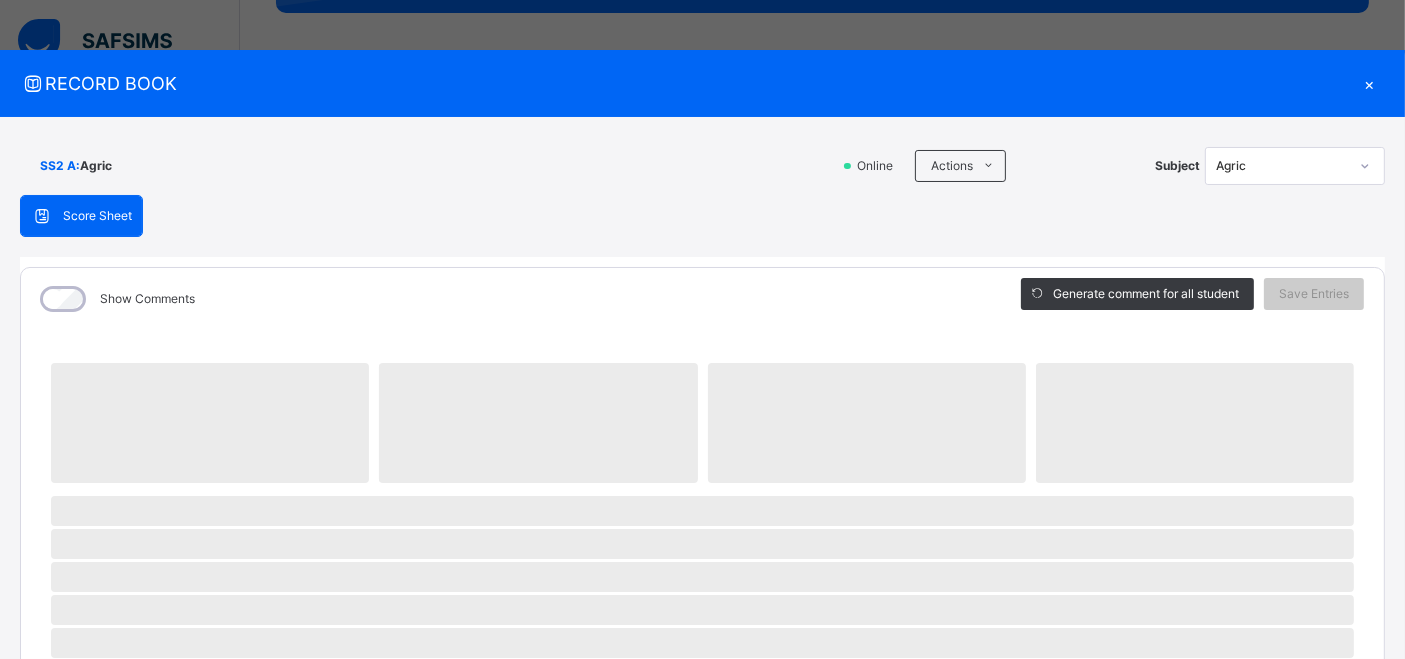 click on "‌" at bounding box center [1195, 423] 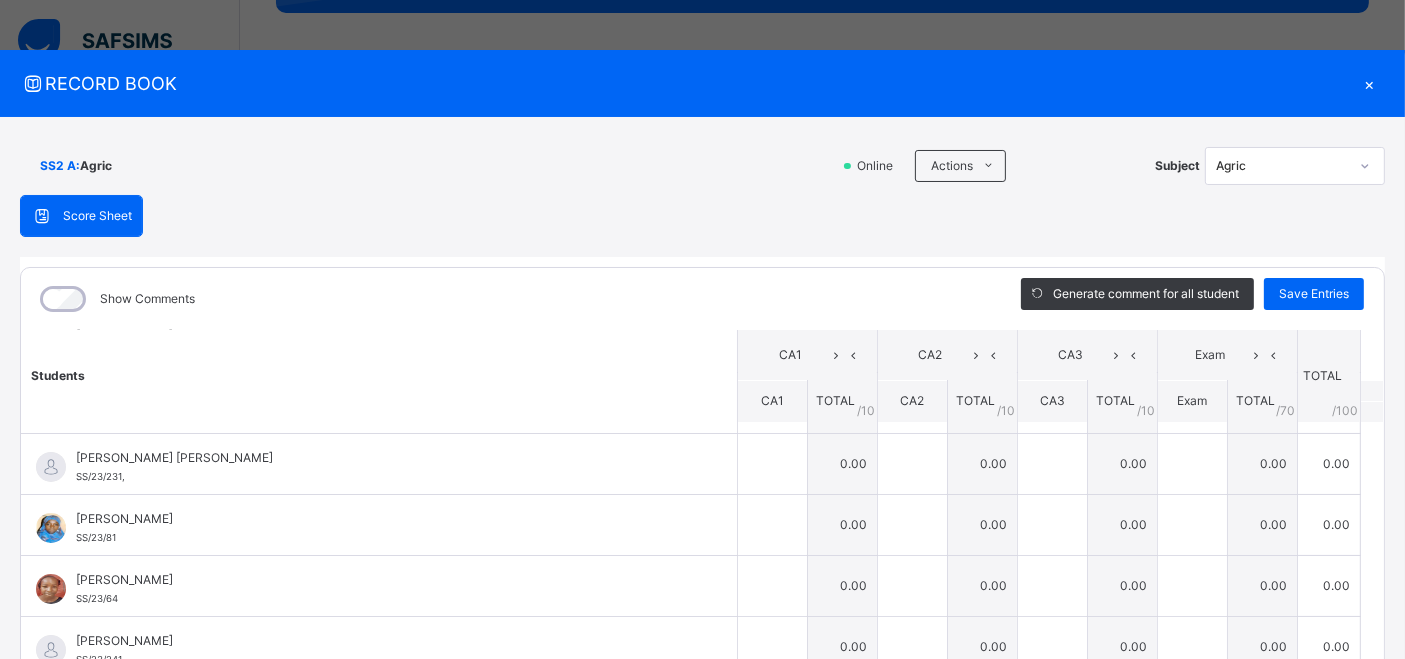 scroll, scrollTop: 111, scrollLeft: 0, axis: vertical 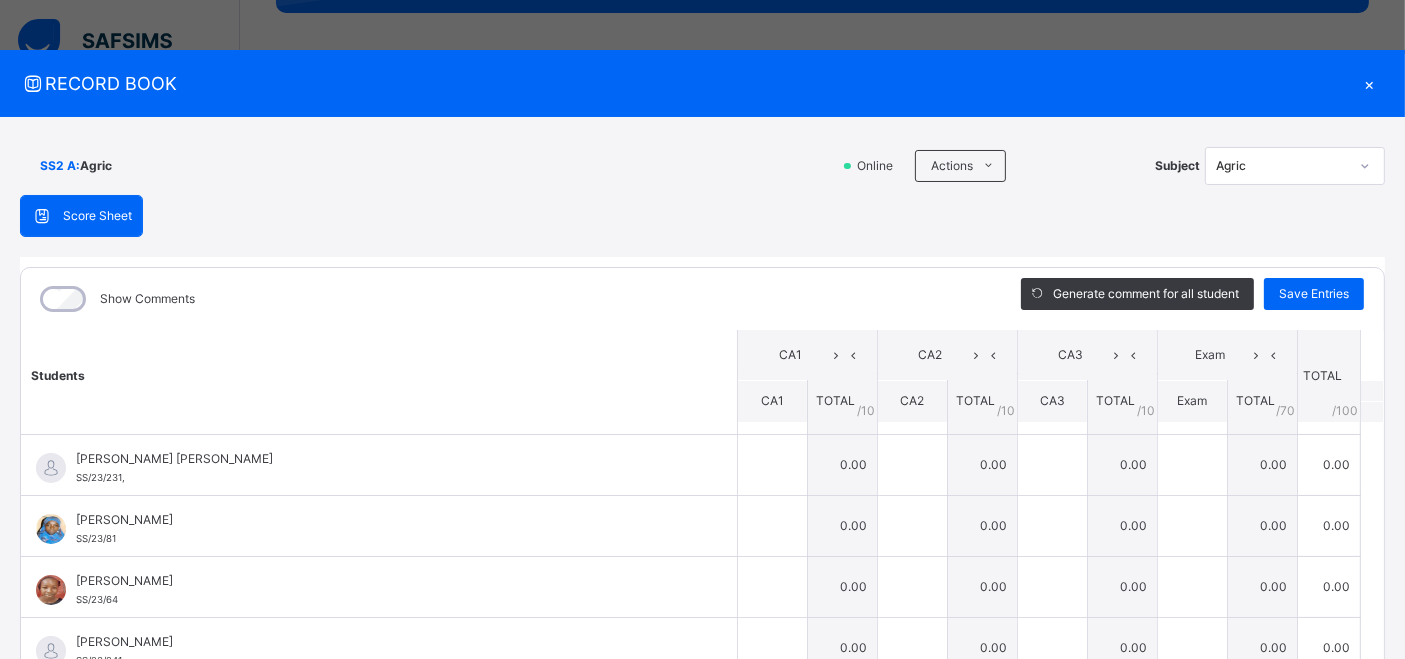 click on "×" at bounding box center [1370, 83] 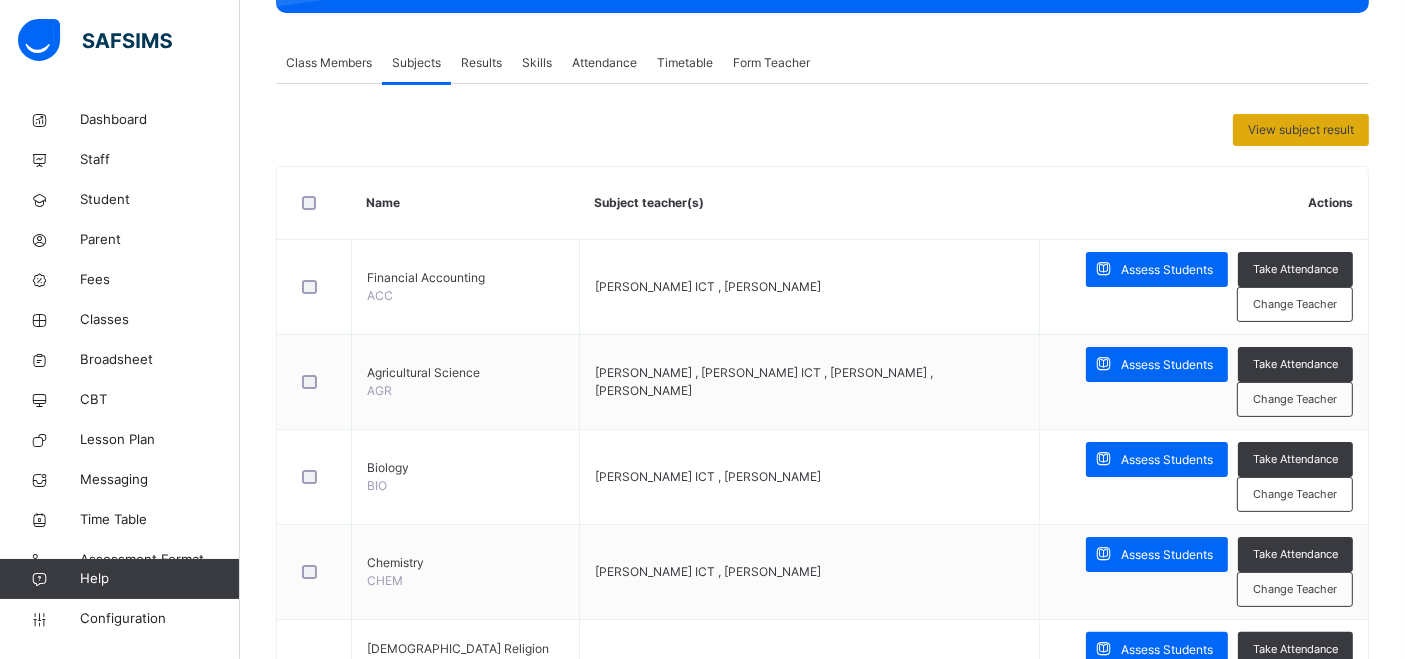 click on "View subject result" at bounding box center [1301, 130] 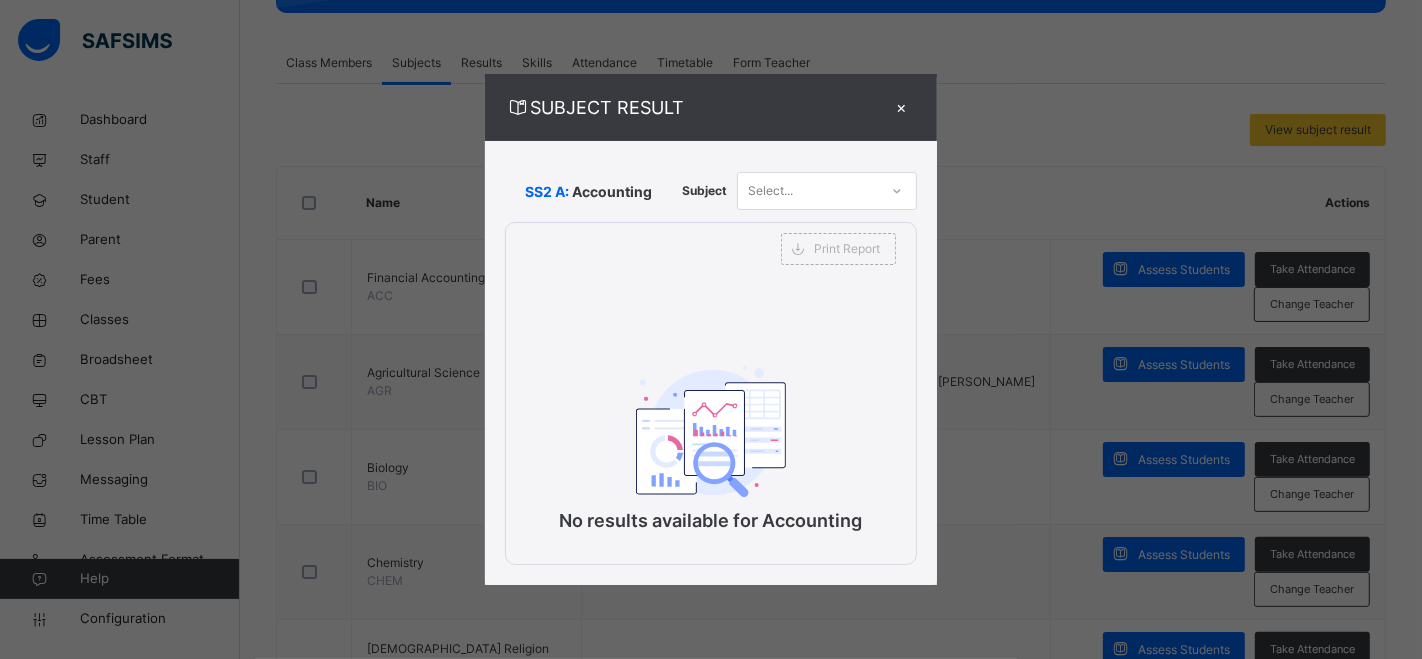 click on "×" at bounding box center [902, 107] 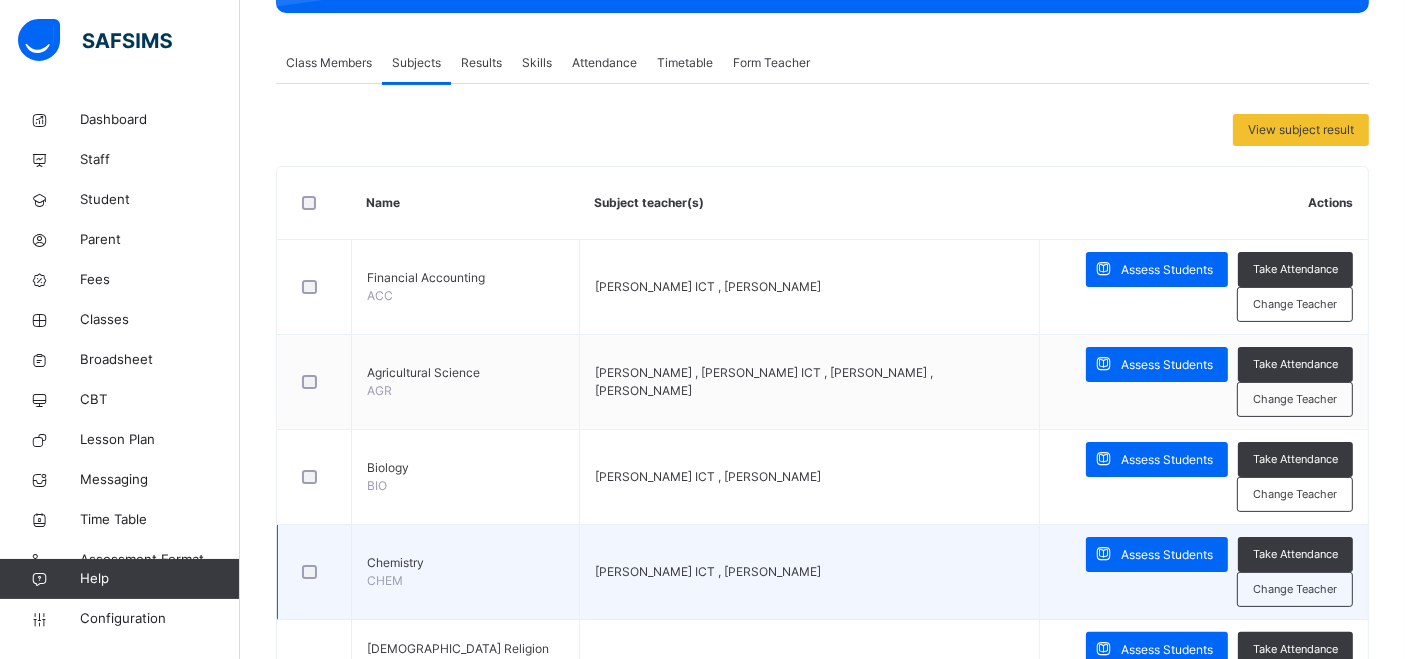scroll, scrollTop: 222, scrollLeft: 0, axis: vertical 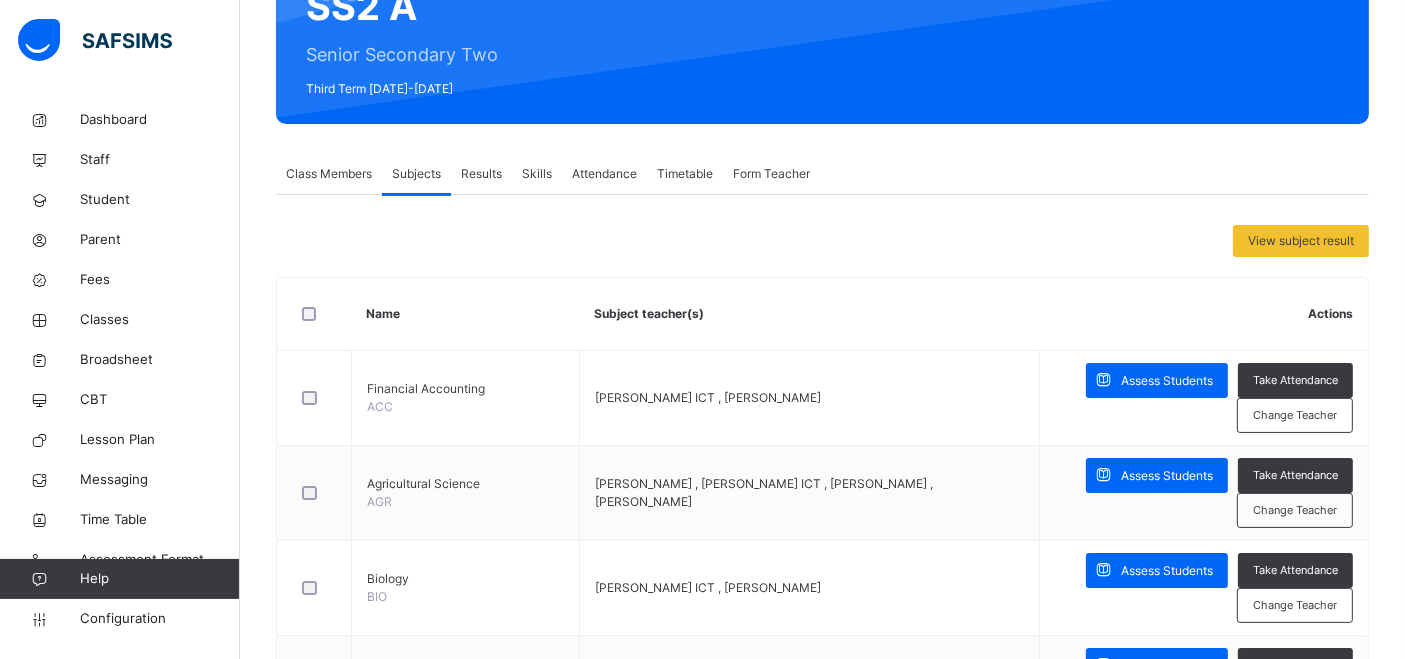 click on "Class Members" at bounding box center [329, 174] 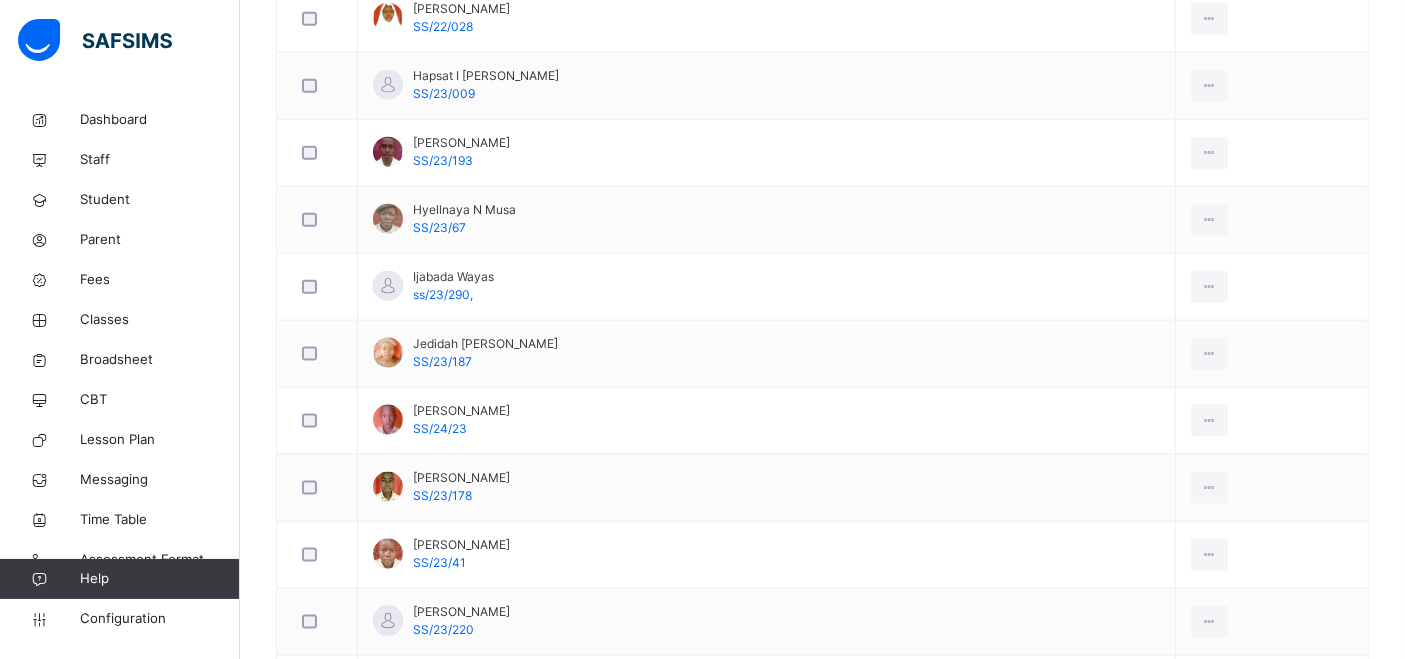 scroll, scrollTop: 2555, scrollLeft: 0, axis: vertical 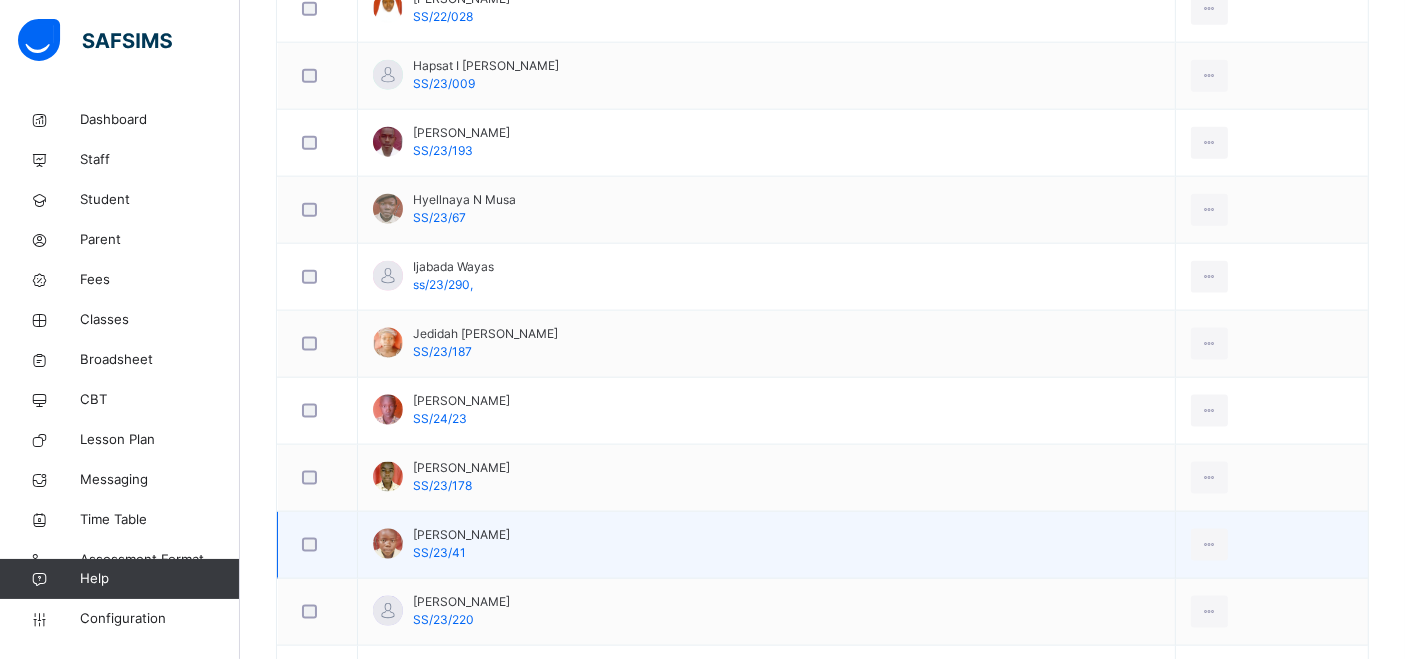 click at bounding box center (388, 544) 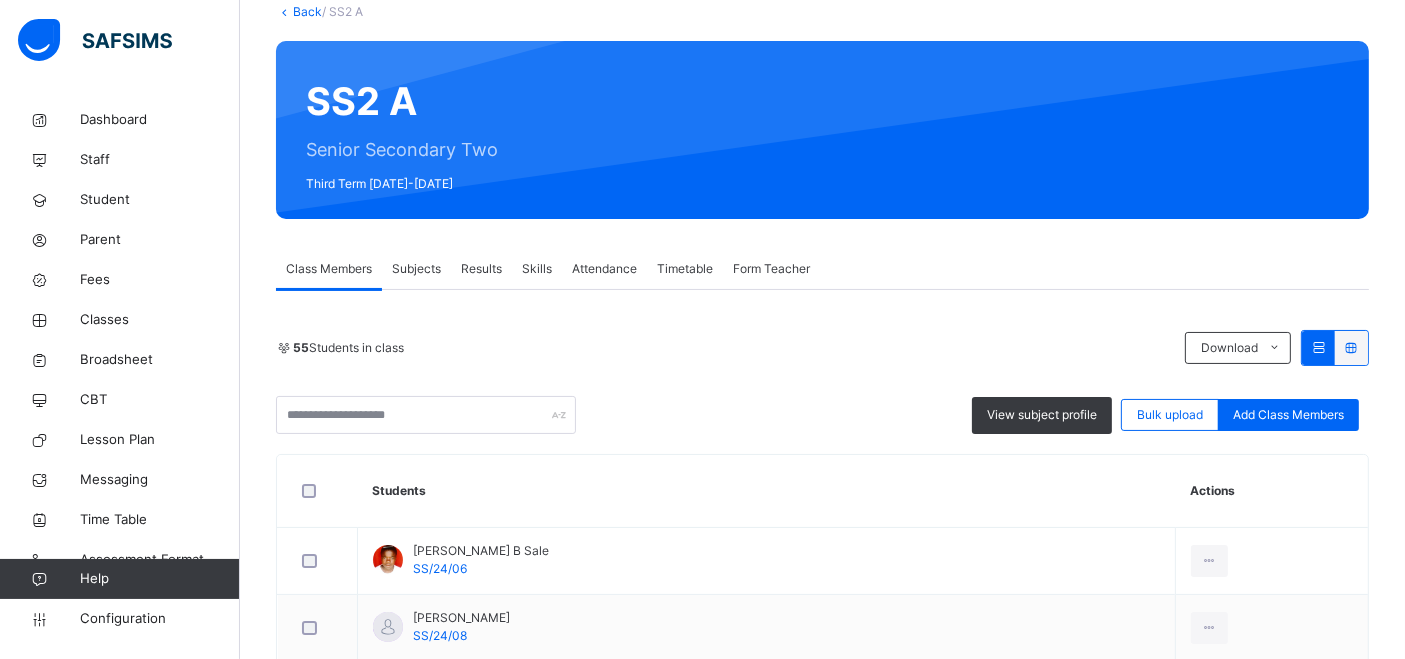 scroll, scrollTop: 0, scrollLeft: 0, axis: both 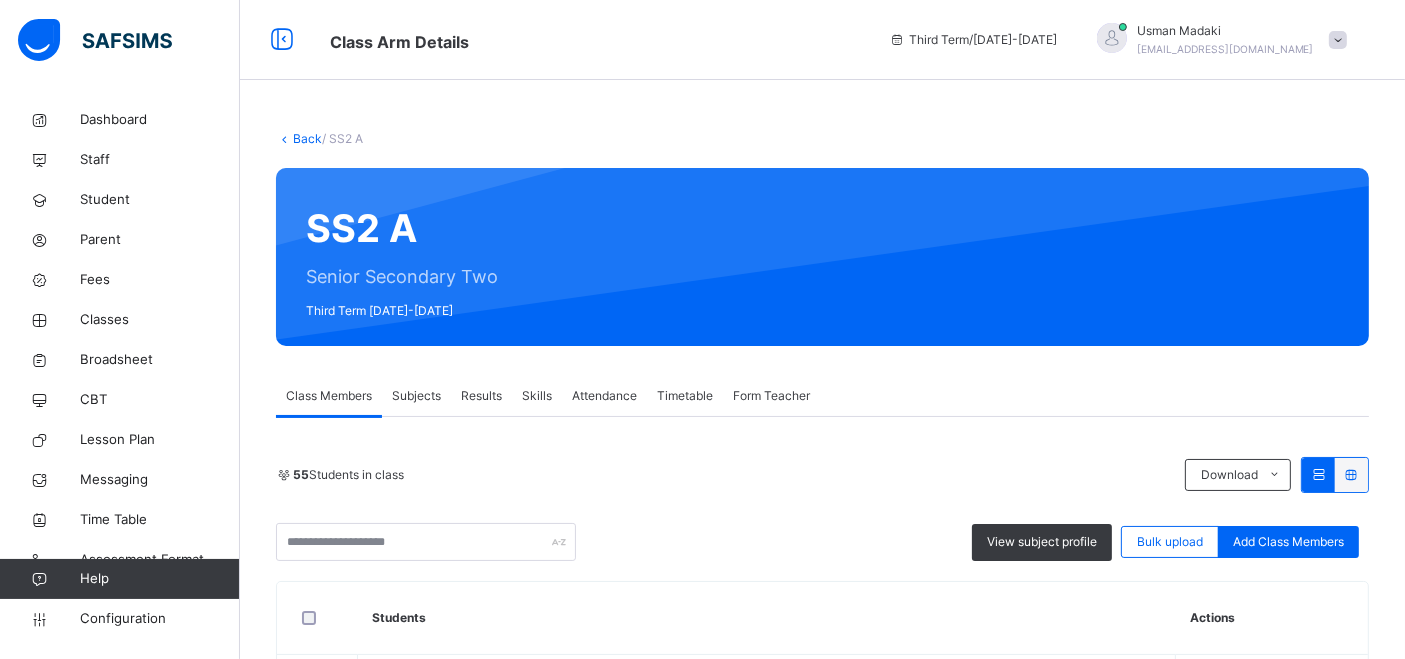 click on "Subjects" at bounding box center (416, 396) 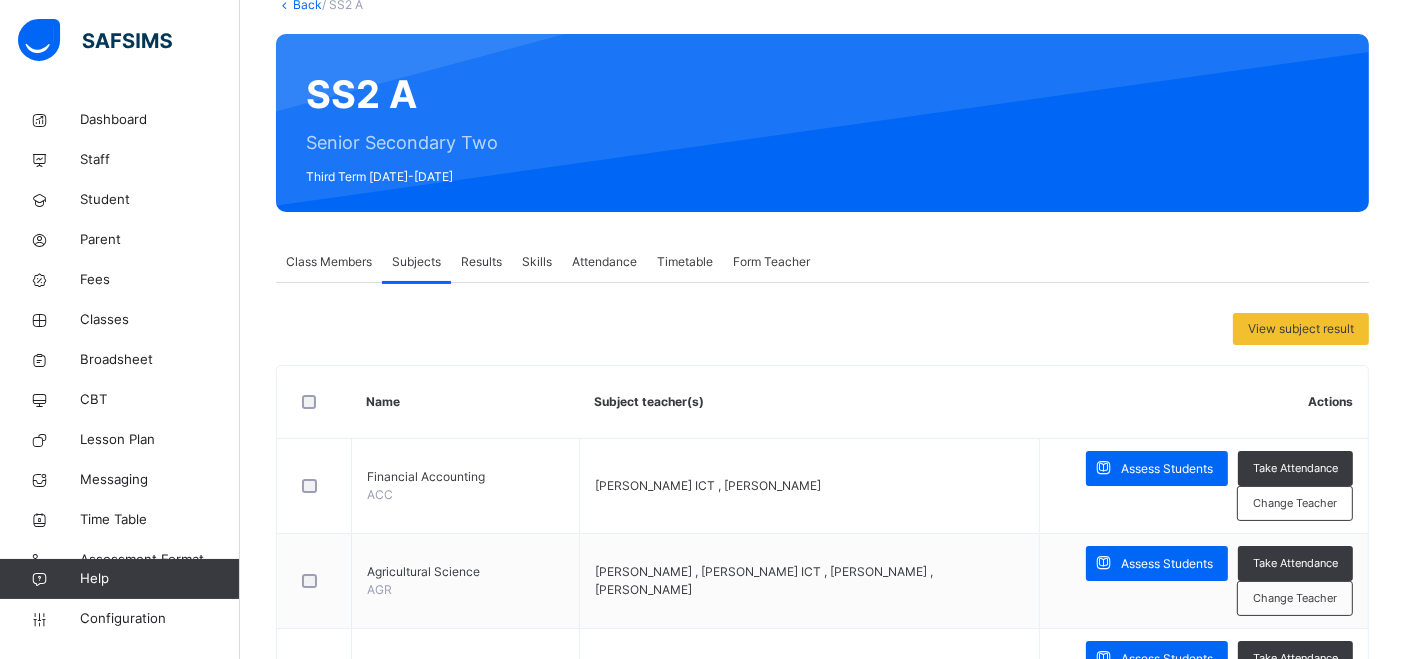 scroll, scrollTop: 222, scrollLeft: 0, axis: vertical 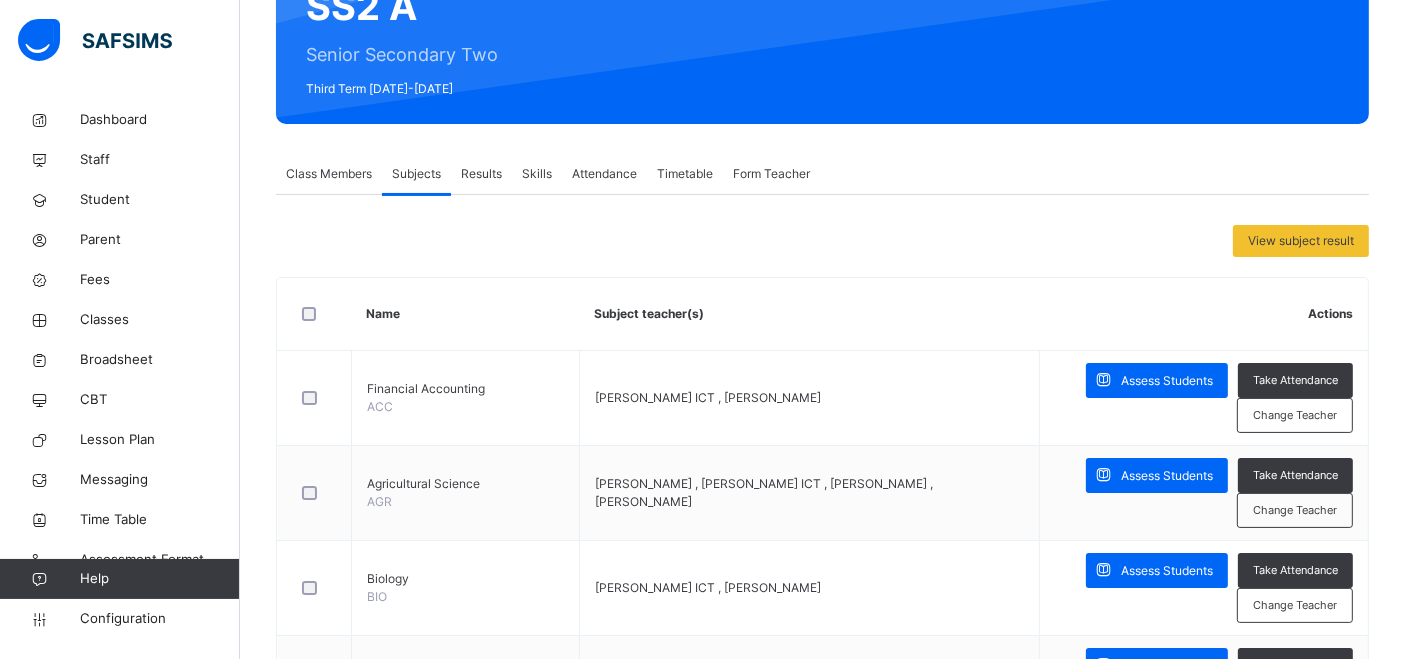 click on "View subject result" at bounding box center (1301, 241) 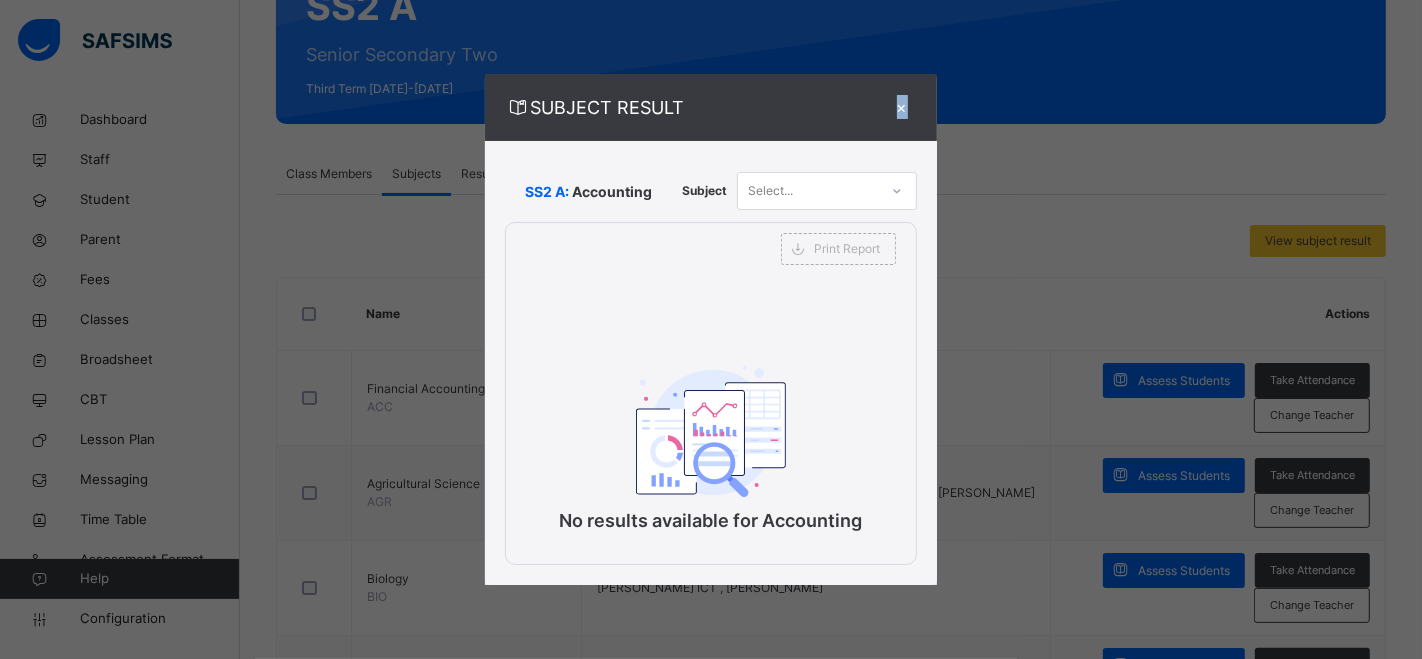 click on "×" at bounding box center [902, 107] 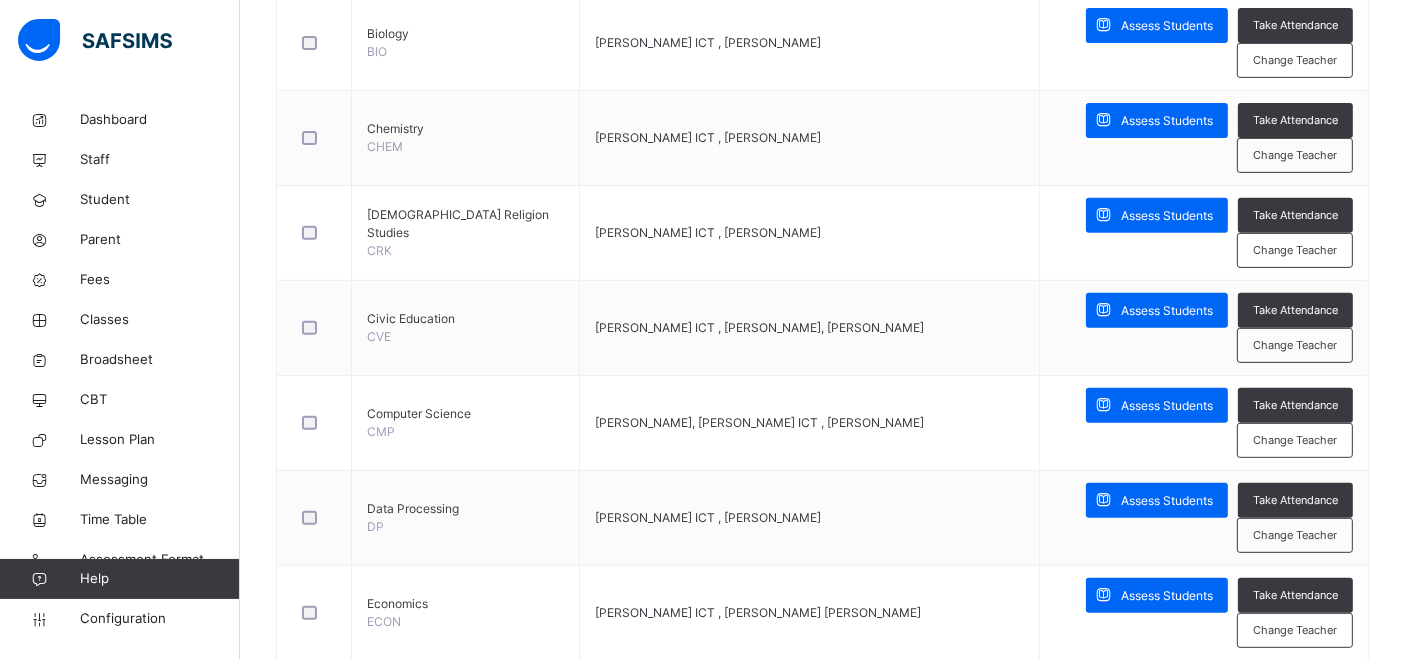 scroll, scrollTop: 888, scrollLeft: 0, axis: vertical 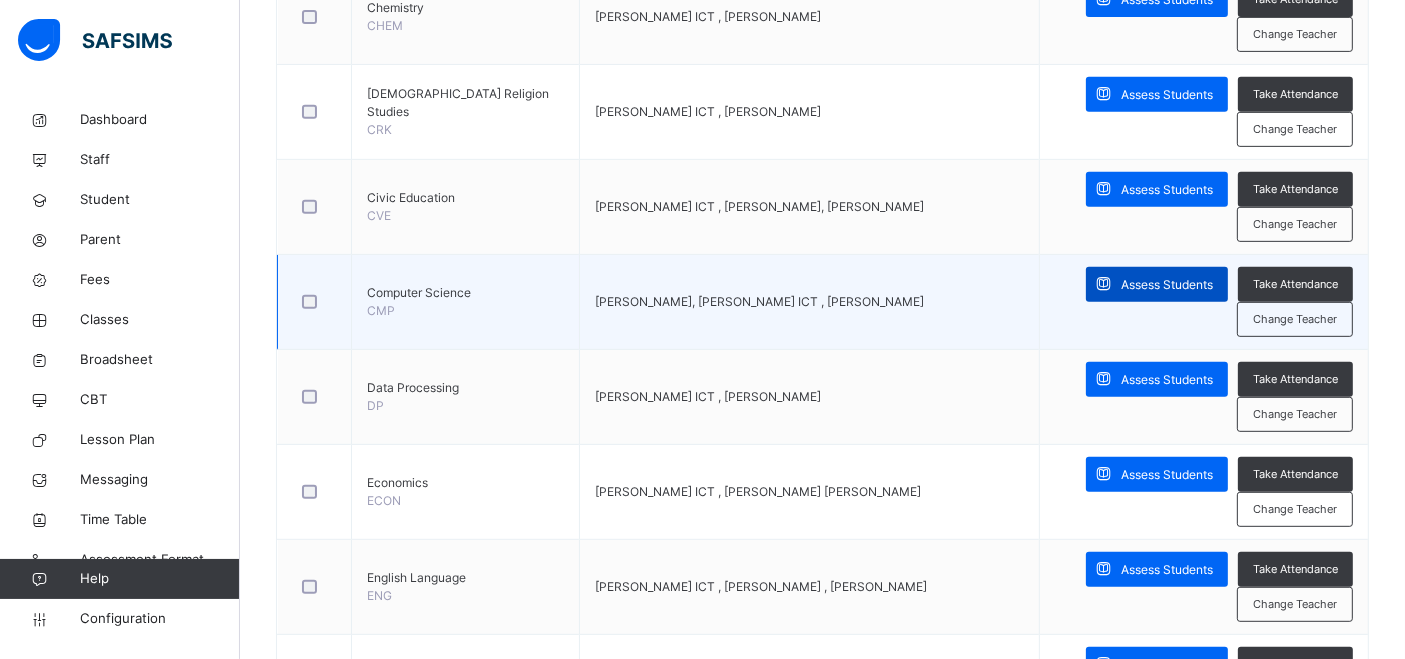 click on "Assess Students" at bounding box center [1167, 285] 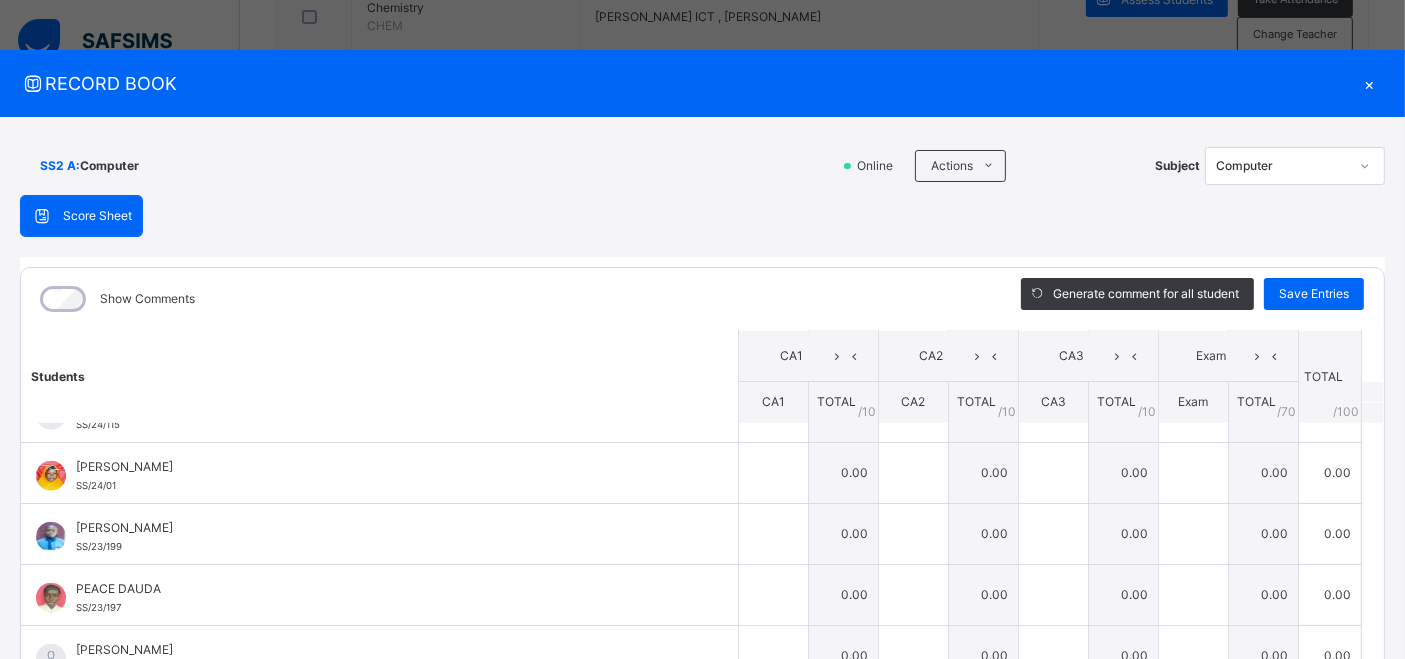 scroll, scrollTop: 2203, scrollLeft: 0, axis: vertical 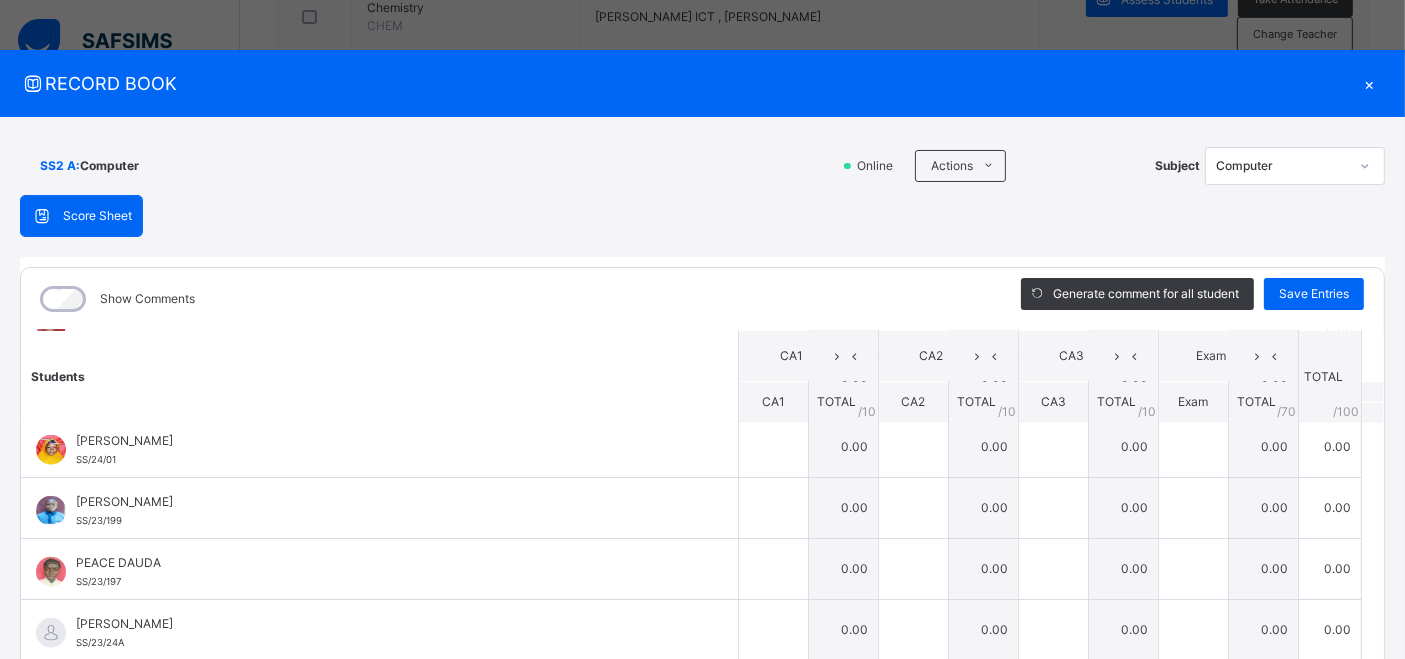 click on "×" at bounding box center [1370, 83] 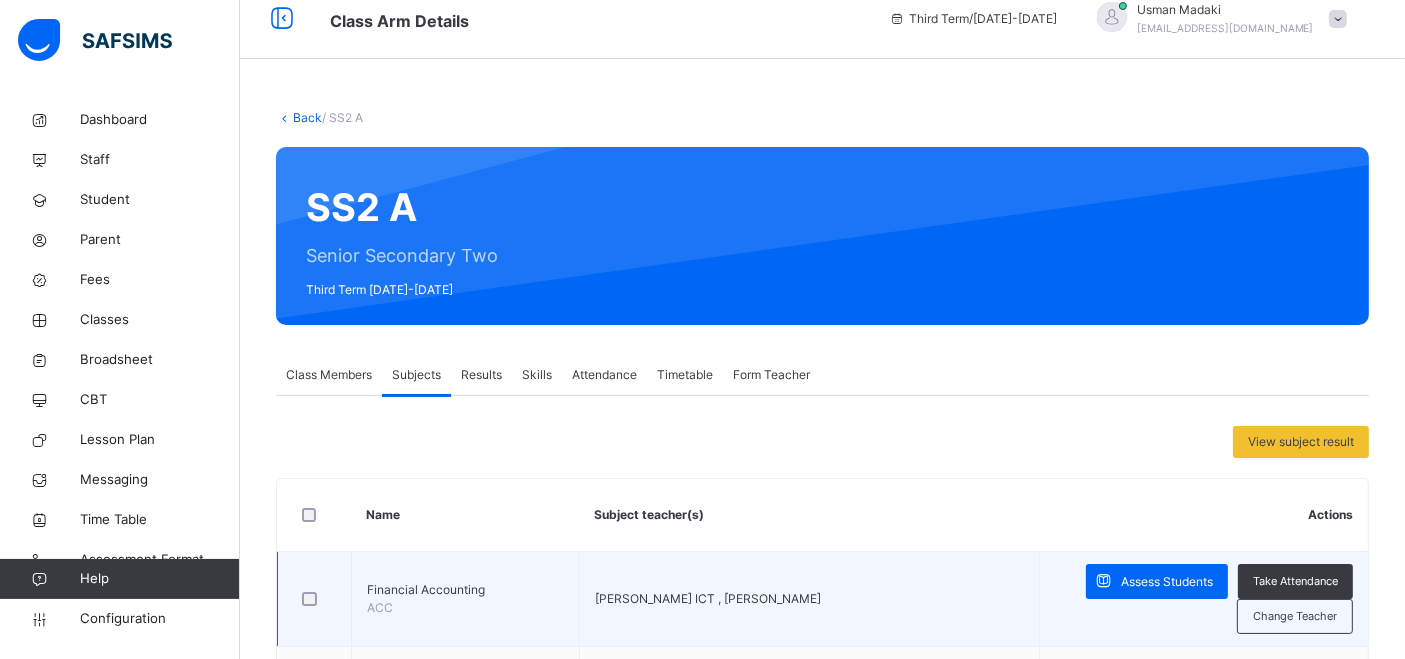 scroll, scrollTop: 0, scrollLeft: 0, axis: both 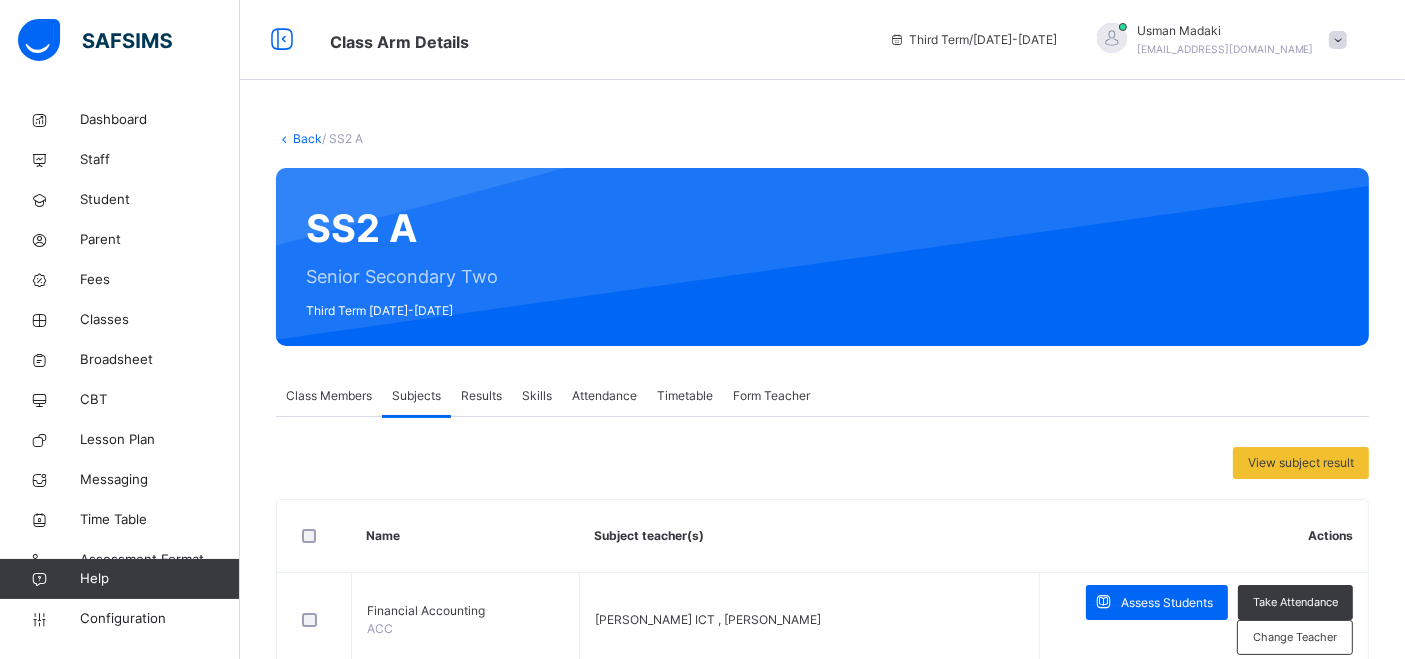 click on "Class Members" at bounding box center (329, 396) 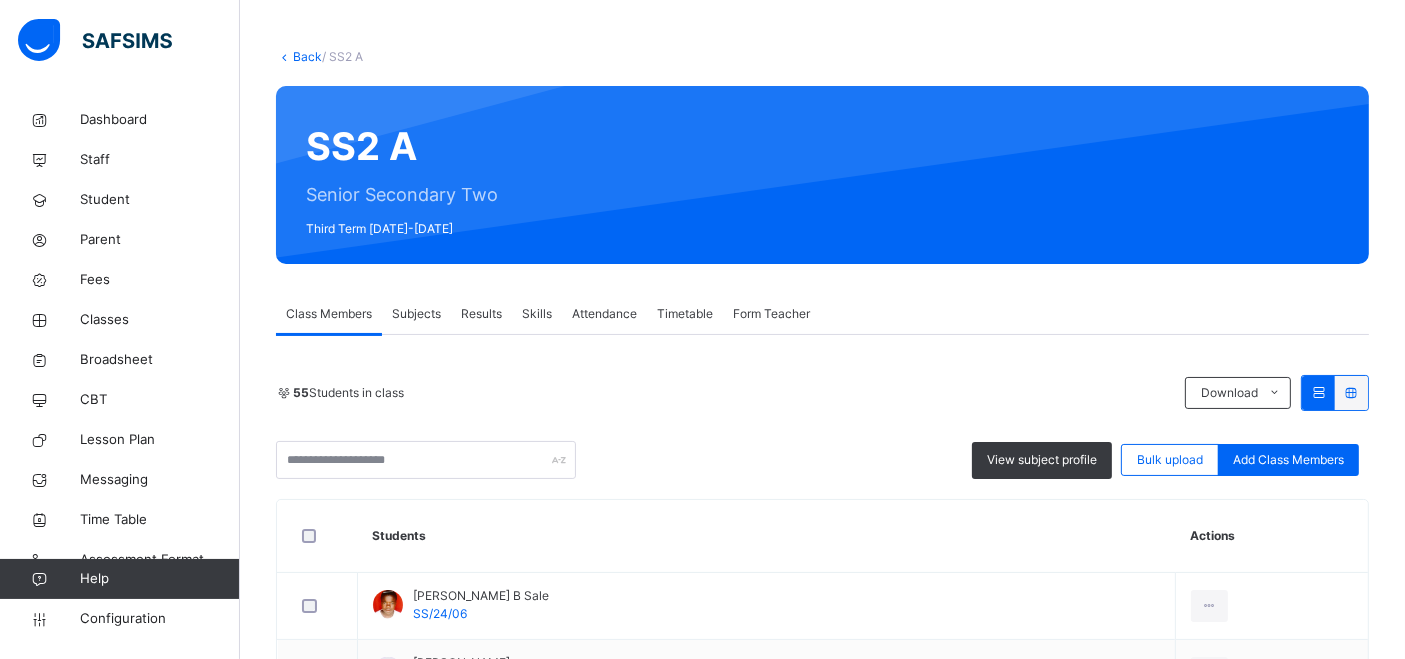 scroll, scrollTop: 111, scrollLeft: 0, axis: vertical 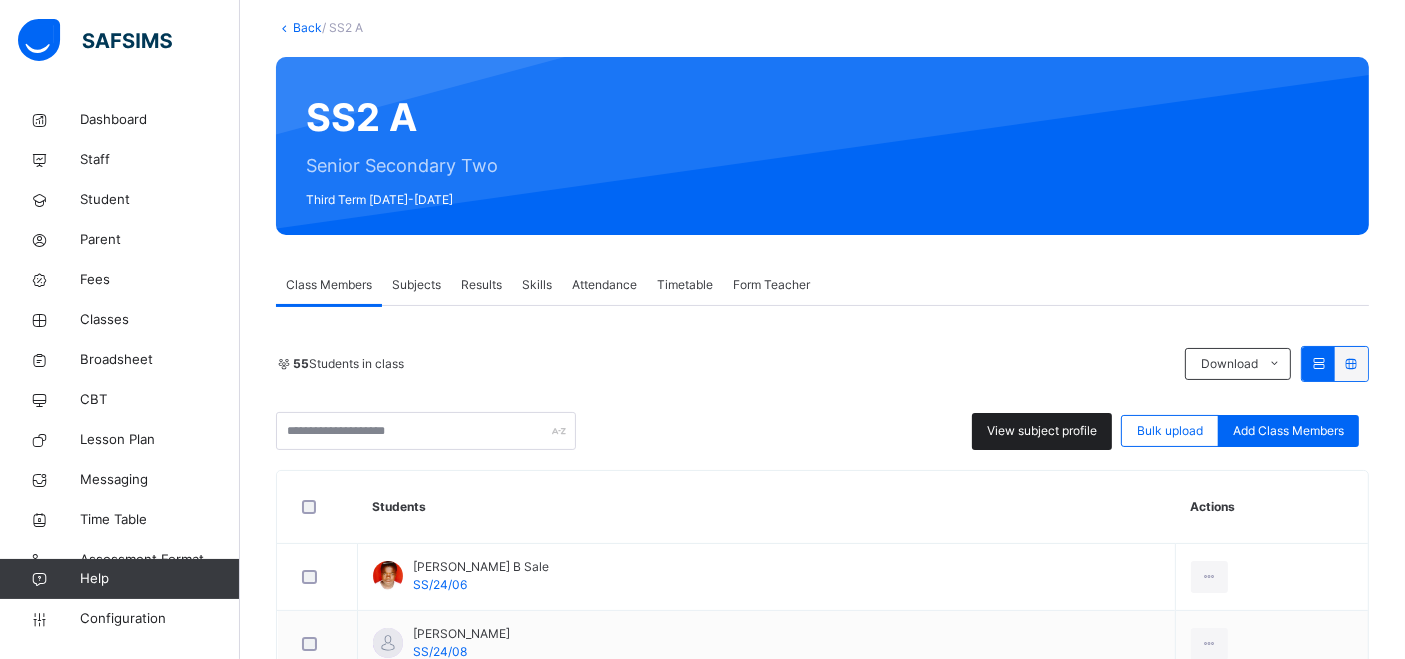 click on "View subject profile" at bounding box center [1042, 431] 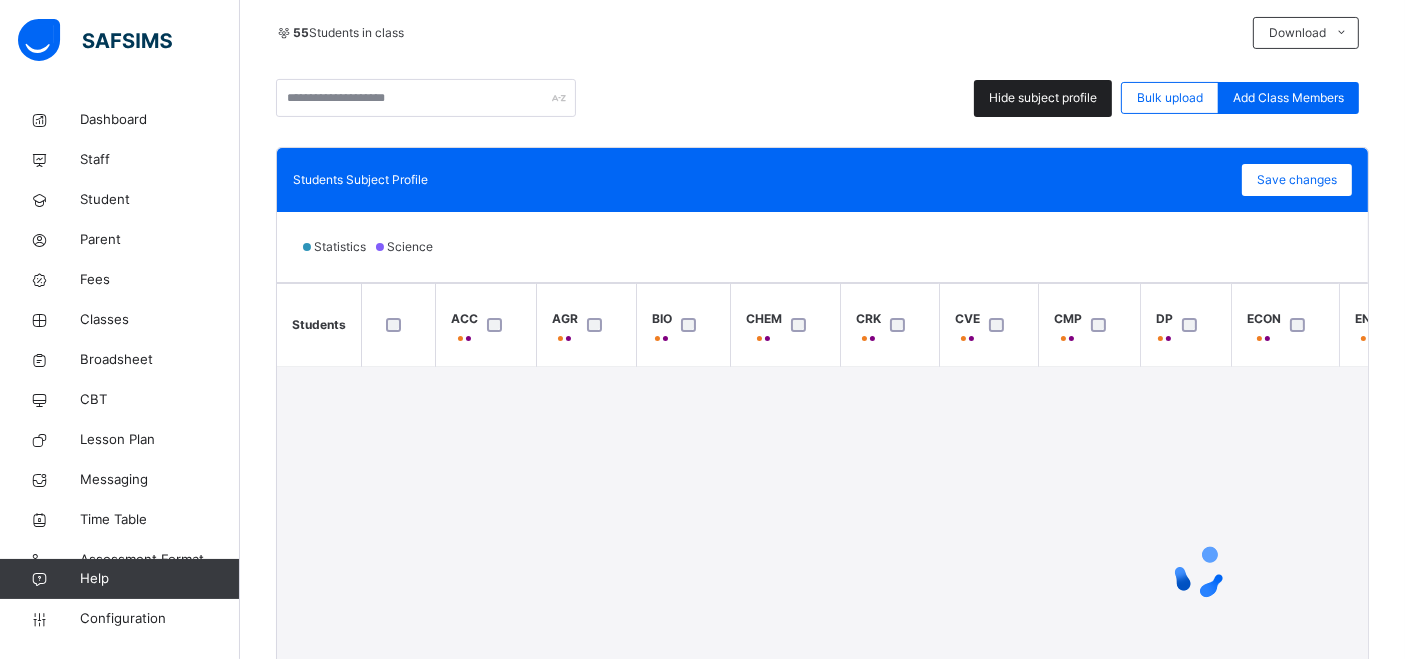 scroll, scrollTop: 444, scrollLeft: 0, axis: vertical 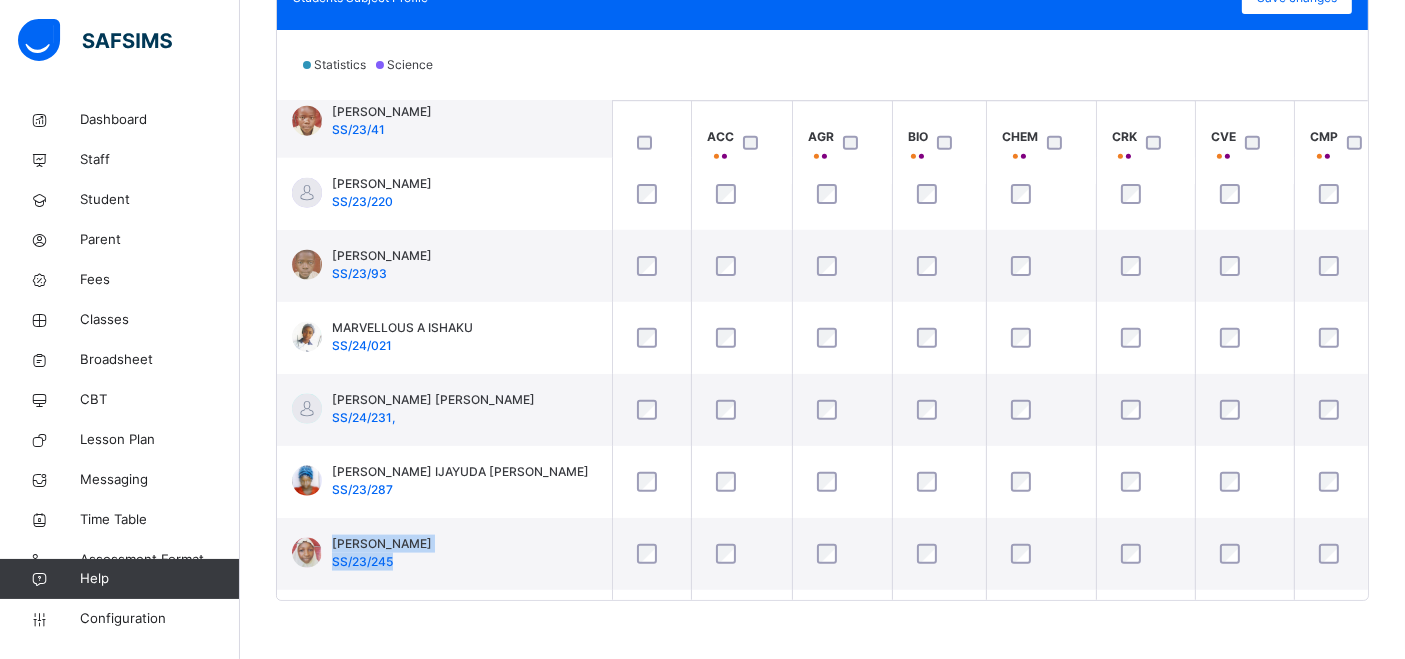 drag, startPoint x: 825, startPoint y: 598, endPoint x: 880, endPoint y: 601, distance: 55.081757 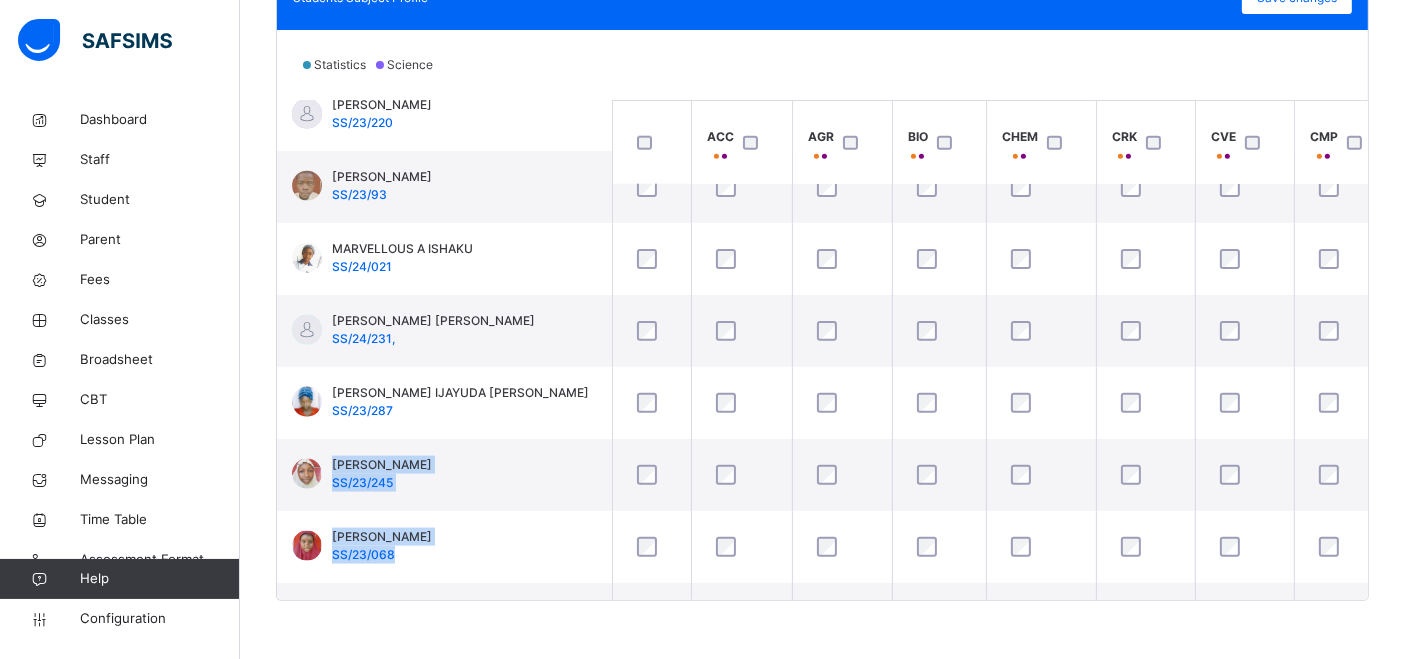 scroll, scrollTop: 2770, scrollLeft: 931, axis: both 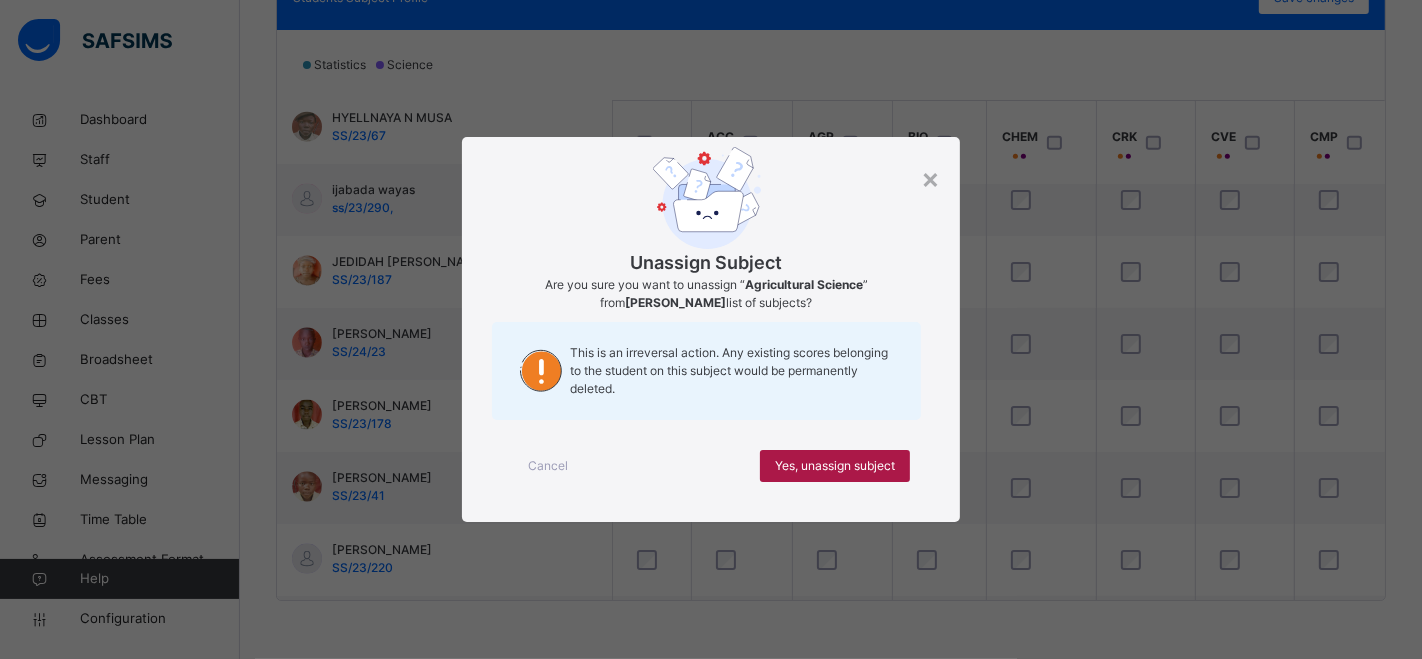 click on "Yes, unassign subject" at bounding box center (835, 466) 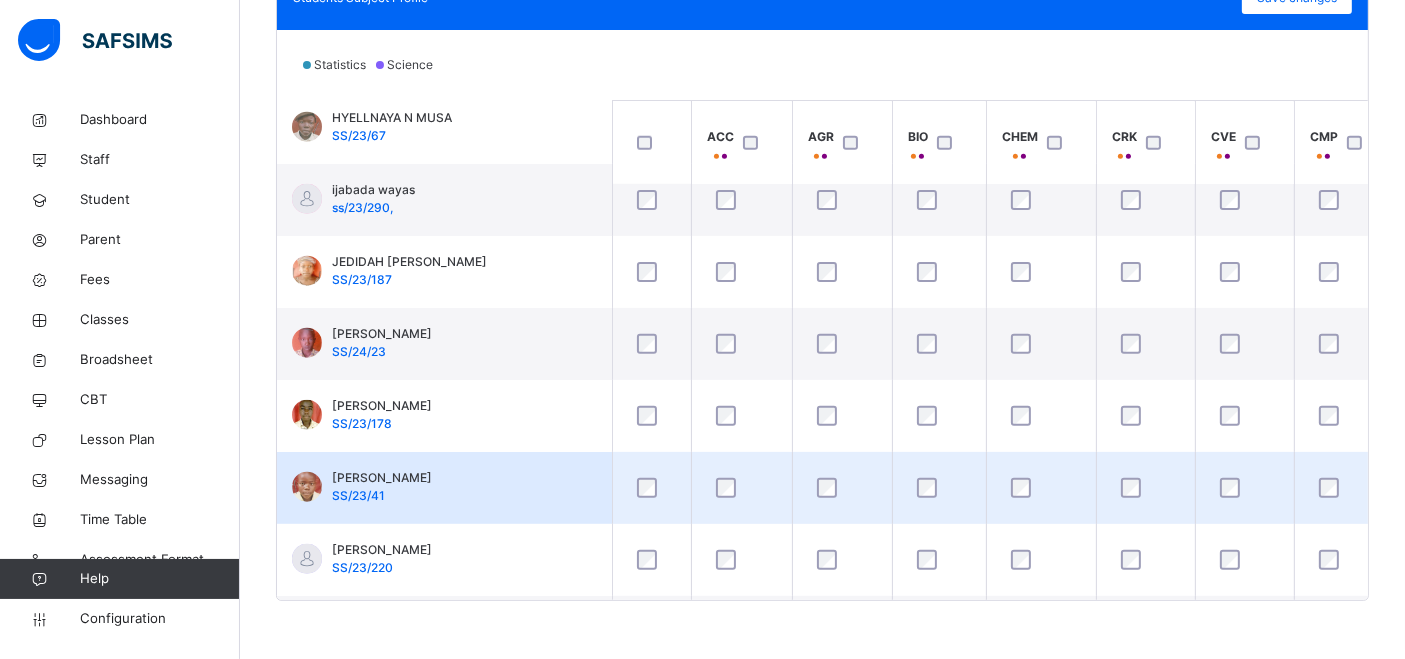 scroll, scrollTop: 2325, scrollLeft: 0, axis: vertical 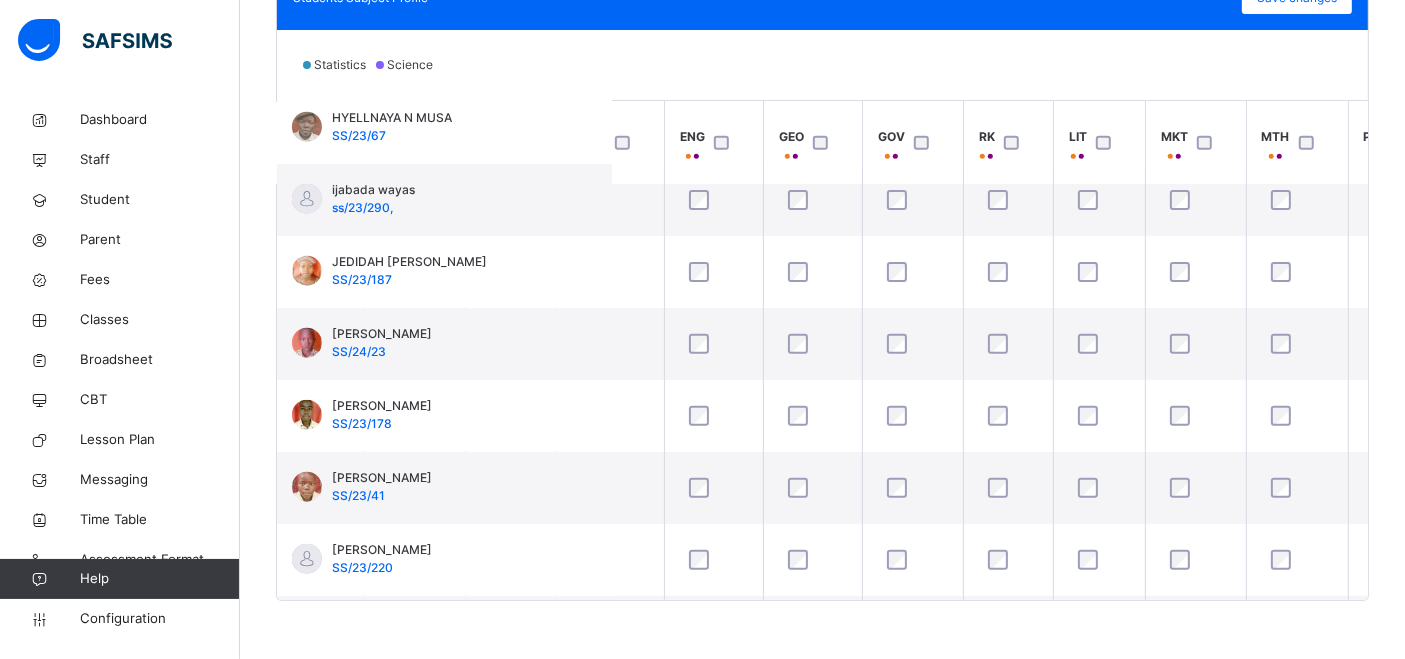 click on "Back  / SS2 A SS2 A Senior Secondary Two Third Term [DATE]-[DATE] Class Members Subjects Results Skills Attendance Timetable Form Teacher Class Members More Options   55  Students in class Download Pdf Report Excel Report Hide subject profile Bulk upload Add Class Members [GEOGRAPHIC_DATA], Demonstration Nursery, Primary, and Secondary, School Mubi. Date: [DATE] 9:01:48 am Class Members Class:  SS2 A Total no. of Students:  55 Term:  Third Term Session:  [DATE]-[DATE] S/NO Admission No. Last Name First Name Other Name 1 SS/24/06 SALE  [PERSON_NAME] B 2 SS/24/08 [PERSON_NAME] 3 ADSU/SS/25/24 [PERSON_NAME] A 4 SS/23/222 [PERSON_NAME] 5 SS/24/237, [PERSON_NAME] 6 SS/23/231, [PERSON_NAME] [PERSON_NAME] 7 SS/23/59 [PERSON_NAME] 8 SS/23/240 [PERSON_NAME] 9 SS/23/81 [PERSON_NAME] 10 SS/23/64 [PERSON_NAME] 11 SS/23/190 [PERSON_NAME] 12 SS/23/666 [PERSON_NAME] 13 SS/23/241 [PERSON_NAME] KWAJAFFA 14 SS/23/95 [PERSON_NAME] 15 SS/23/248 [PERSON_NAME]  16 SS/23/15 [PERSON_NAME] A 17" at bounding box center (822, 69) 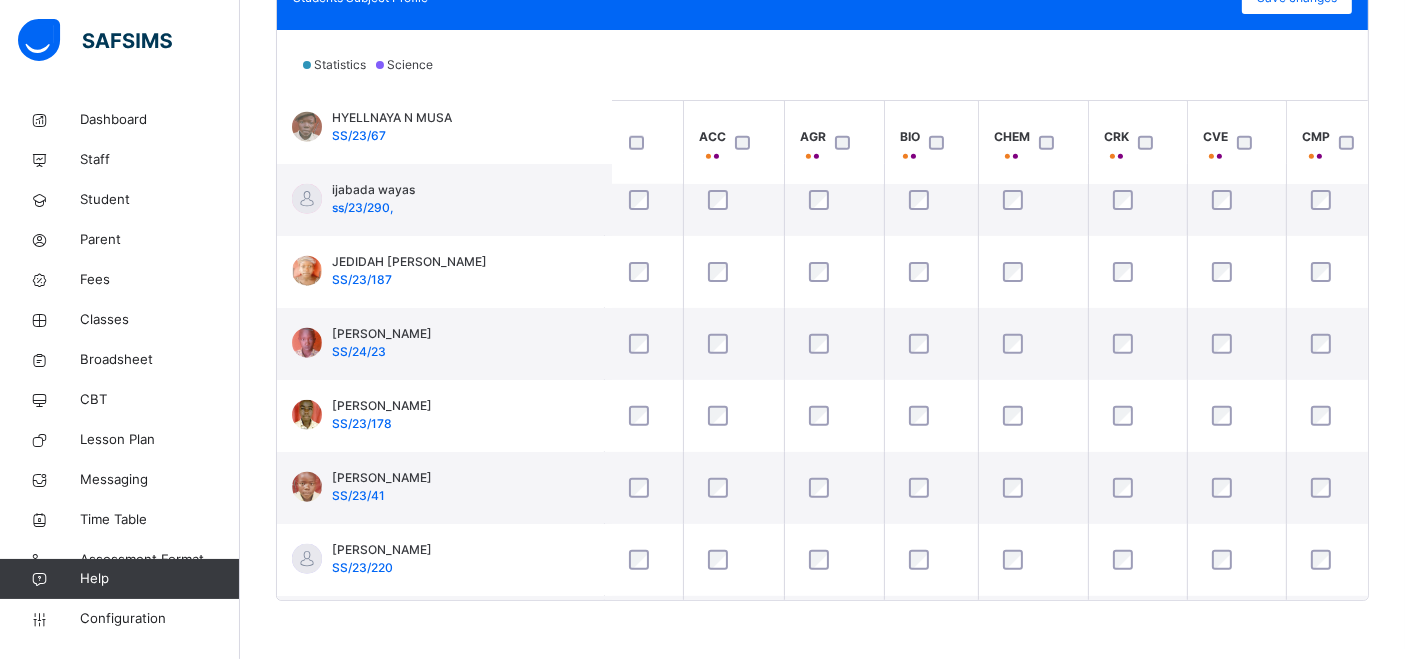 scroll, scrollTop: 2325, scrollLeft: 0, axis: vertical 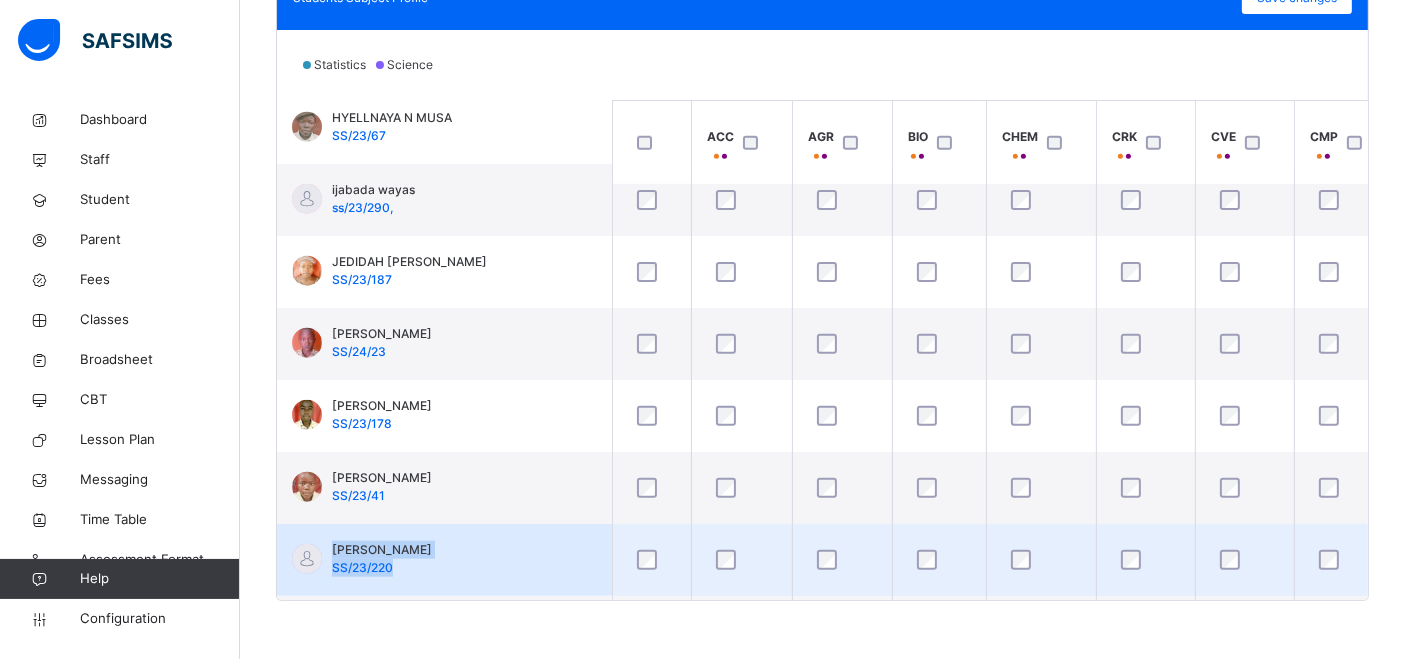 drag, startPoint x: 1319, startPoint y: 467, endPoint x: 1208, endPoint y: 534, distance: 129.65338 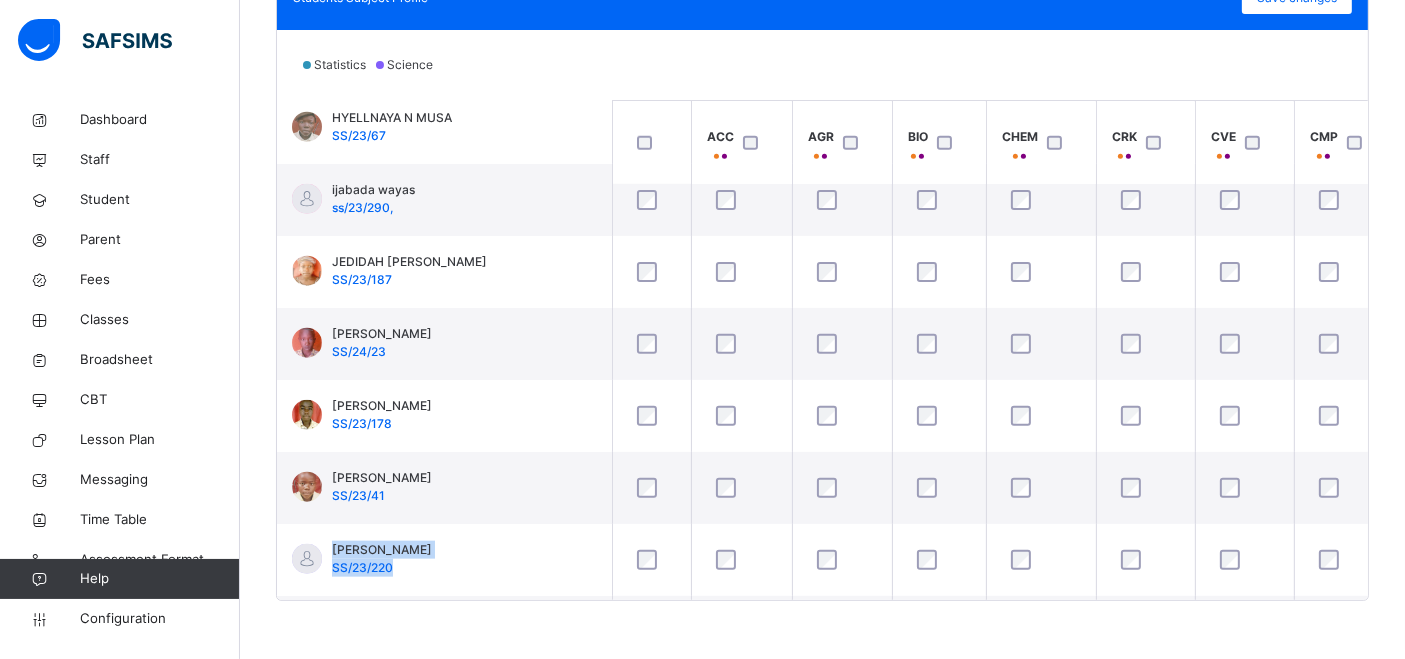 click on "Students ACC   AGR   BIO   CHEM   CRK   CVE   CMP   DP   ECON   ENG   GEO   GOV   RK   LIT   MKT   MTH   [PERSON_NAME] B SALE   SS/24/06   [PERSON_NAME]   SS/24/08   [PERSON_NAME]   ADSU/SS/25/24   [PERSON_NAME]   SS/23/222   [PERSON_NAME]   SS/24/237,   [PERSON_NAME] [PERSON_NAME]   SS/23/231,   [PERSON_NAME]   SS/23/59   [PERSON_NAME]   SS/23/240   [PERSON_NAME]   SS/23/81   [PERSON_NAME]   SS/23/64   [PERSON_NAME]   SS/23/190   [PERSON_NAME]   SS/23/666   [PERSON_NAME]/23/241   [PERSON_NAME]   SS/23/95   [PERSON_NAME] WUSHING  [PERSON_NAME]   SS/23/248   Bilkisu A Atiku   SS/23/15   BLESSING  AUDU   SS/23/23A,   CLIFORT   [PERSON_NAME]   SS/23/181   DAUDA D PUR   SS/23/21   [PERSON_NAME]   SS/24/09   [PERSON_NAME]/23/45,   [PERSON_NAME][DEMOGRAPHIC_DATA]   SS/23/26   [PERSON_NAME]   SS/23/186   [PERSON_NAME]   SS/23/08A   FAUZIYA AMINU ISA   JS/23/172   FAVOUR  ISHAKU   SS/24/236,   GOODNESS  [PERSON_NAME]/23/120   [PERSON_NAME]   21/054   [PERSON_NAME]" at bounding box center [822, 350] 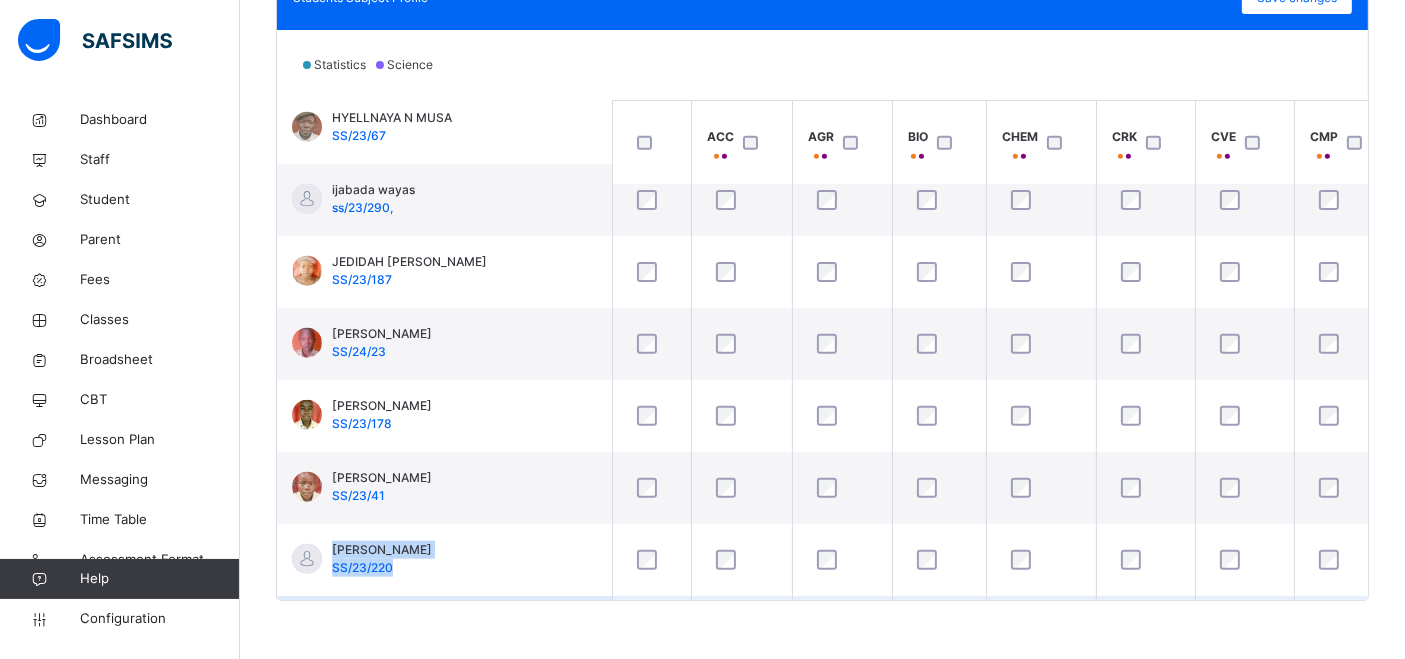 click at bounding box center (1244, 632) 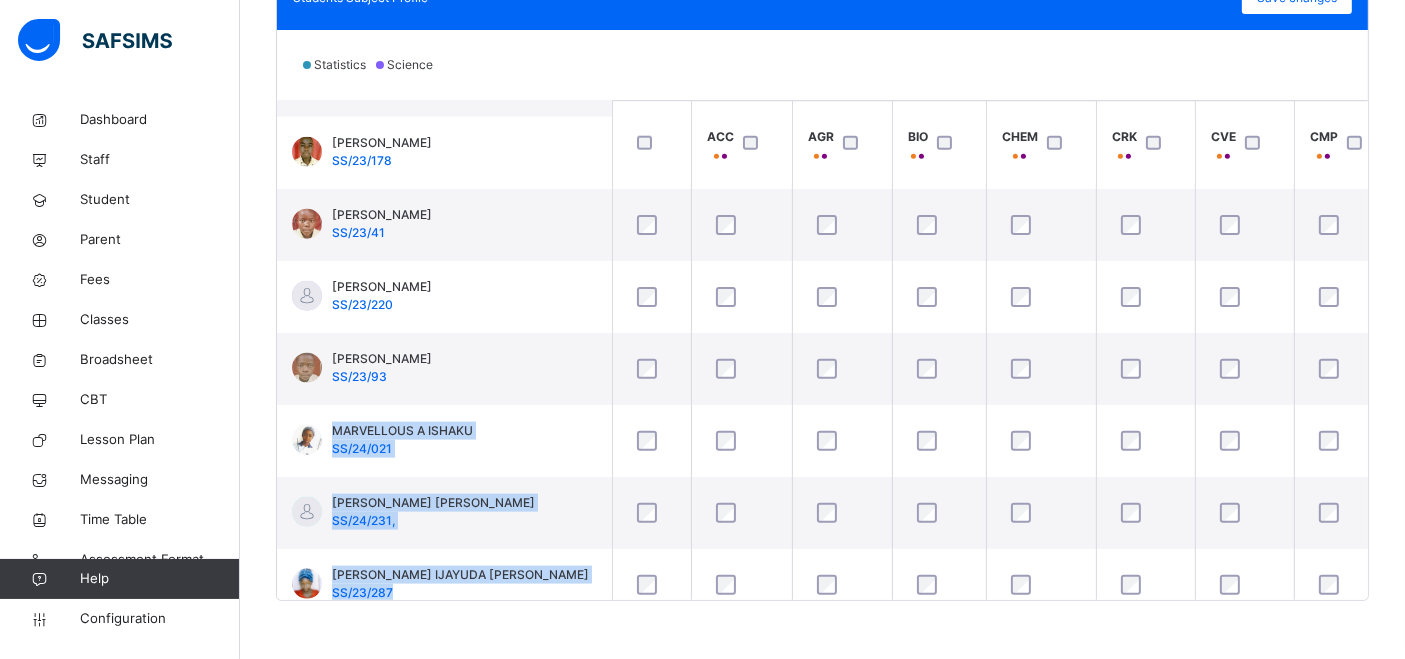 drag, startPoint x: 866, startPoint y: 598, endPoint x: 920, endPoint y: 623, distance: 59.5063 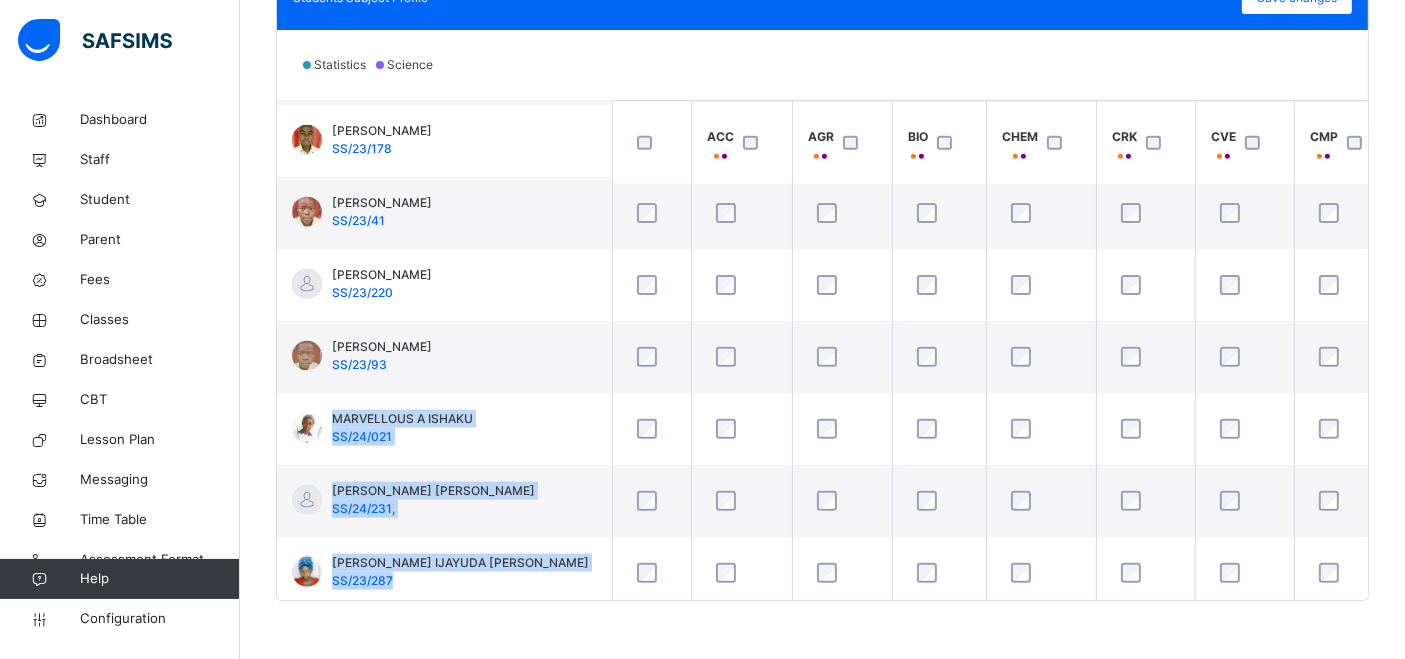 scroll, scrollTop: 2600, scrollLeft: 931, axis: both 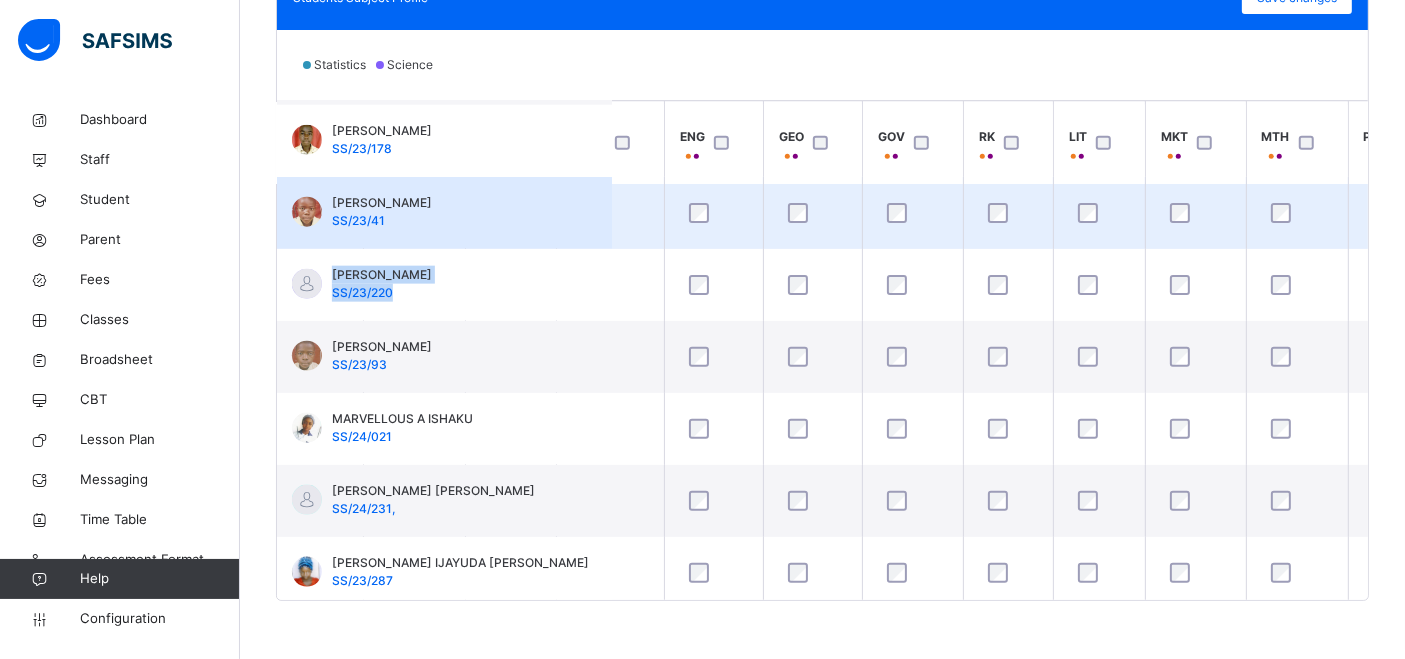 click on "[PERSON_NAME] B SALE   SS/24/06   [PERSON_NAME]   SS/24/08   [PERSON_NAME]   ADSU/SS/25/24   [PERSON_NAME]   SS/23/222   [PERSON_NAME]   SS/24/237,   [PERSON_NAME] [PERSON_NAME]   SS/23/231,   [PERSON_NAME]   SS/23/59   [PERSON_NAME]   SS/23/240   [PERSON_NAME]   SS/23/81   [PERSON_NAME]   SS/23/64   [PERSON_NAME]   SS/23/190   [PERSON_NAME]   SS/23/666   [PERSON_NAME]/23/241   [PERSON_NAME]   SS/23/95   [PERSON_NAME] WUSHING  [PERSON_NAME]   SS/23/248   Bilkisu A Atiku   SS/23/15   BLESSING  AUDU   SS/23/23A,   CLIFORT   [PERSON_NAME]   SS/23/181   DAUDA D PUR   SS/23/21   [PERSON_NAME]   SS/24/09   [PERSON_NAME]/23/45,   [PERSON_NAME]   SS/23/26   [PERSON_NAME]   SS/23/186   [PERSON_NAME]   SS/23/08A   FAUZIYA AMINU ISA   JS/23/172   FAVOUR  ISHAKU   SS/24/236,   GOODNESS  RAYMOND   SS/23/120   [PERSON_NAME]   21/054   [PERSON_NAME]   SS/22/028   HAPSAT I [PERSON_NAME]   SS/23/009   [PERSON_NAME]   SS/23/193   HYELLNAYA N [PERSON_NAME]/23/67     ss/23/290," at bounding box center (397, -435) 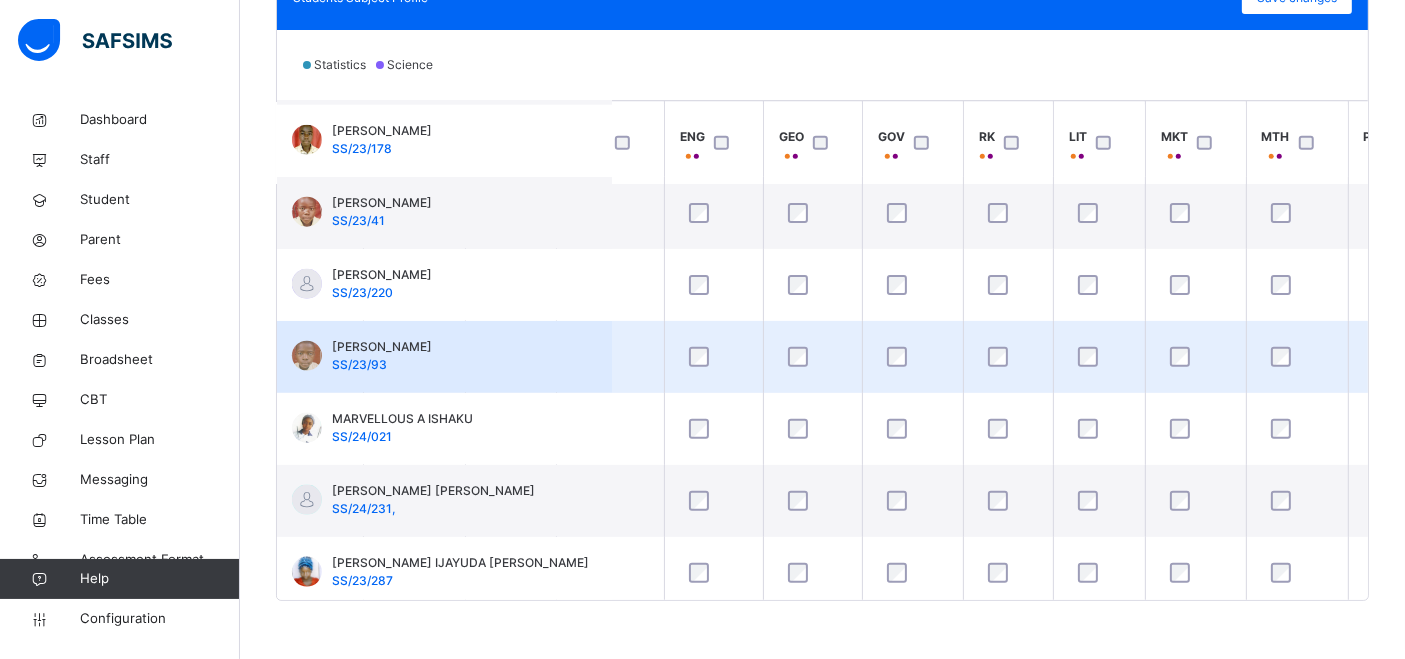click on "[PERSON_NAME]   SS/23/93" at bounding box center [445, 357] 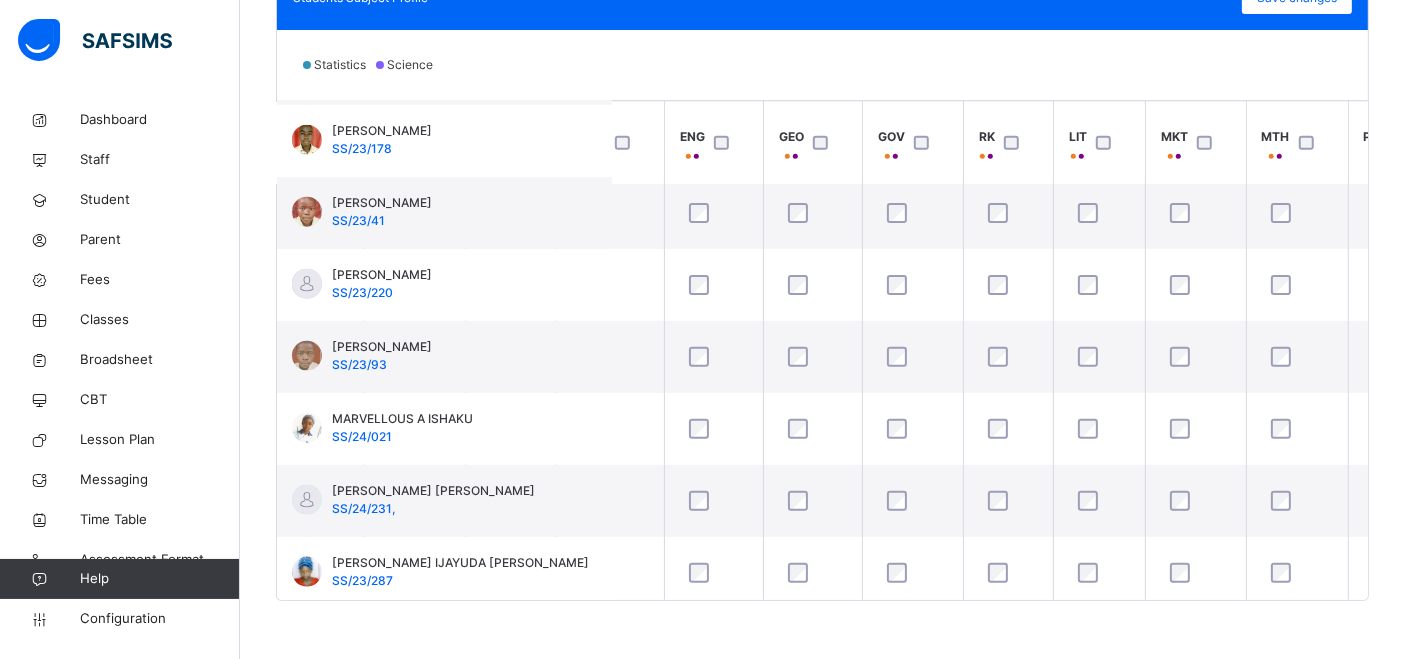 scroll, scrollTop: 2600, scrollLeft: 0, axis: vertical 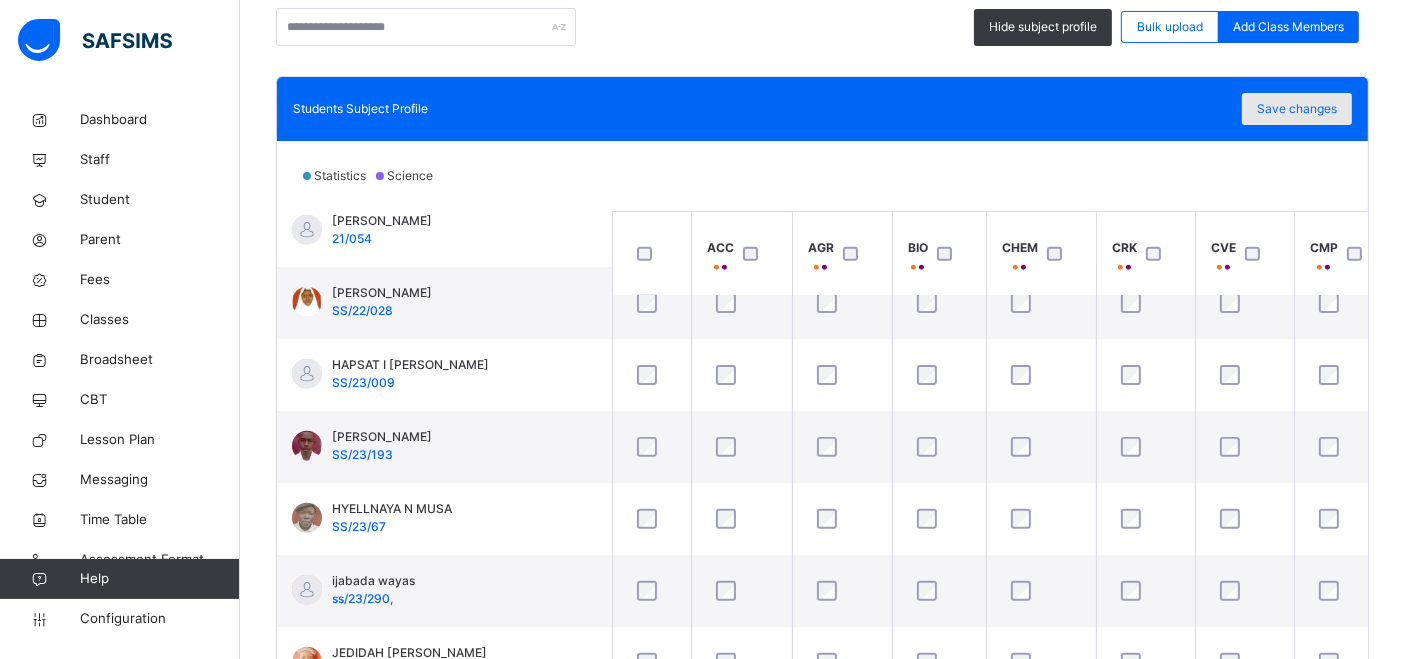 click on "Save changes" at bounding box center [1297, 109] 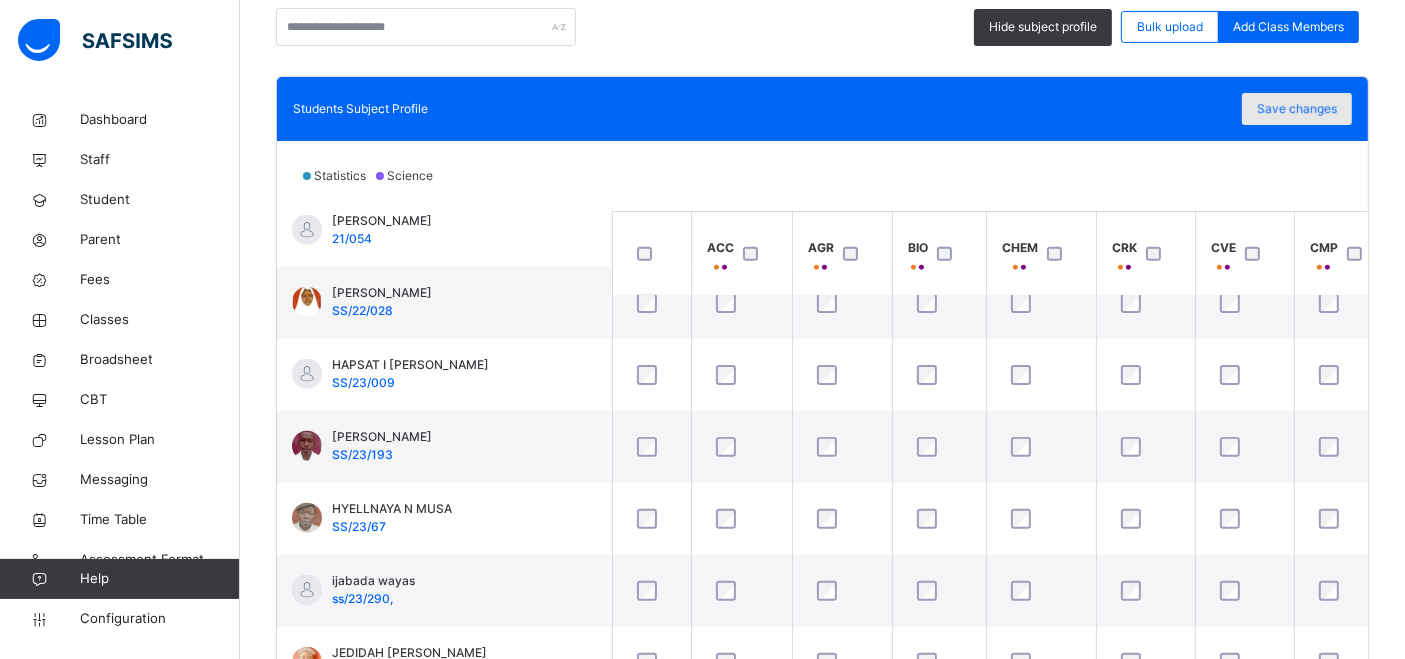 click on "Save changes" at bounding box center (1297, 109) 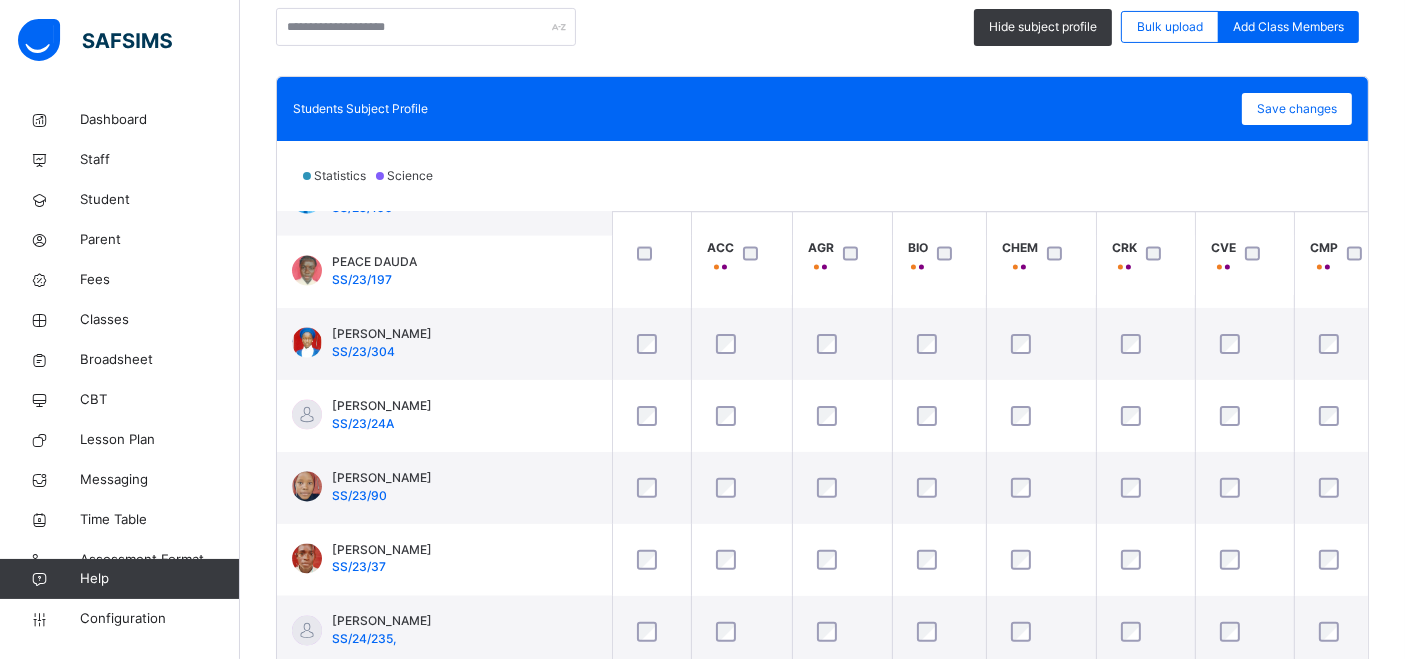 scroll, scrollTop: 3549, scrollLeft: 0, axis: vertical 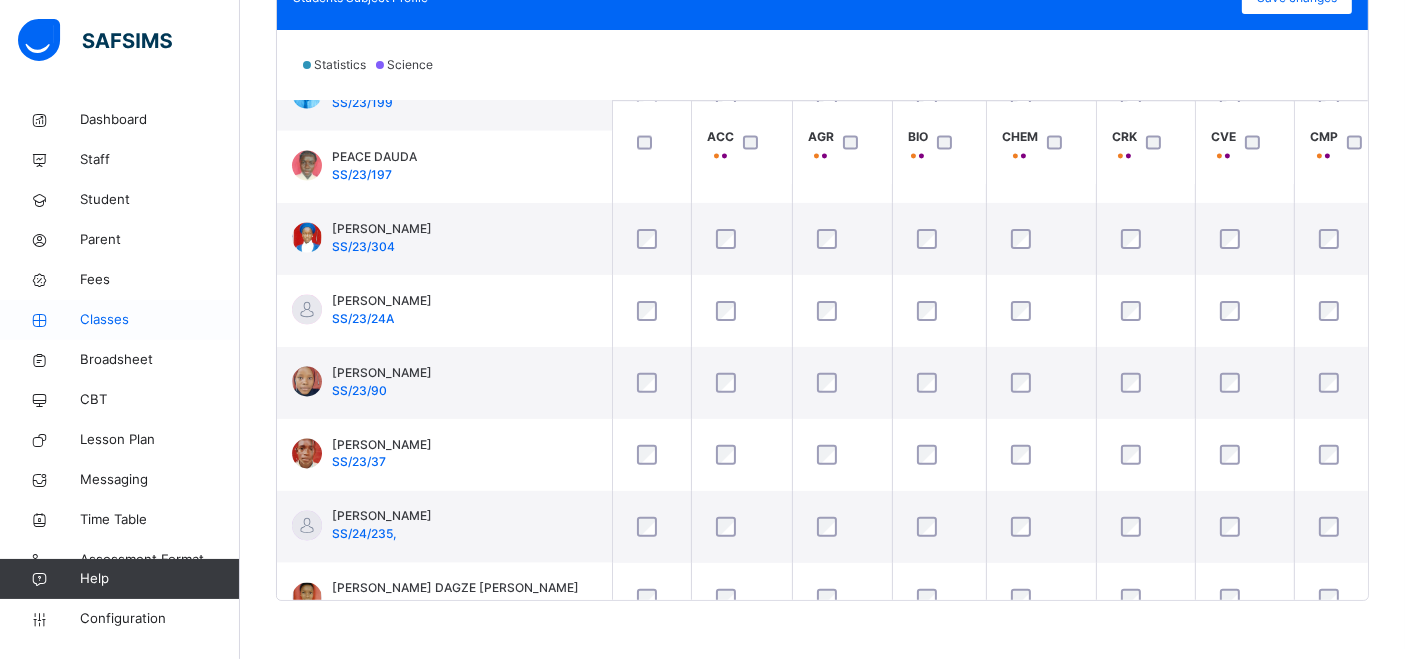 click at bounding box center (40, 320) 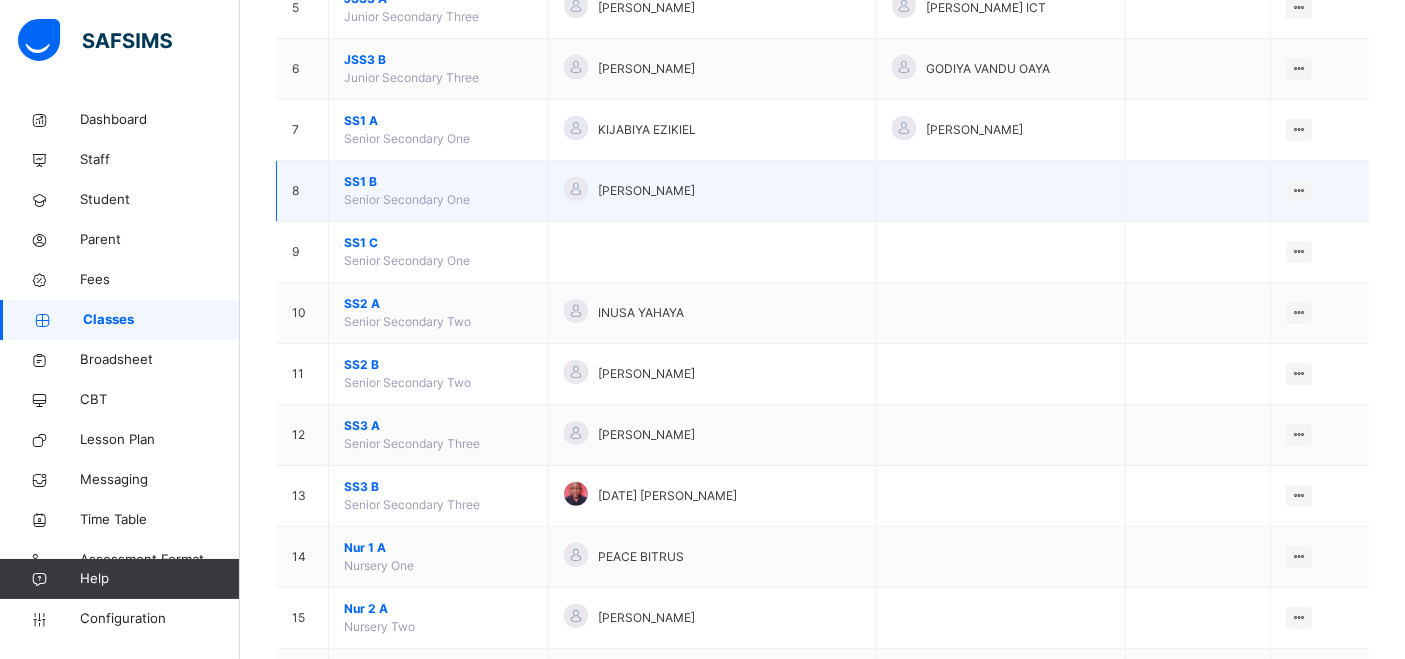 scroll, scrollTop: 555, scrollLeft: 0, axis: vertical 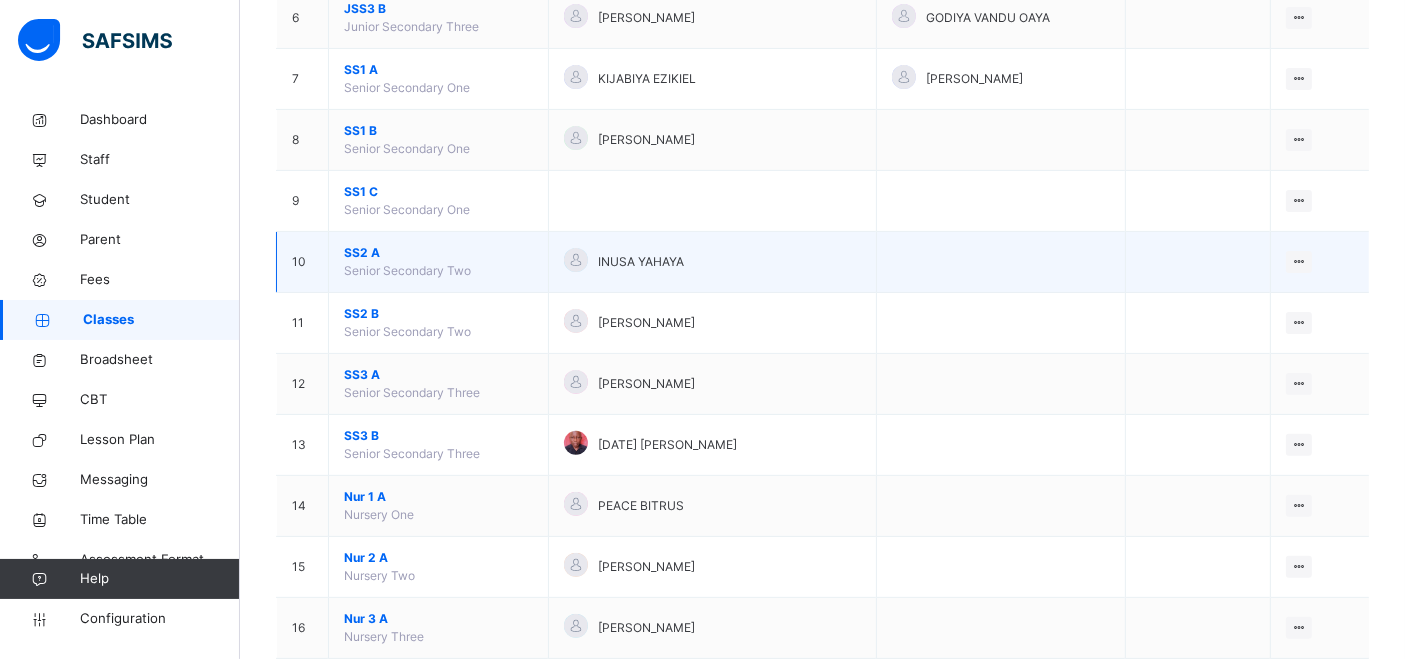 click on "SS2   A" at bounding box center [438, 253] 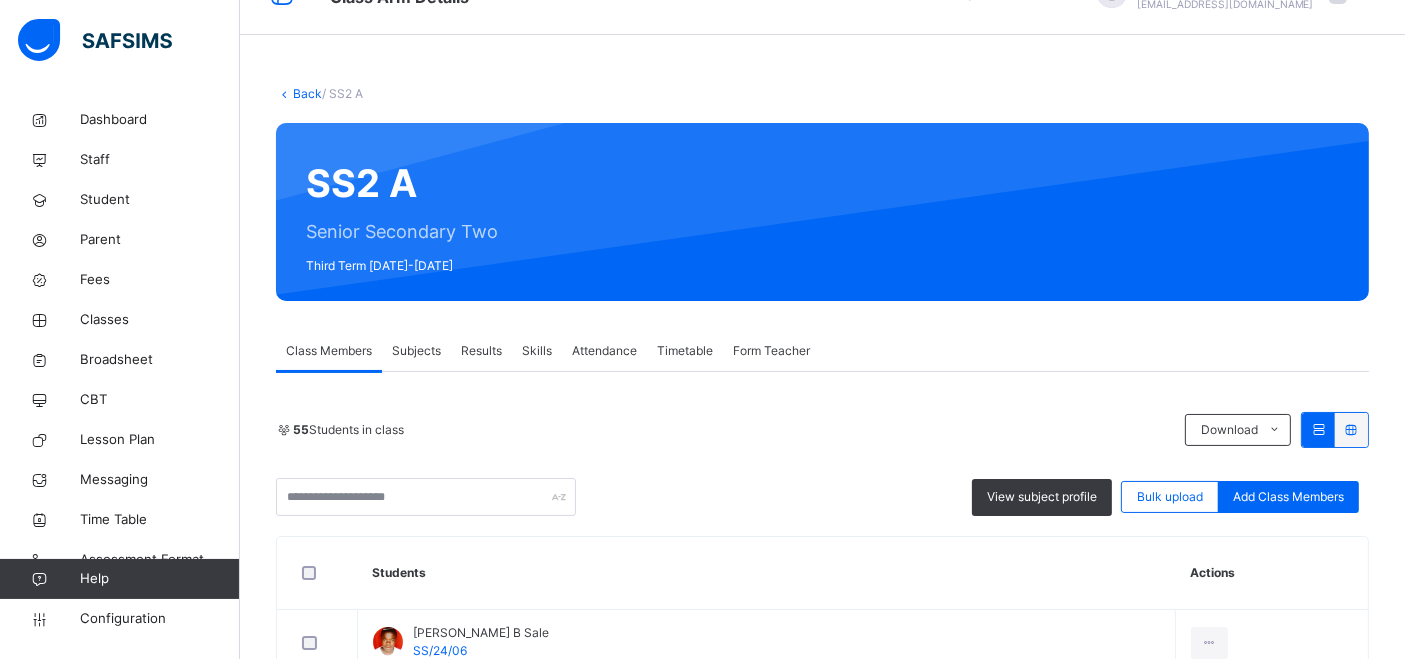 scroll, scrollTop: 0, scrollLeft: 0, axis: both 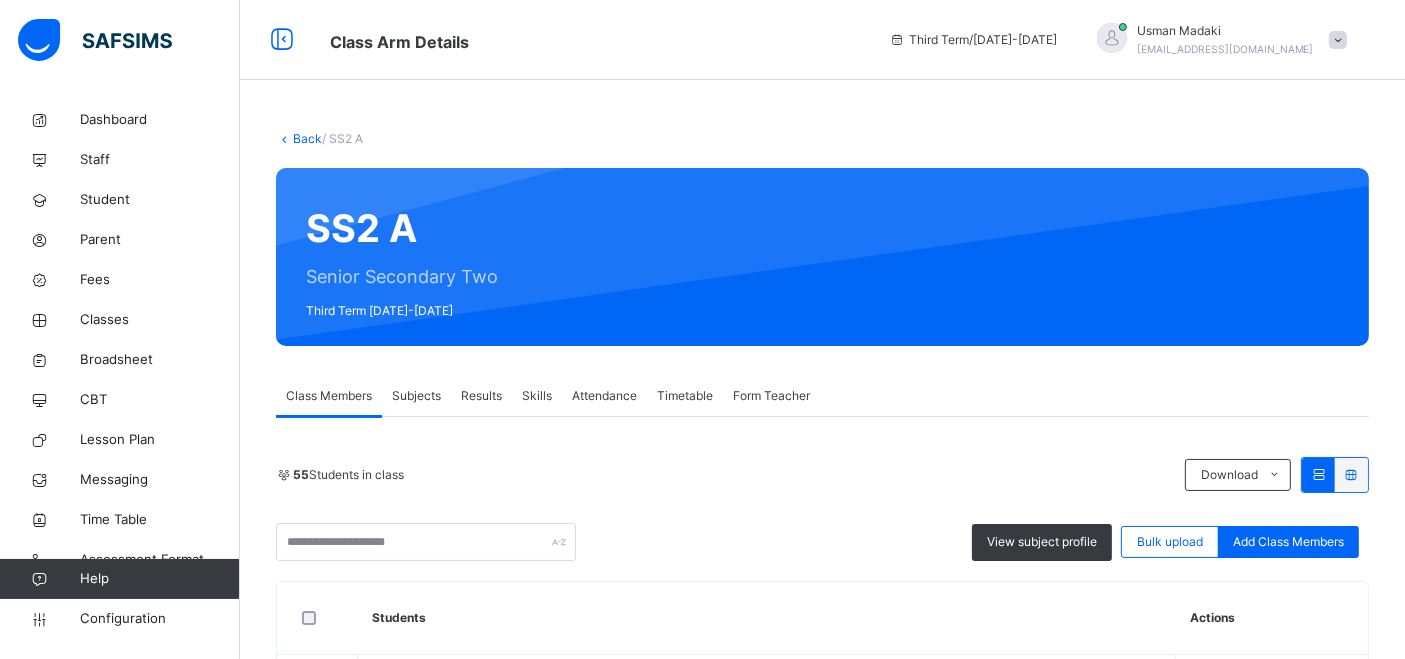 click on "Class Members" at bounding box center [329, 396] 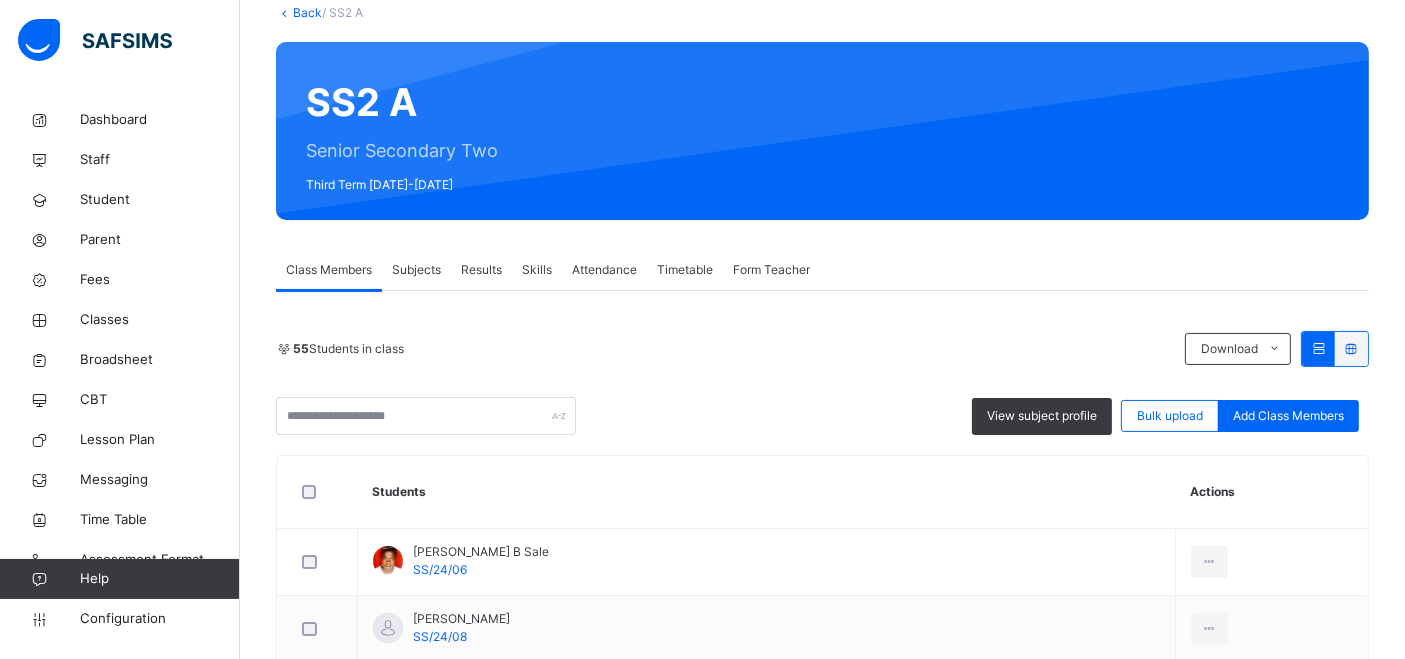 scroll, scrollTop: 111, scrollLeft: 0, axis: vertical 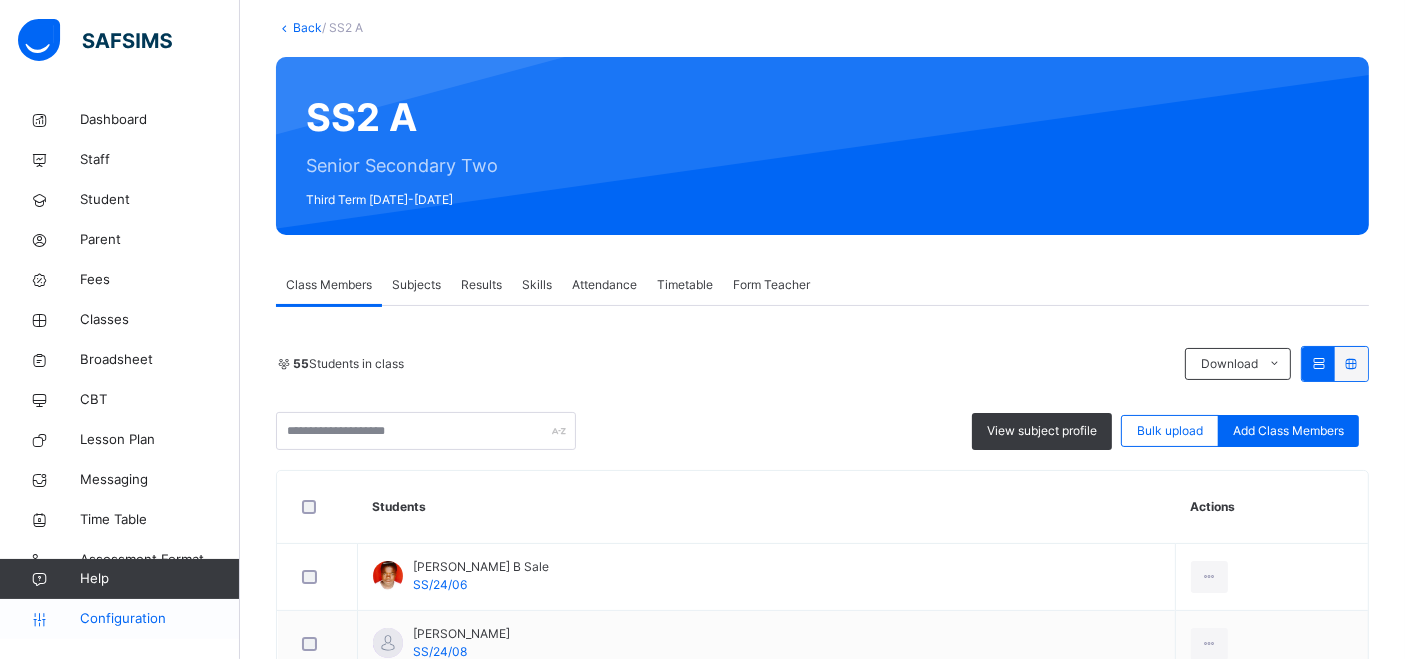 click on "Configuration" at bounding box center (159, 619) 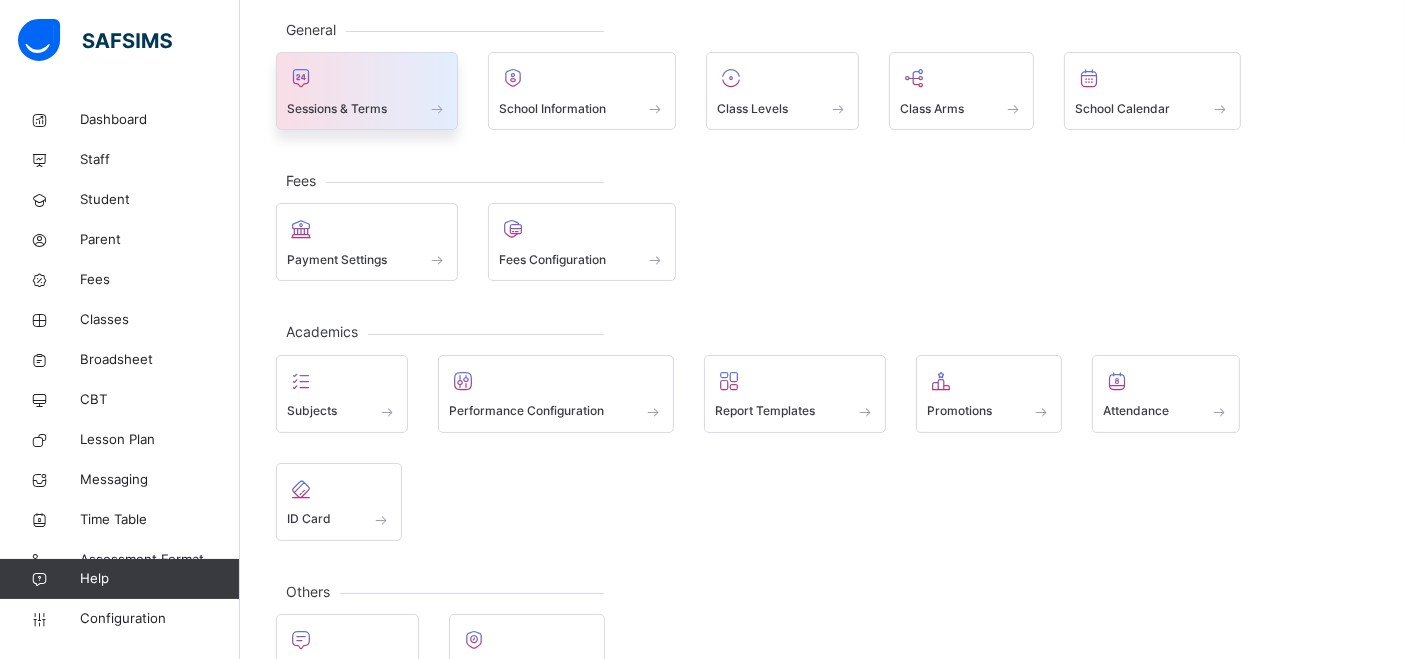 click on "Sessions & Terms" at bounding box center (367, 108) 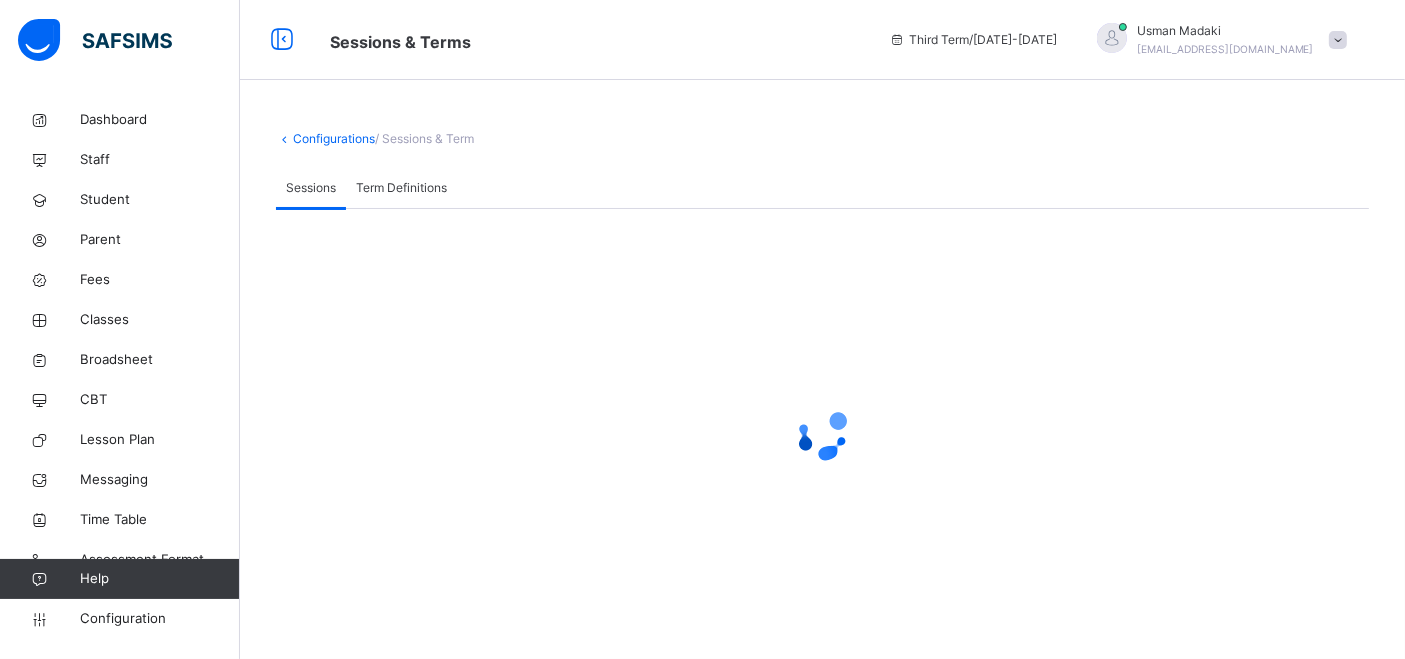 scroll, scrollTop: 0, scrollLeft: 0, axis: both 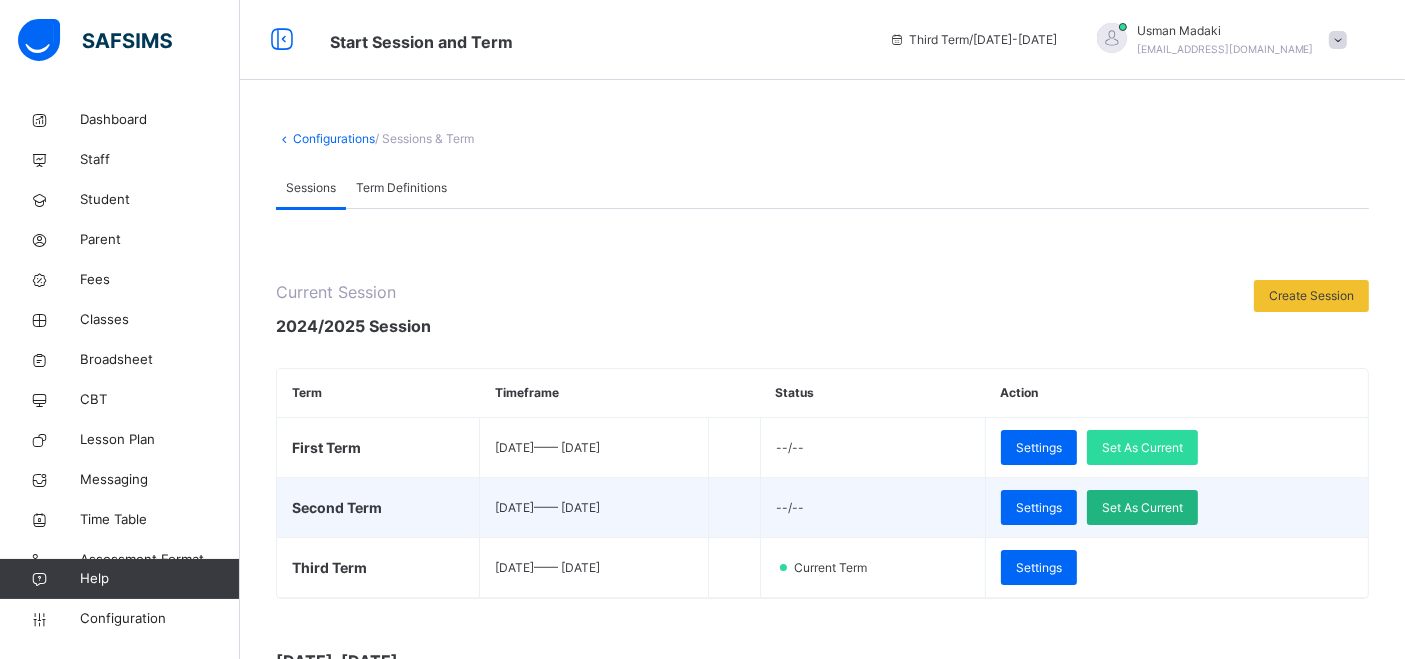 click on "Set As Current" at bounding box center (1142, 508) 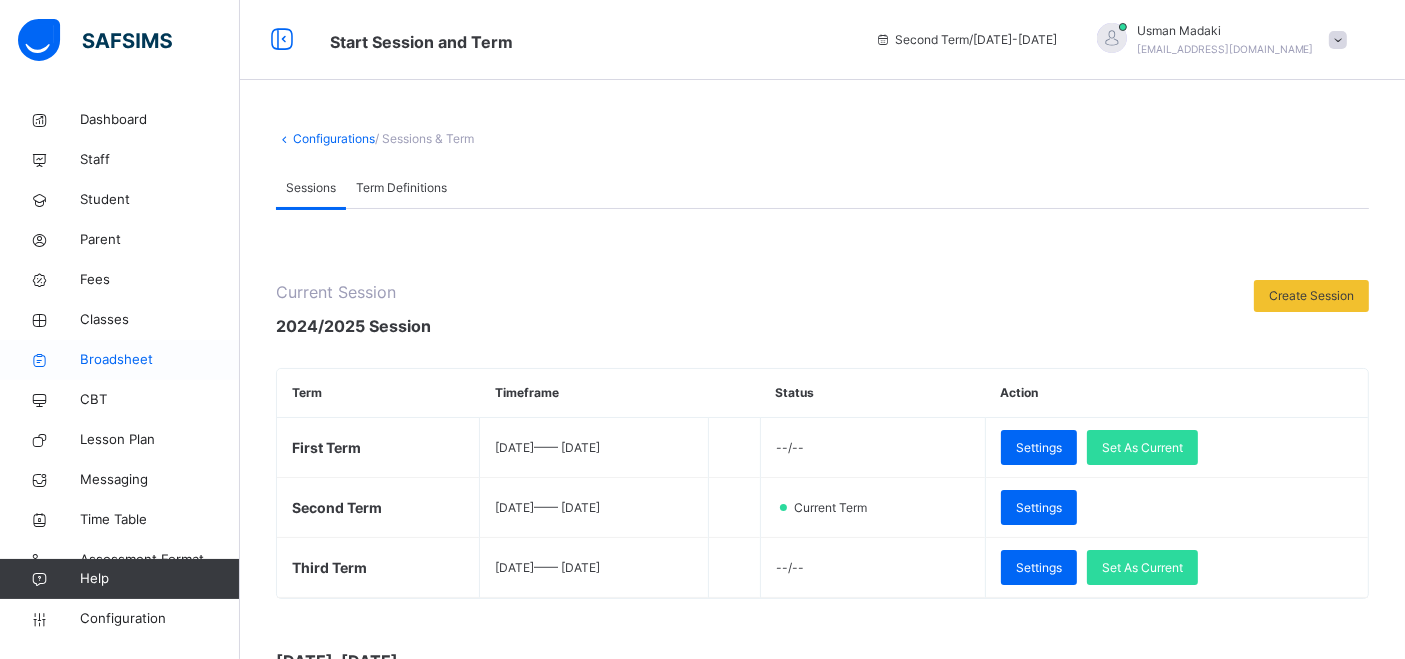 click on "Broadsheet" at bounding box center [160, 360] 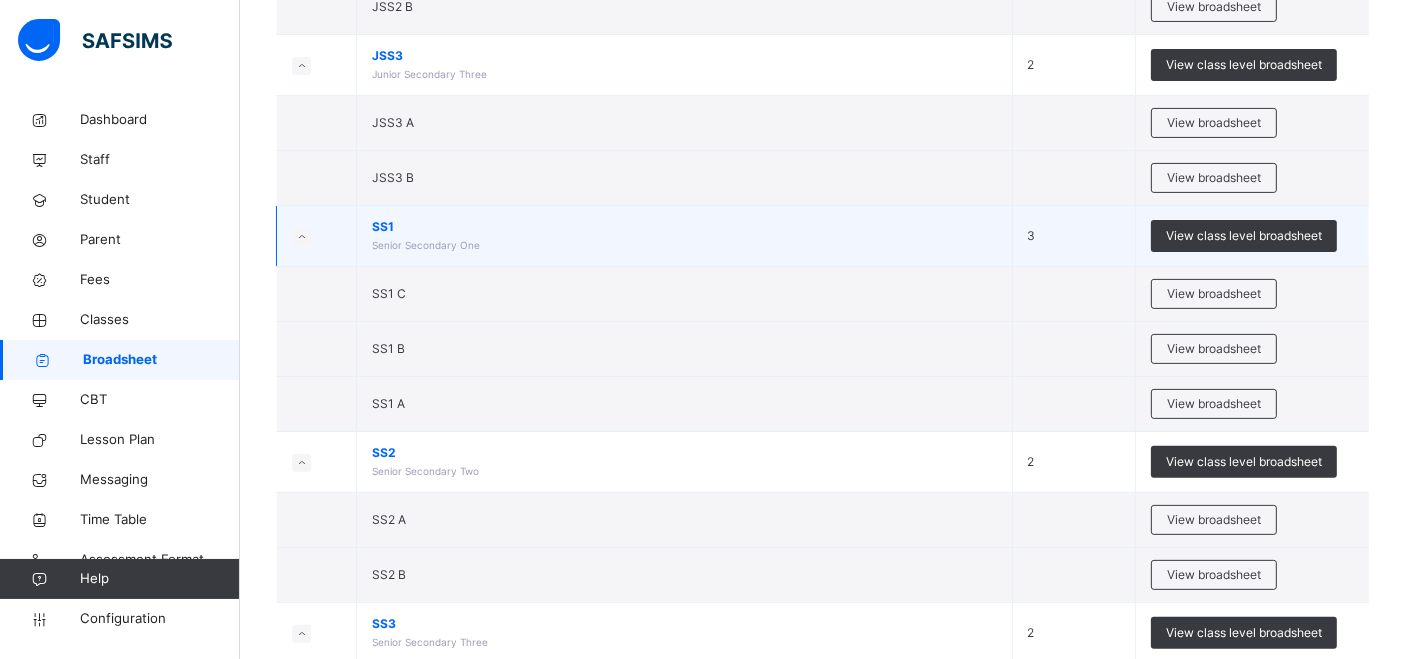 scroll, scrollTop: 666, scrollLeft: 0, axis: vertical 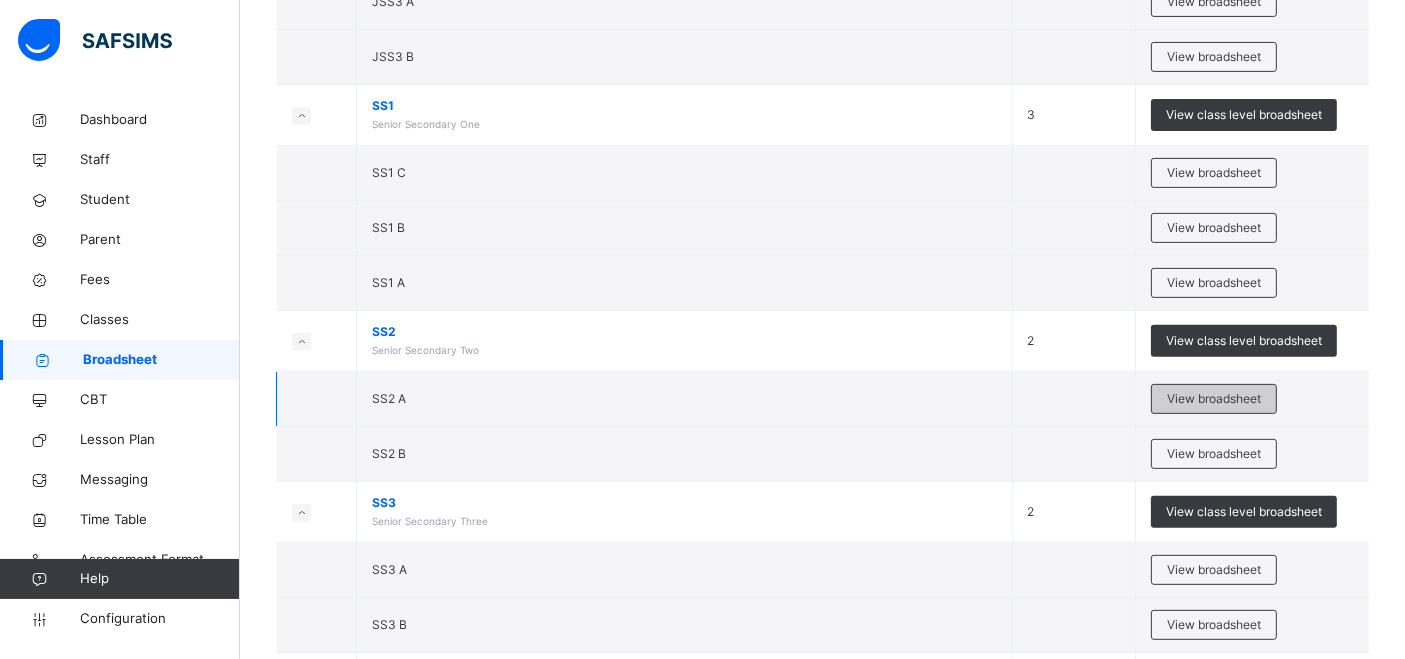 click on "View broadsheet" at bounding box center (1214, 399) 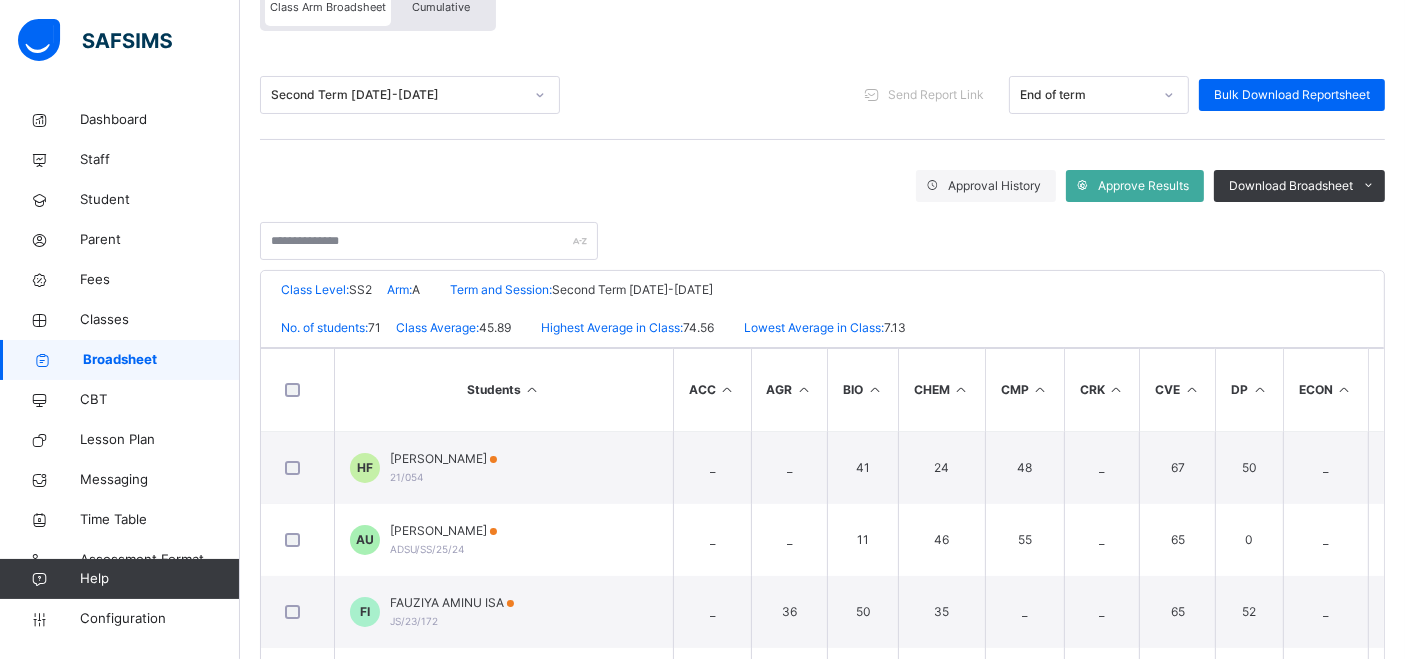 scroll, scrollTop: 333, scrollLeft: 0, axis: vertical 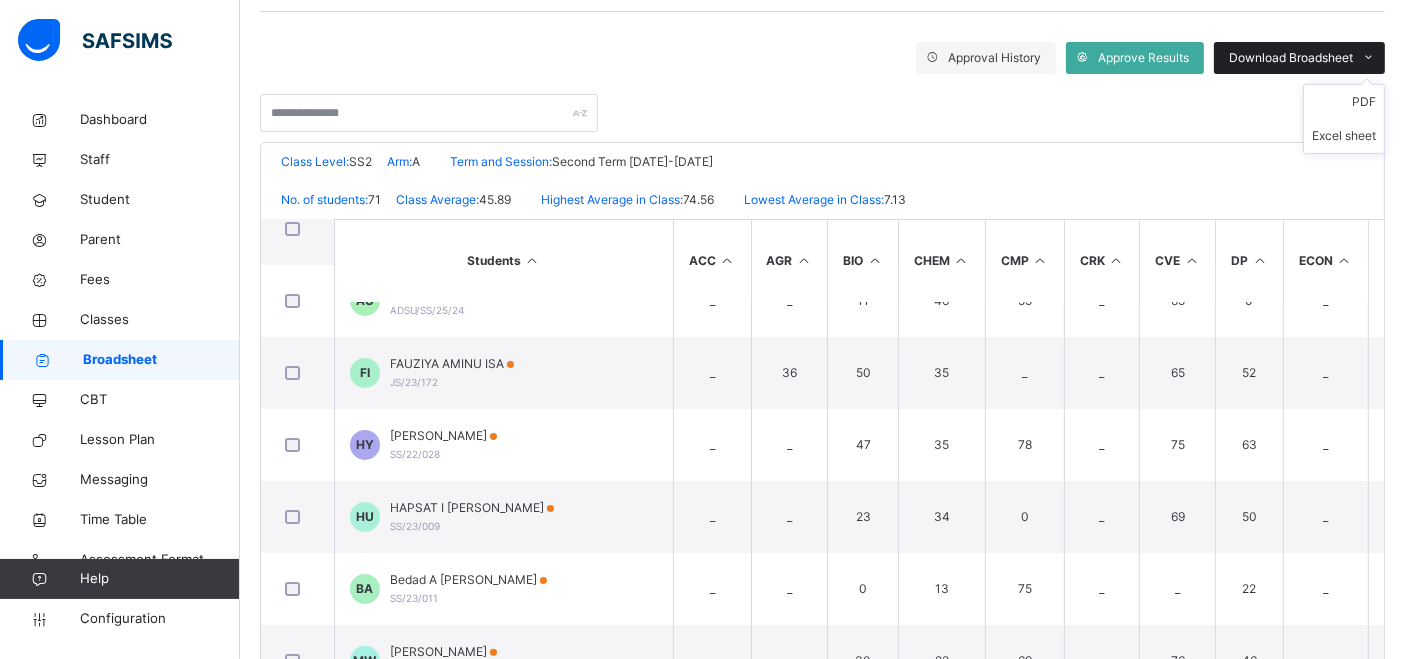 click on "Download Broadsheet" at bounding box center (1291, 58) 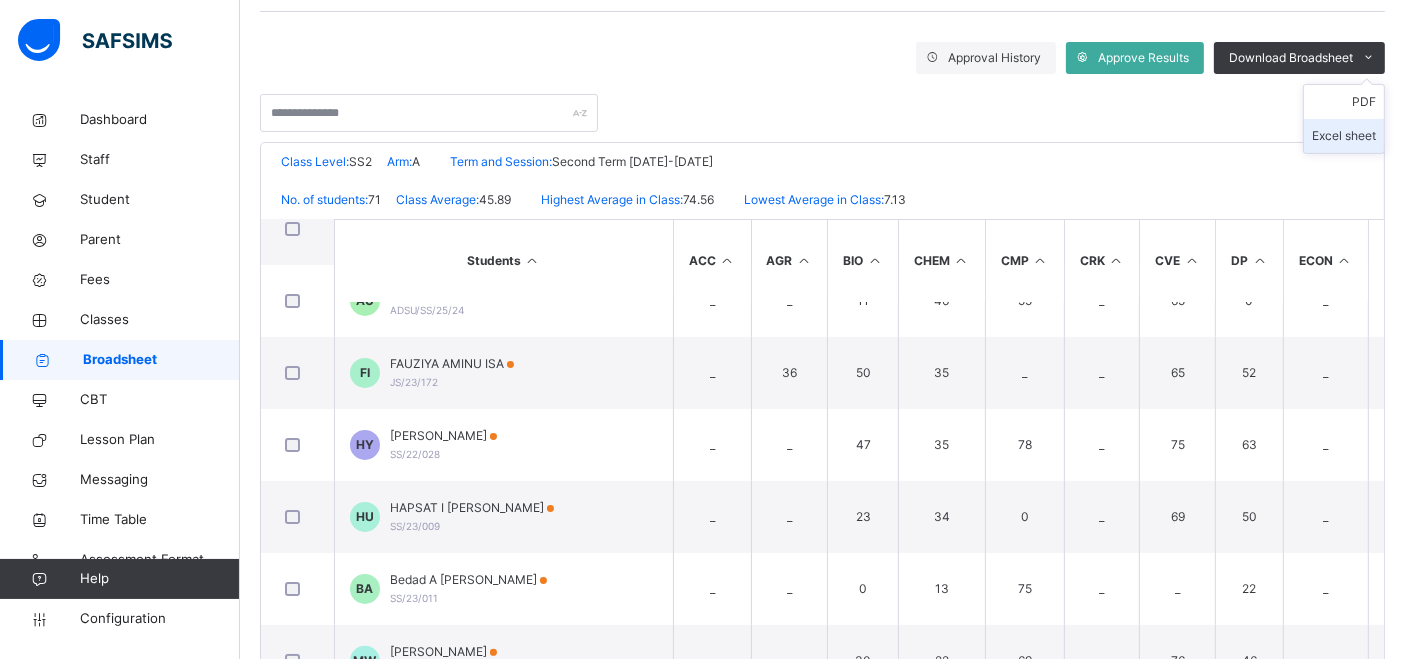 click on "Excel sheet" at bounding box center (1344, 136) 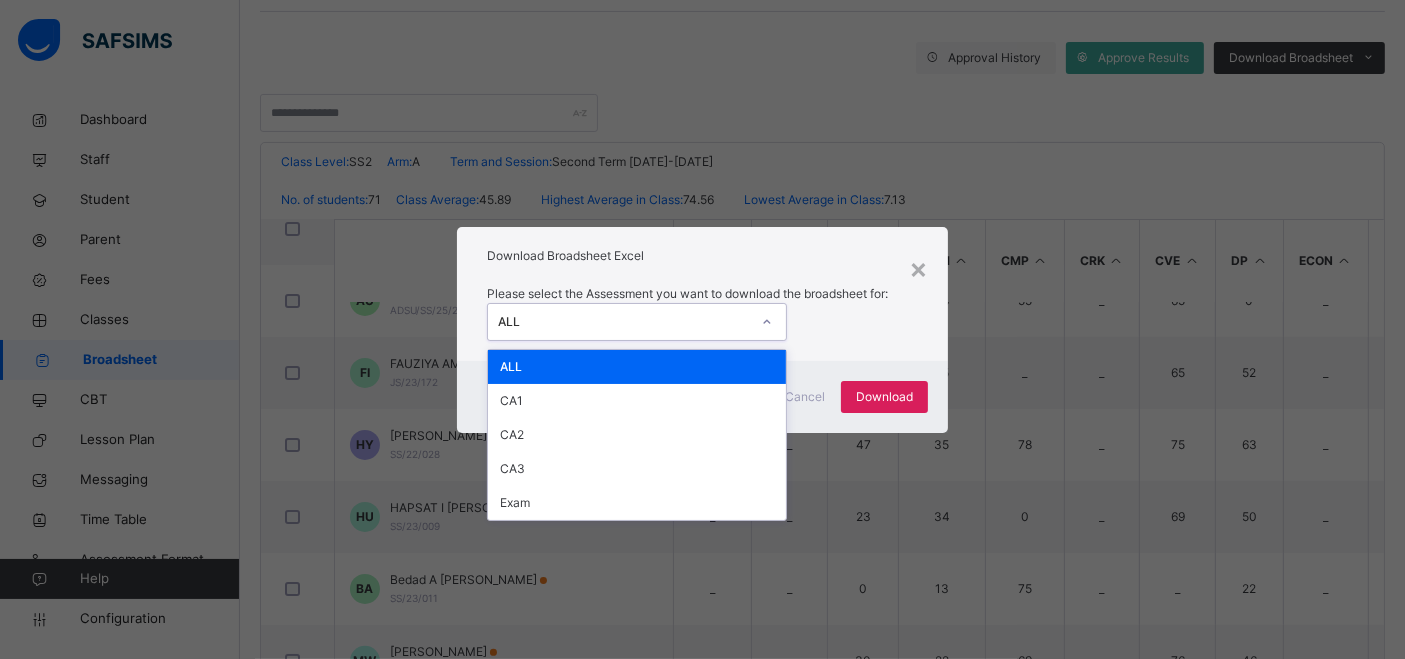 click on "ALL" at bounding box center [624, 322] 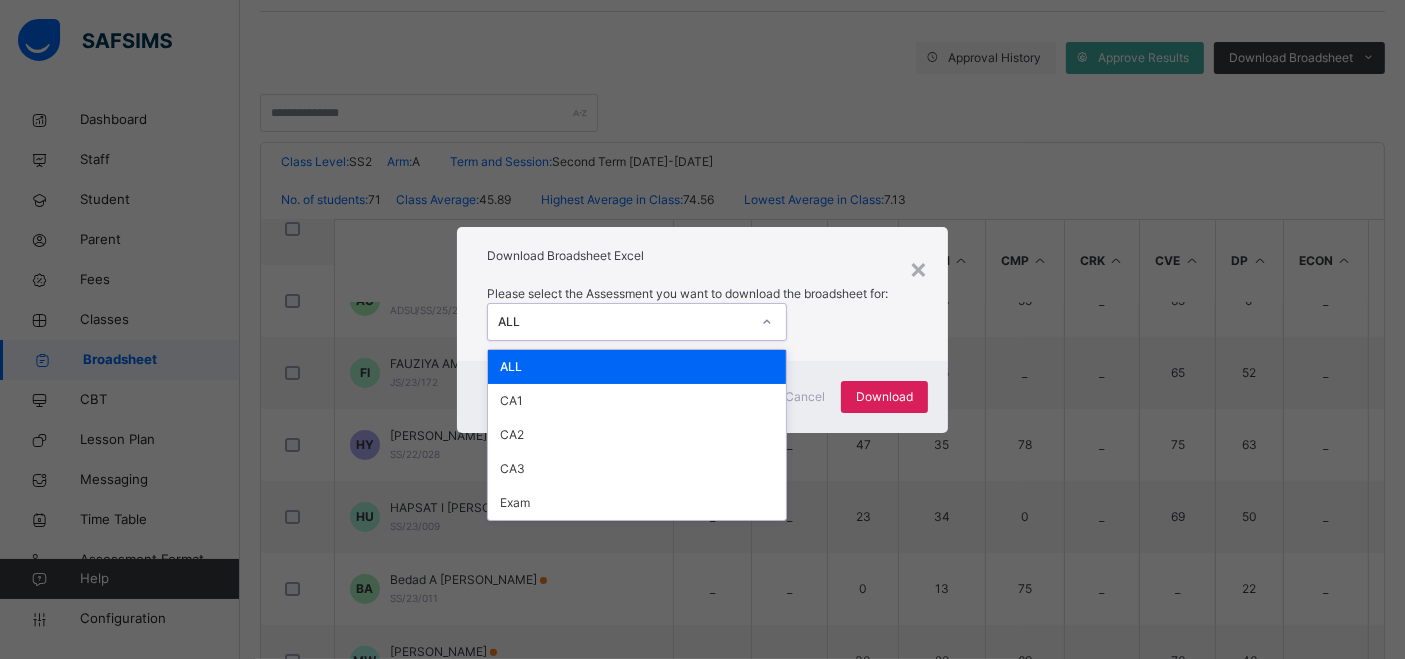 click on "ALL" at bounding box center (624, 322) 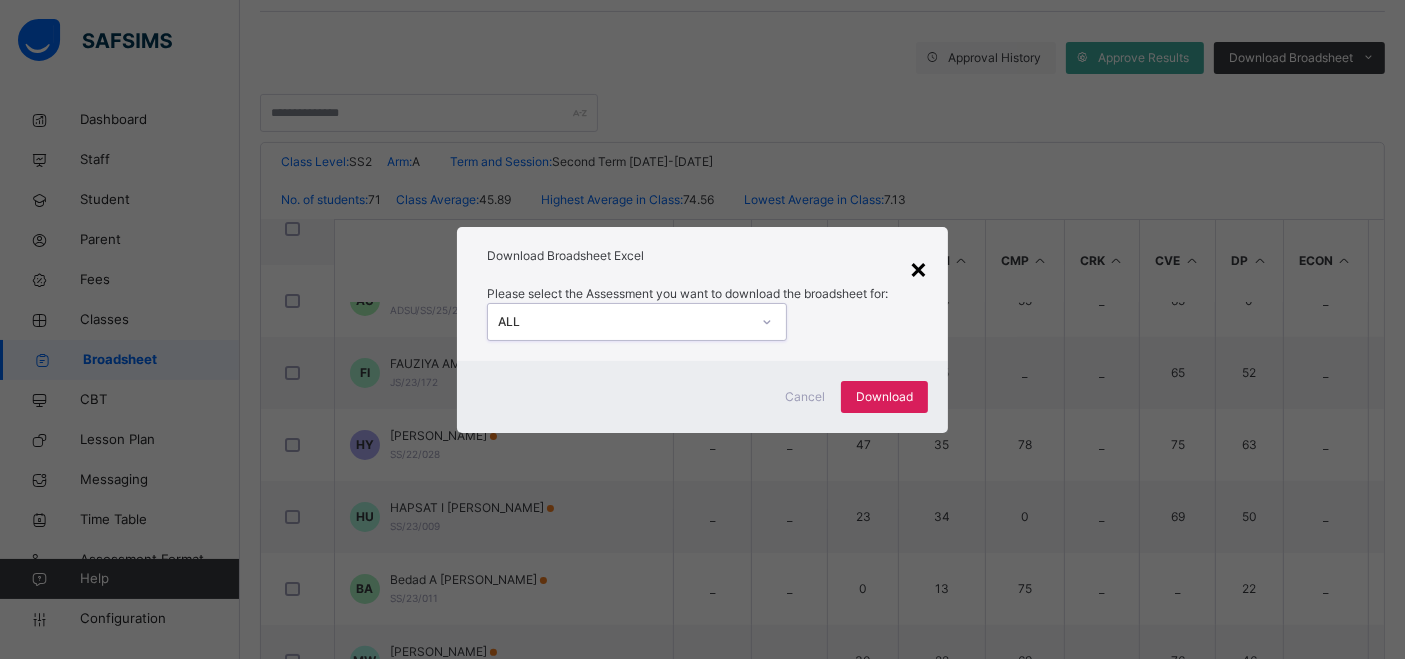 click on "×" at bounding box center [918, 268] 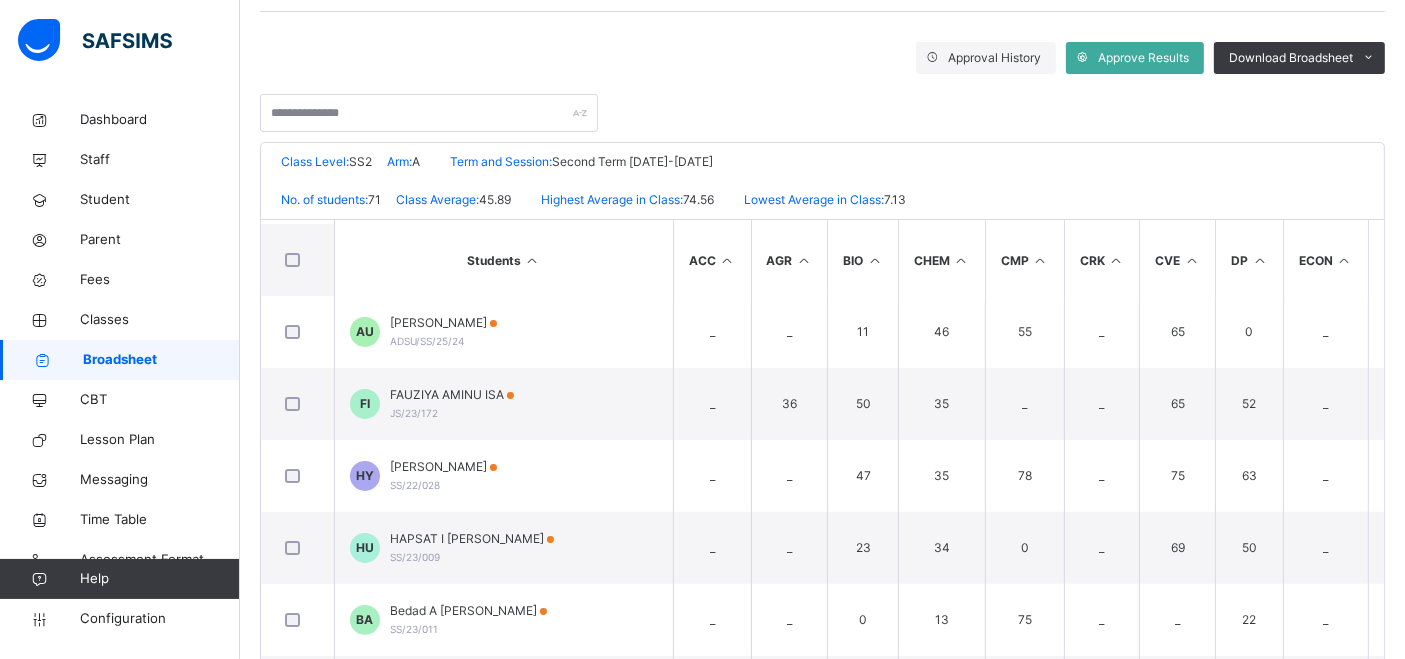 scroll, scrollTop: 0, scrollLeft: 0, axis: both 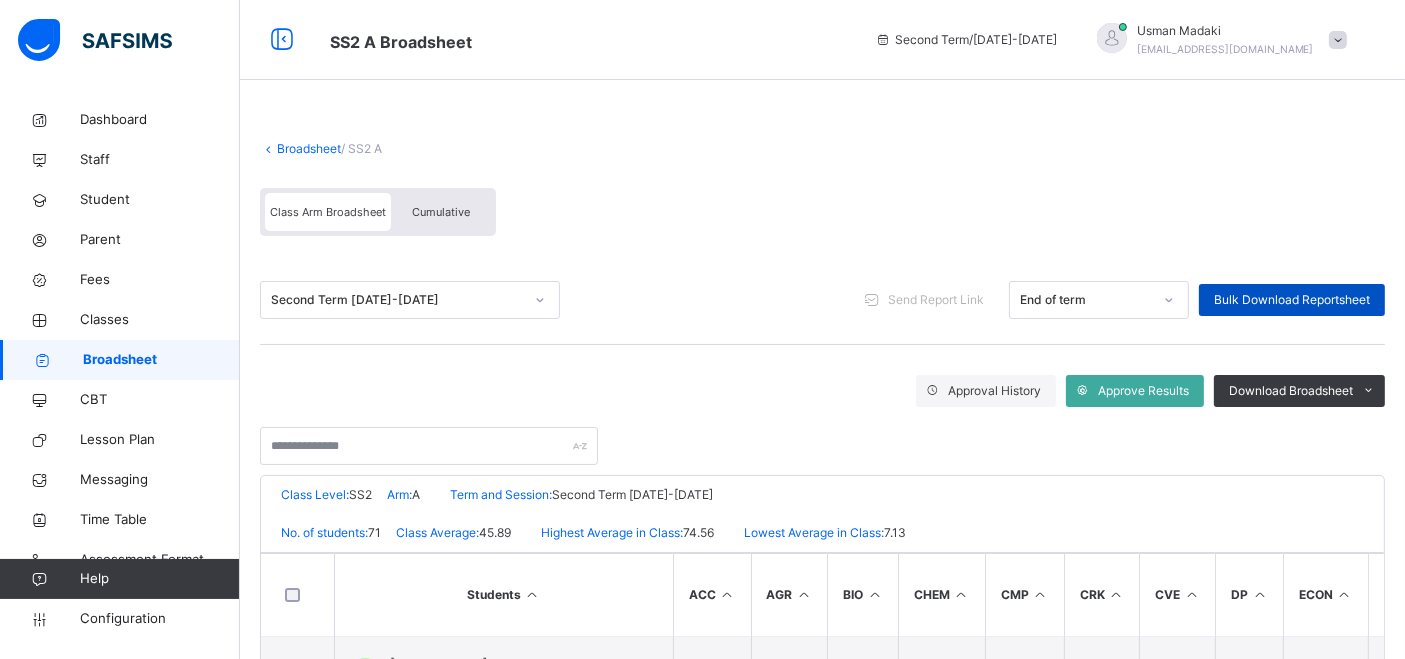 click on "Bulk Download Reportsheet" at bounding box center [1292, 300] 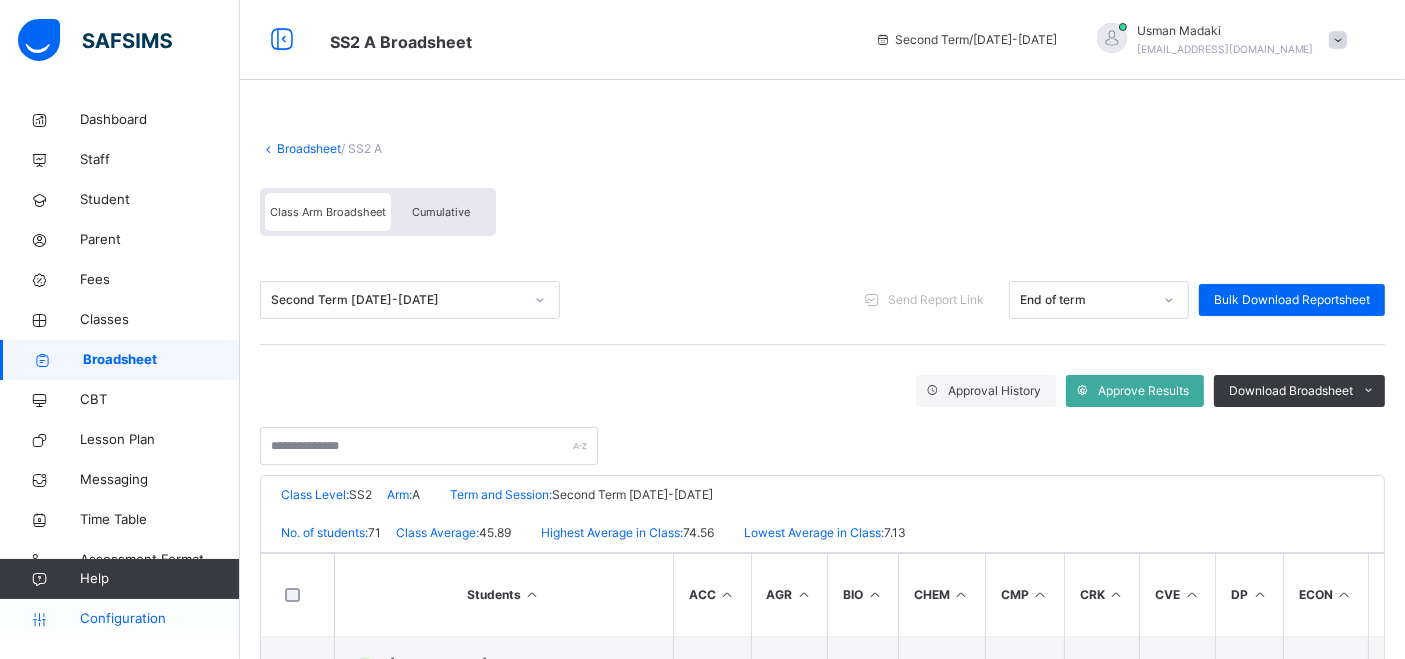click on "Configuration" at bounding box center [159, 619] 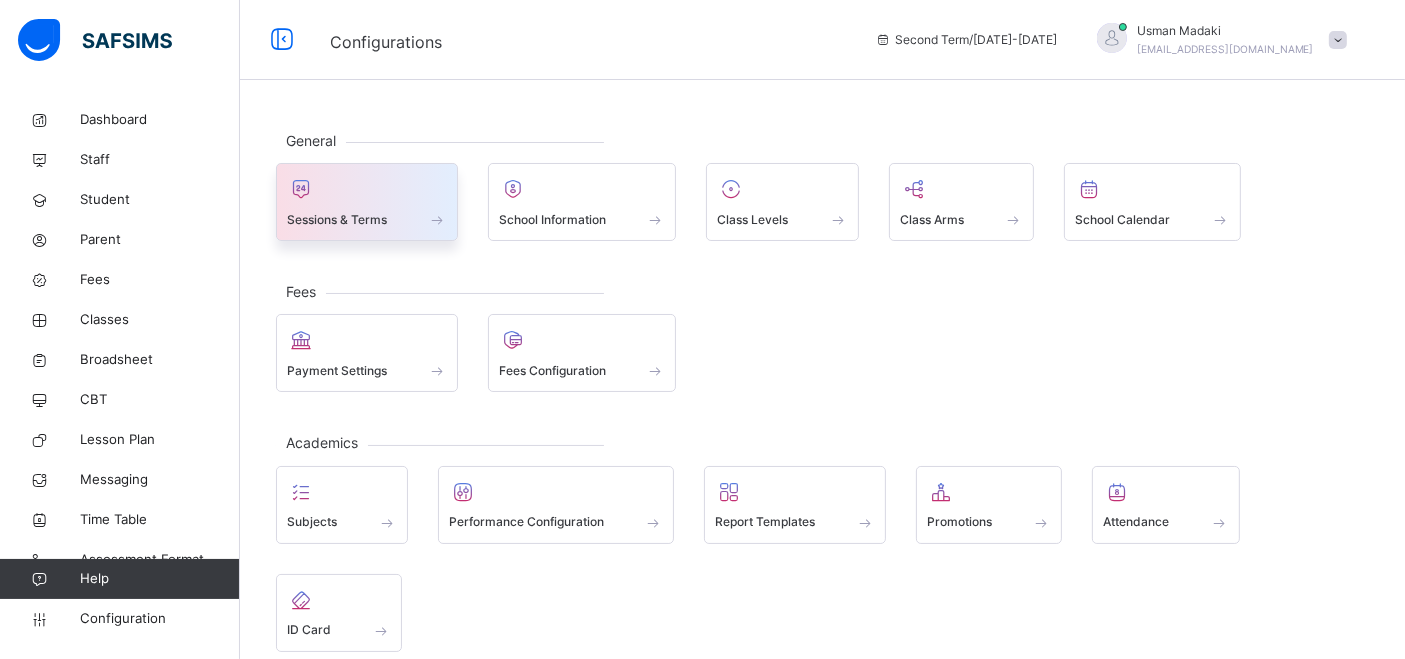 click at bounding box center [437, 219] 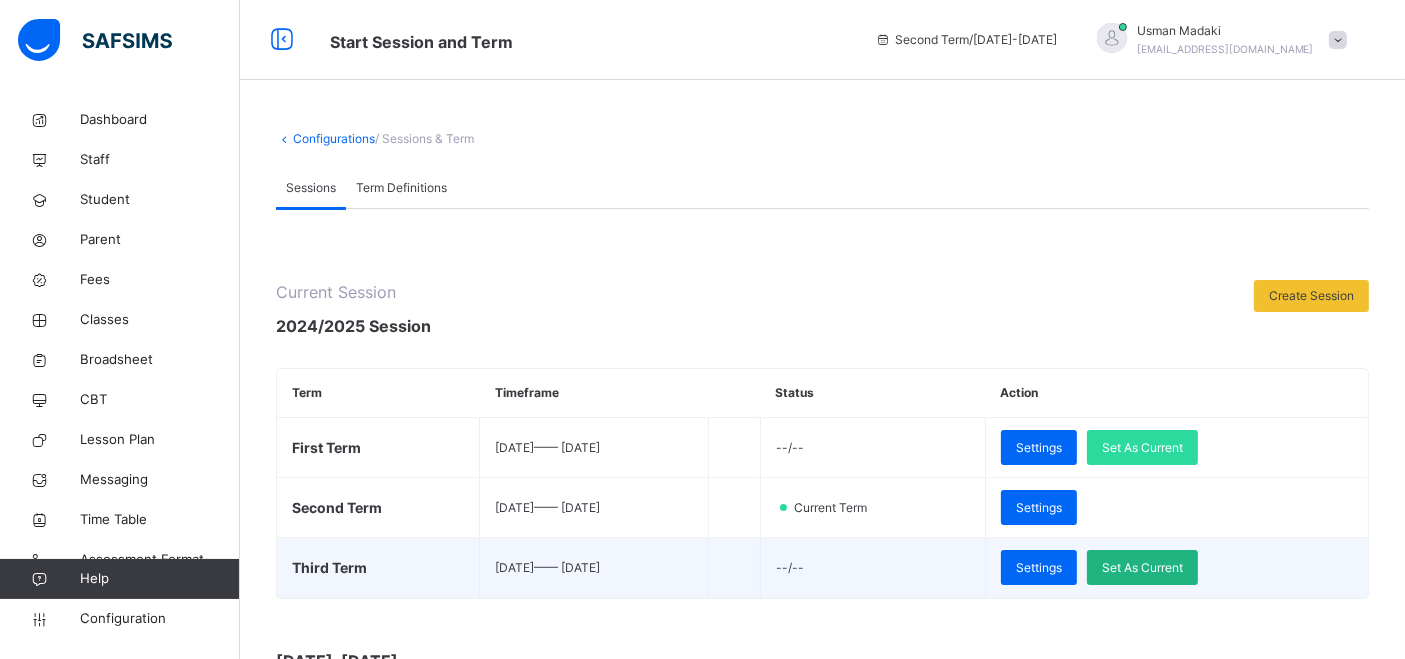 click on "Set As Current" at bounding box center (1142, 568) 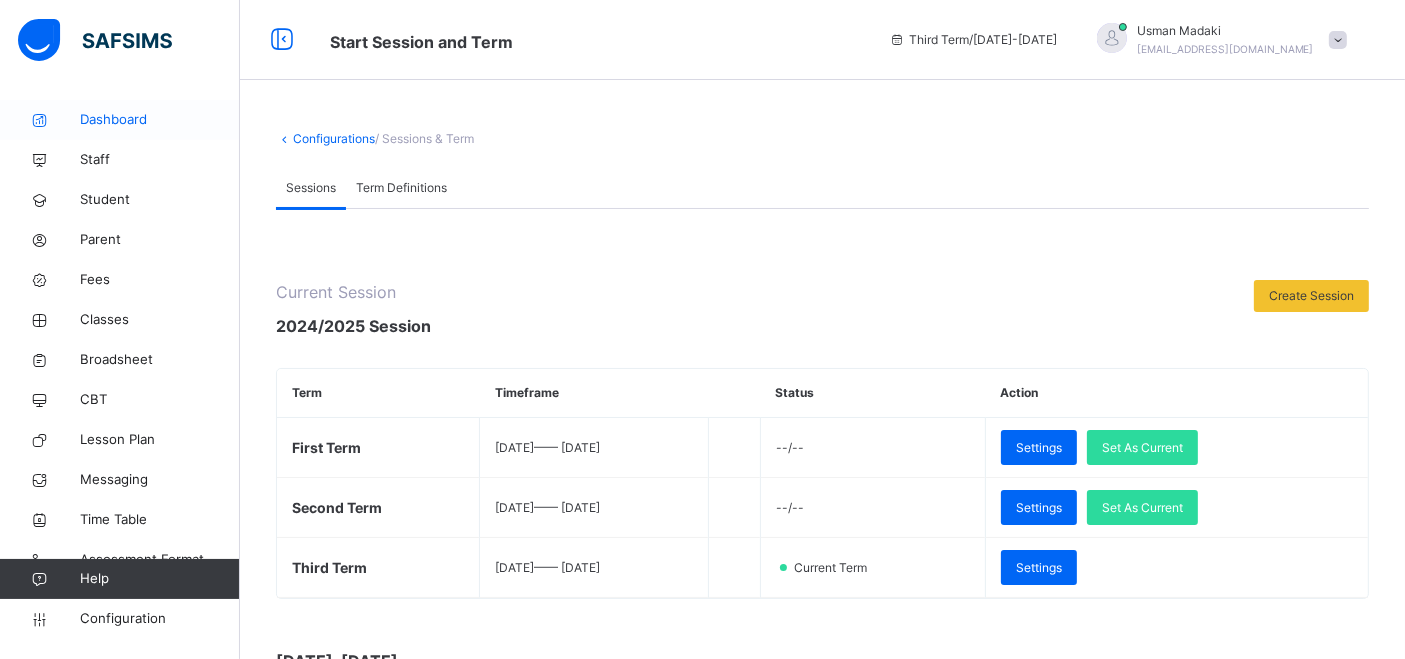 click on "Dashboard" at bounding box center [160, 120] 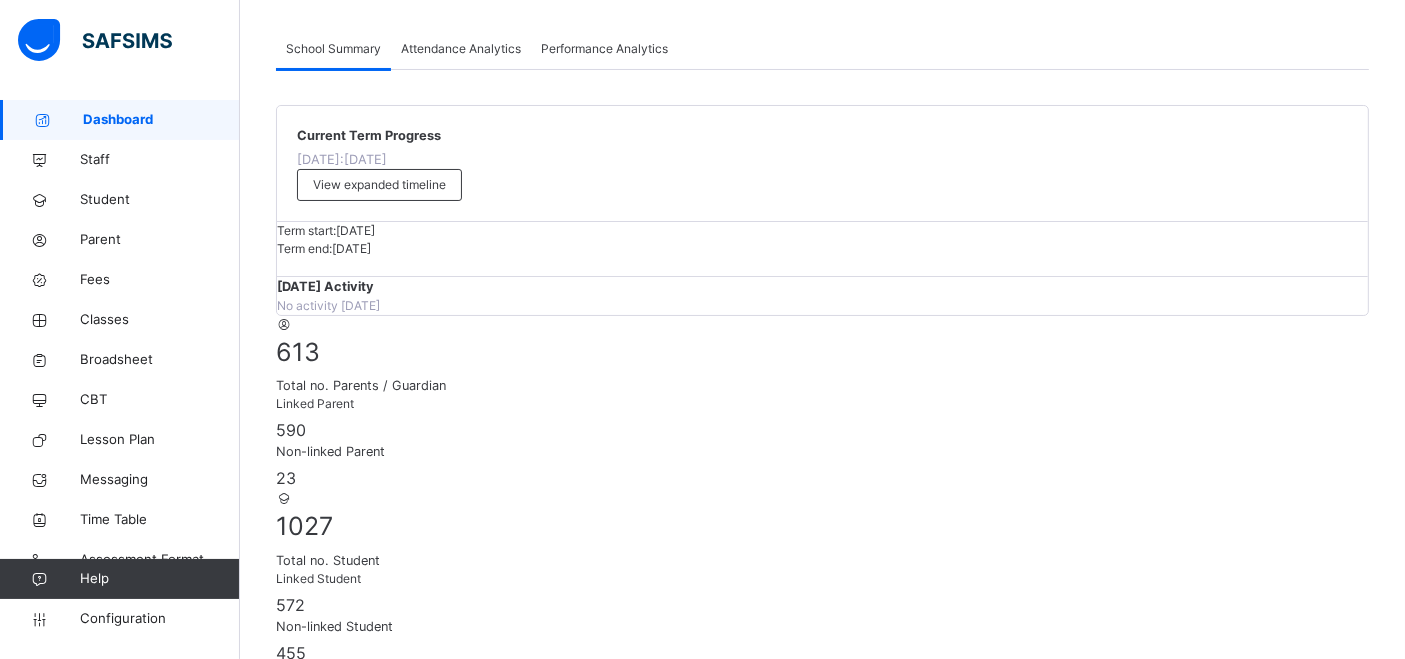 scroll, scrollTop: 0, scrollLeft: 0, axis: both 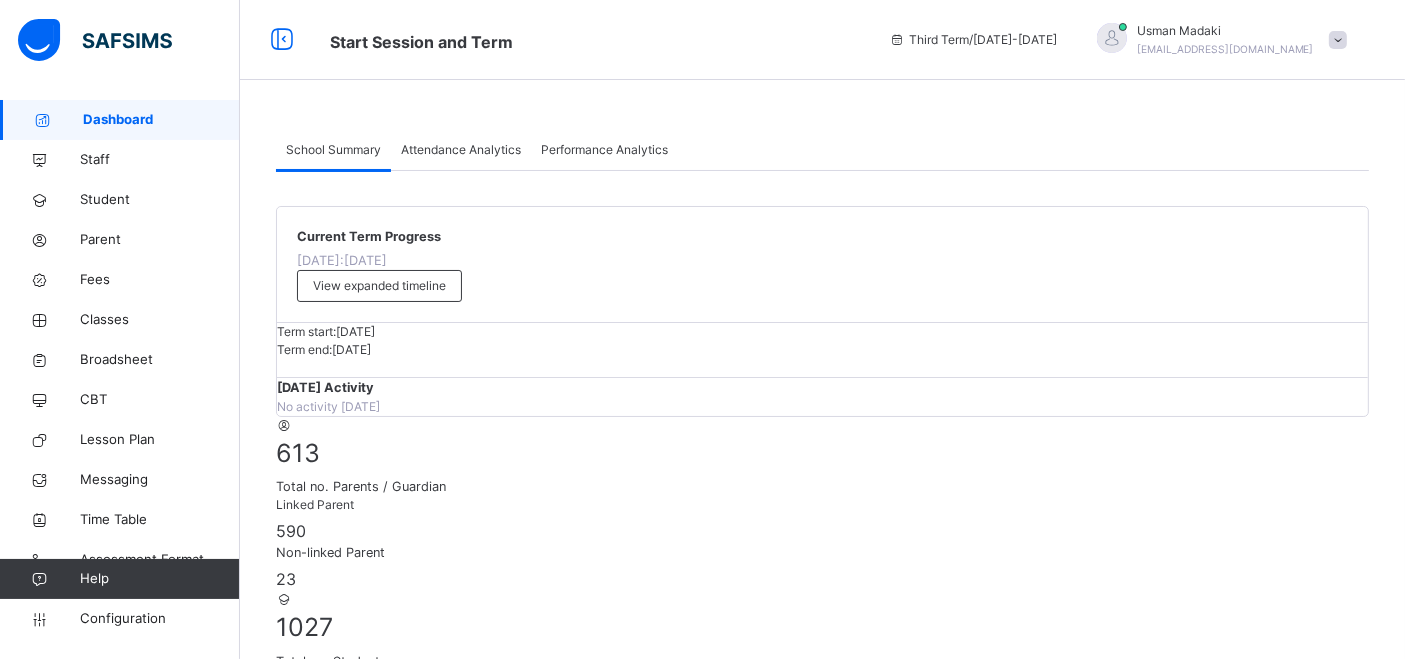click at bounding box center (1338, 40) 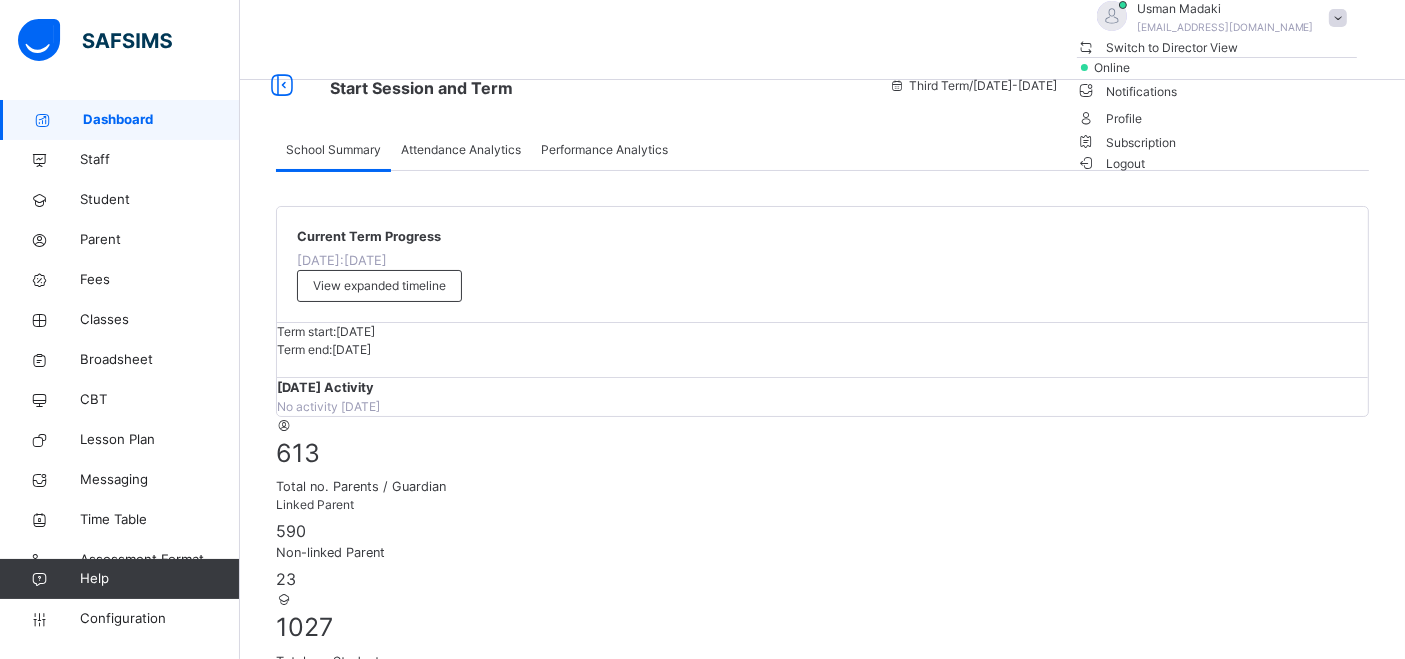 click on "Logout" at bounding box center [1111, 163] 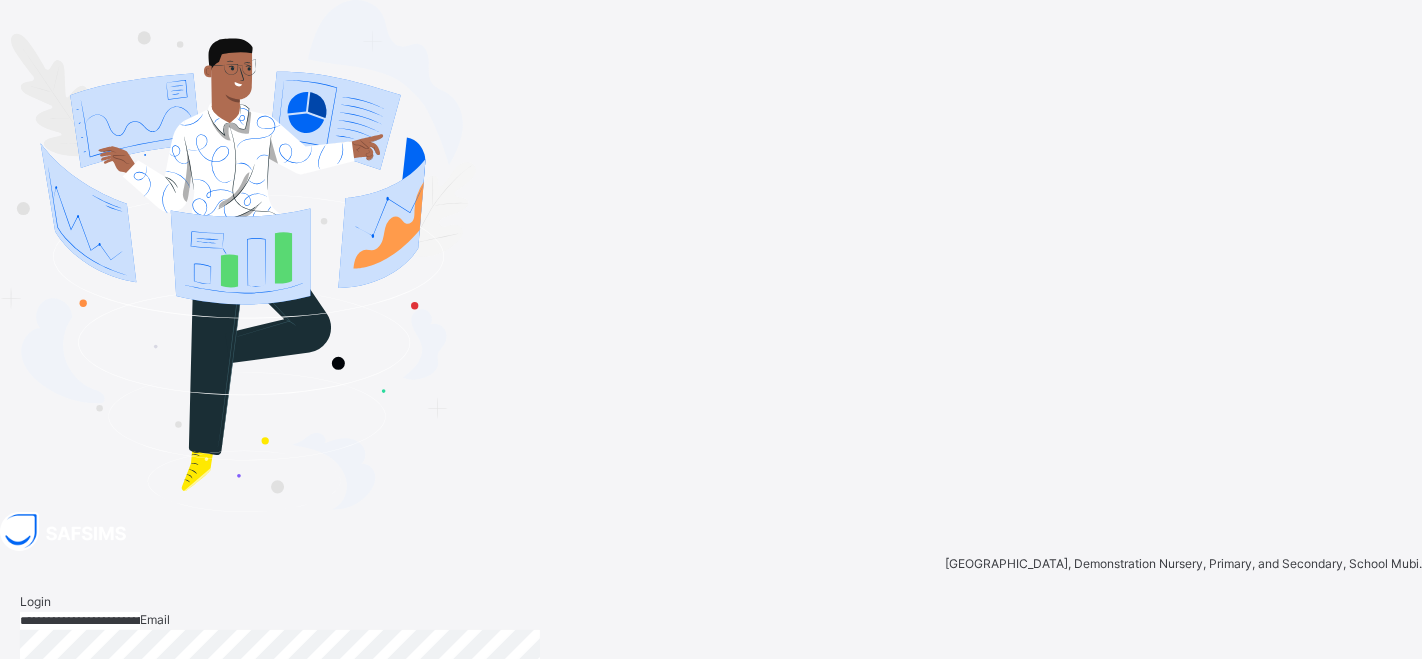 drag, startPoint x: 1002, startPoint y: 270, endPoint x: 728, endPoint y: 296, distance: 275.2308 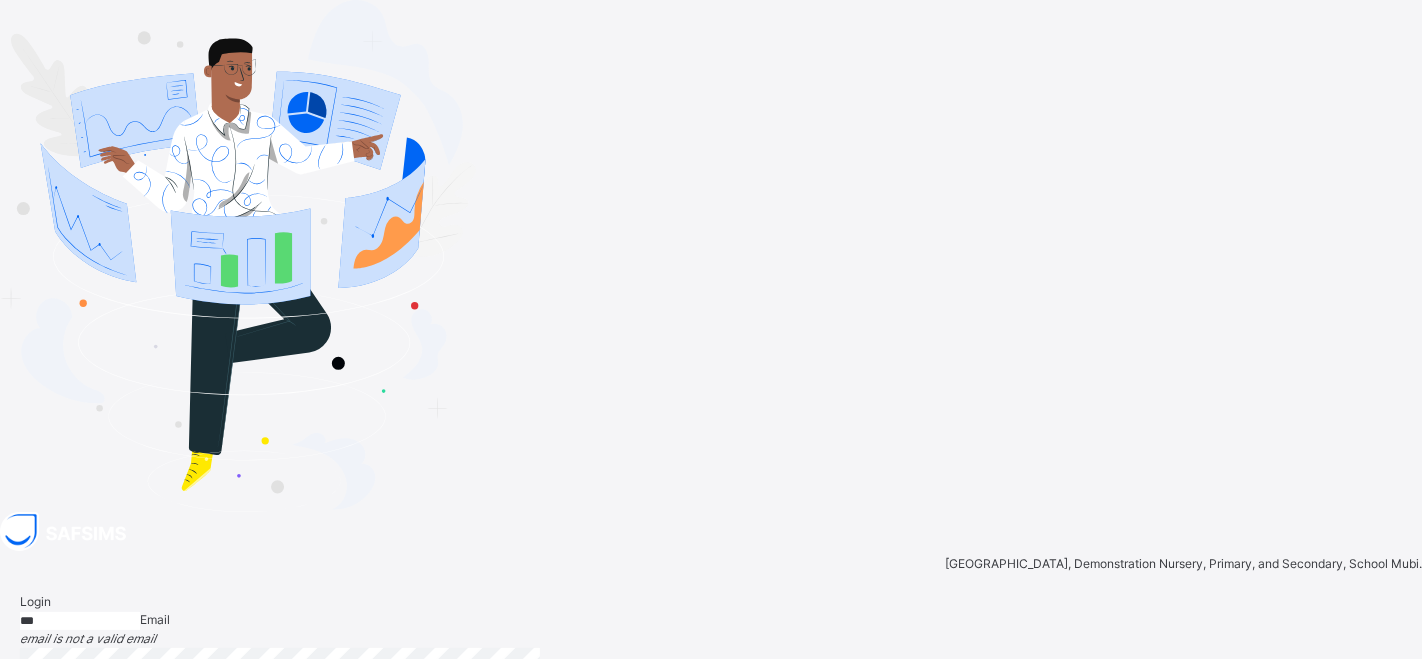 type on "**********" 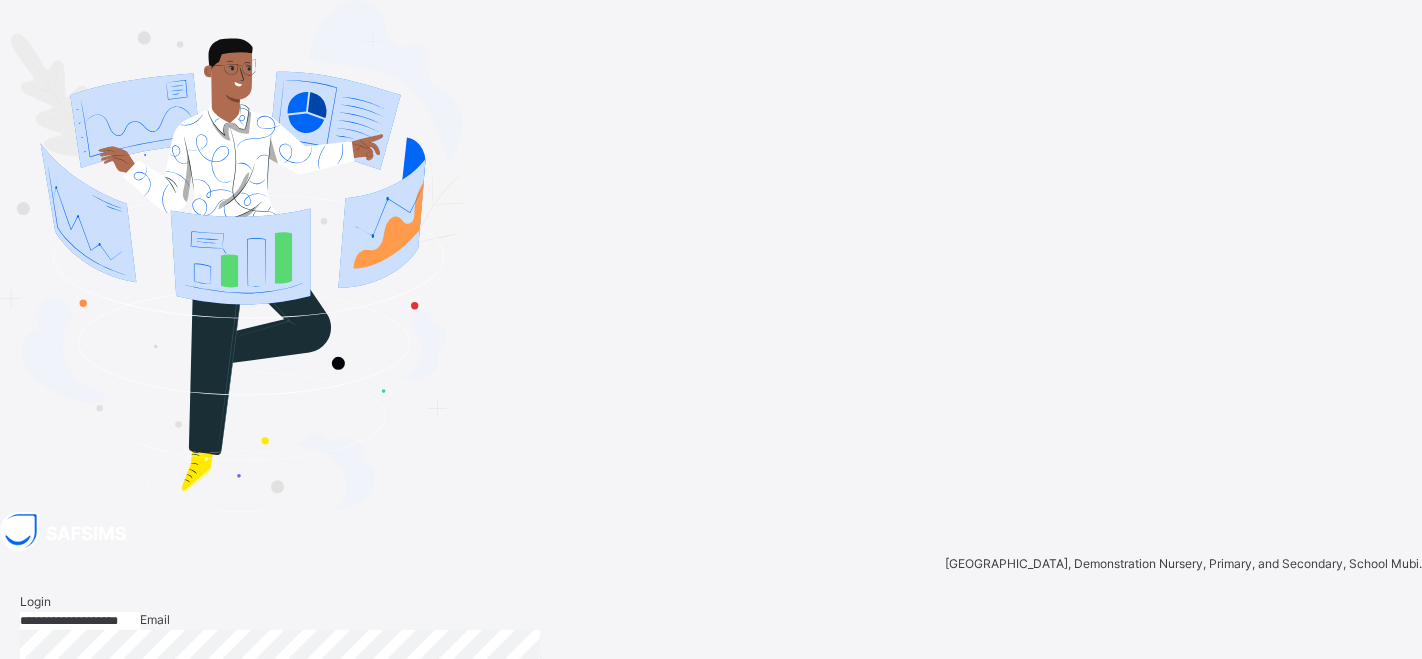 click at bounding box center (1393, 750) 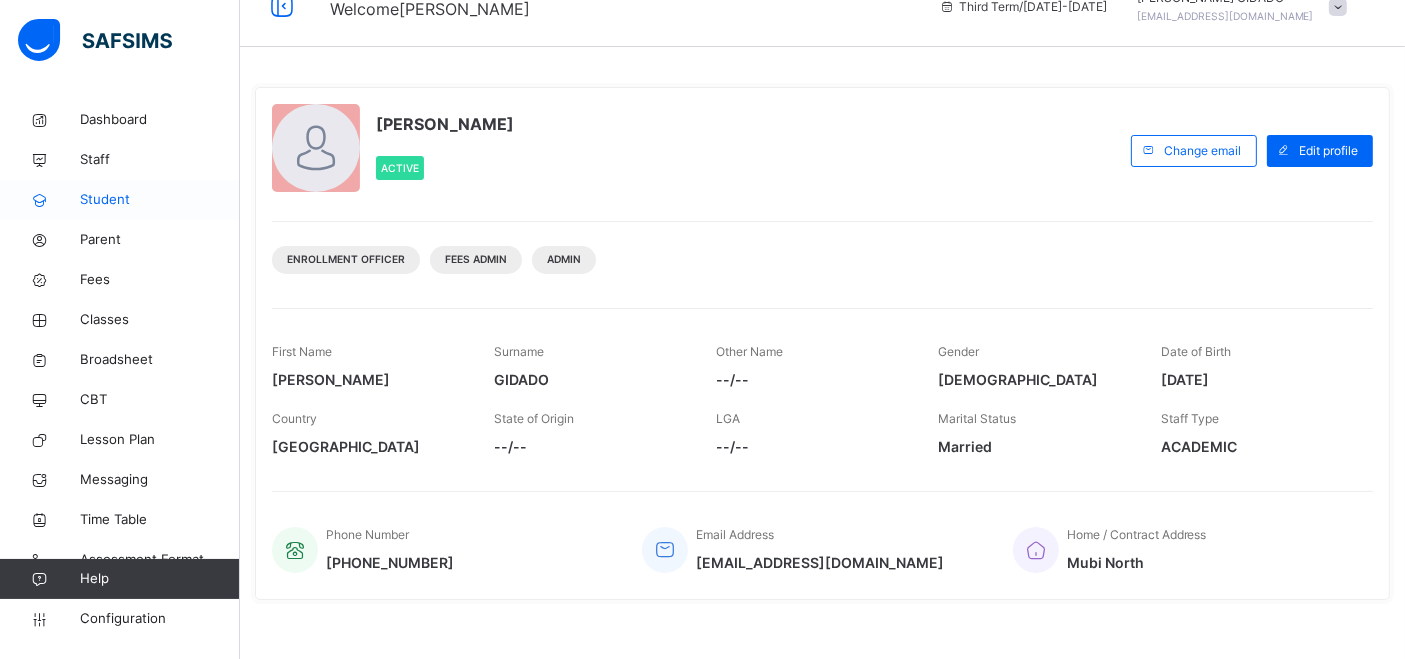 scroll, scrollTop: 0, scrollLeft: 0, axis: both 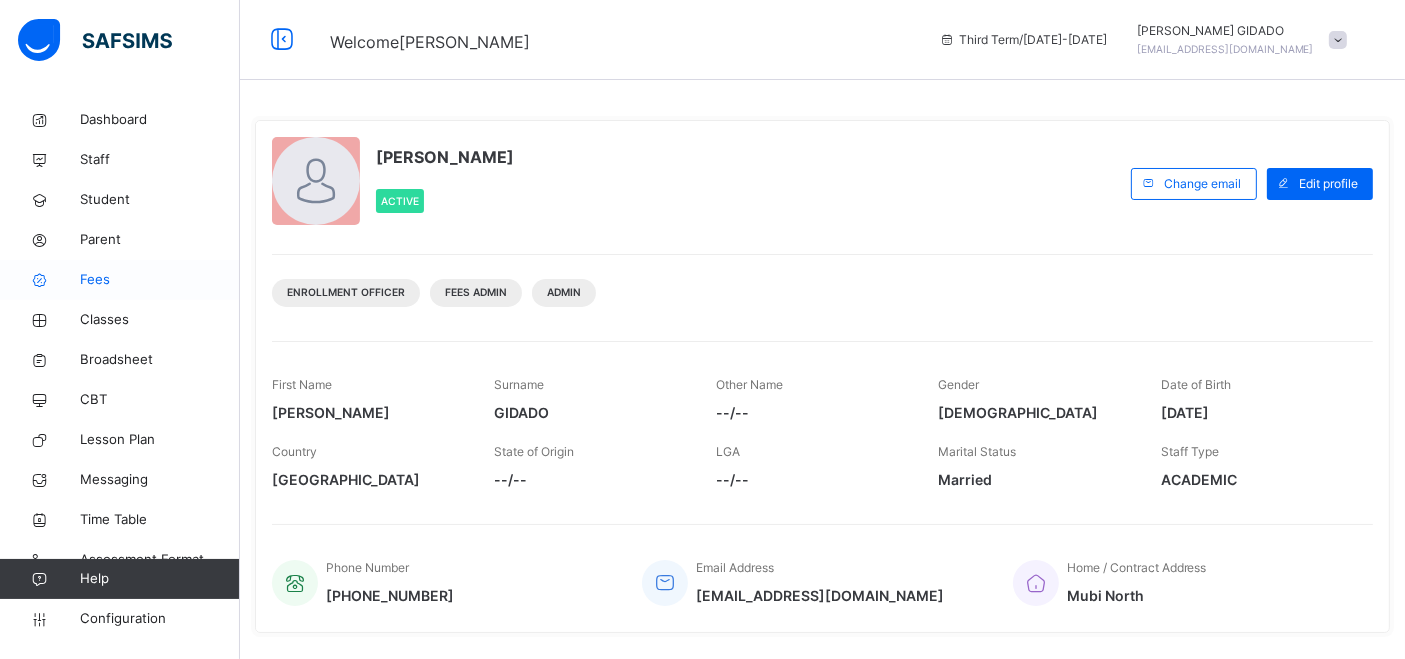 click on "Fees" at bounding box center [160, 280] 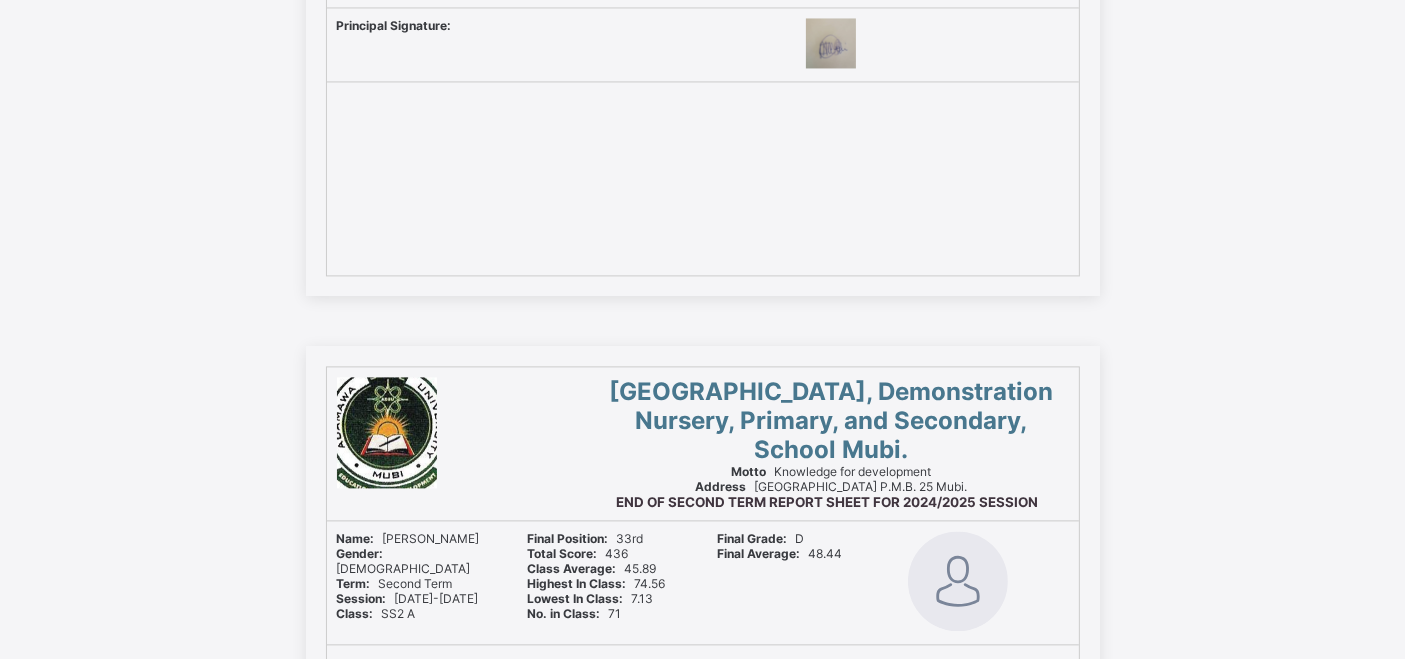 scroll, scrollTop: 49000, scrollLeft: 0, axis: vertical 